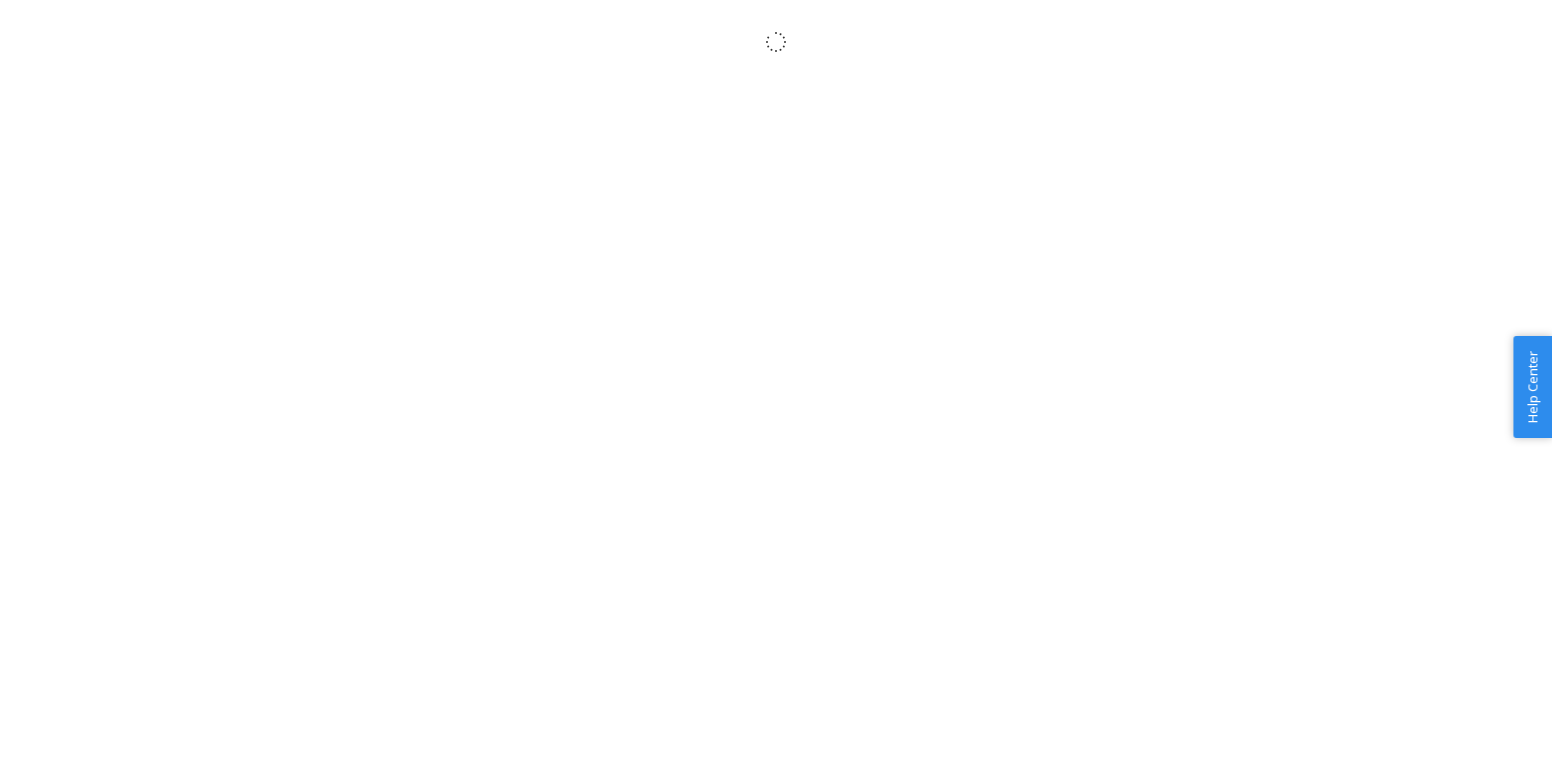 scroll, scrollTop: 0, scrollLeft: 0, axis: both 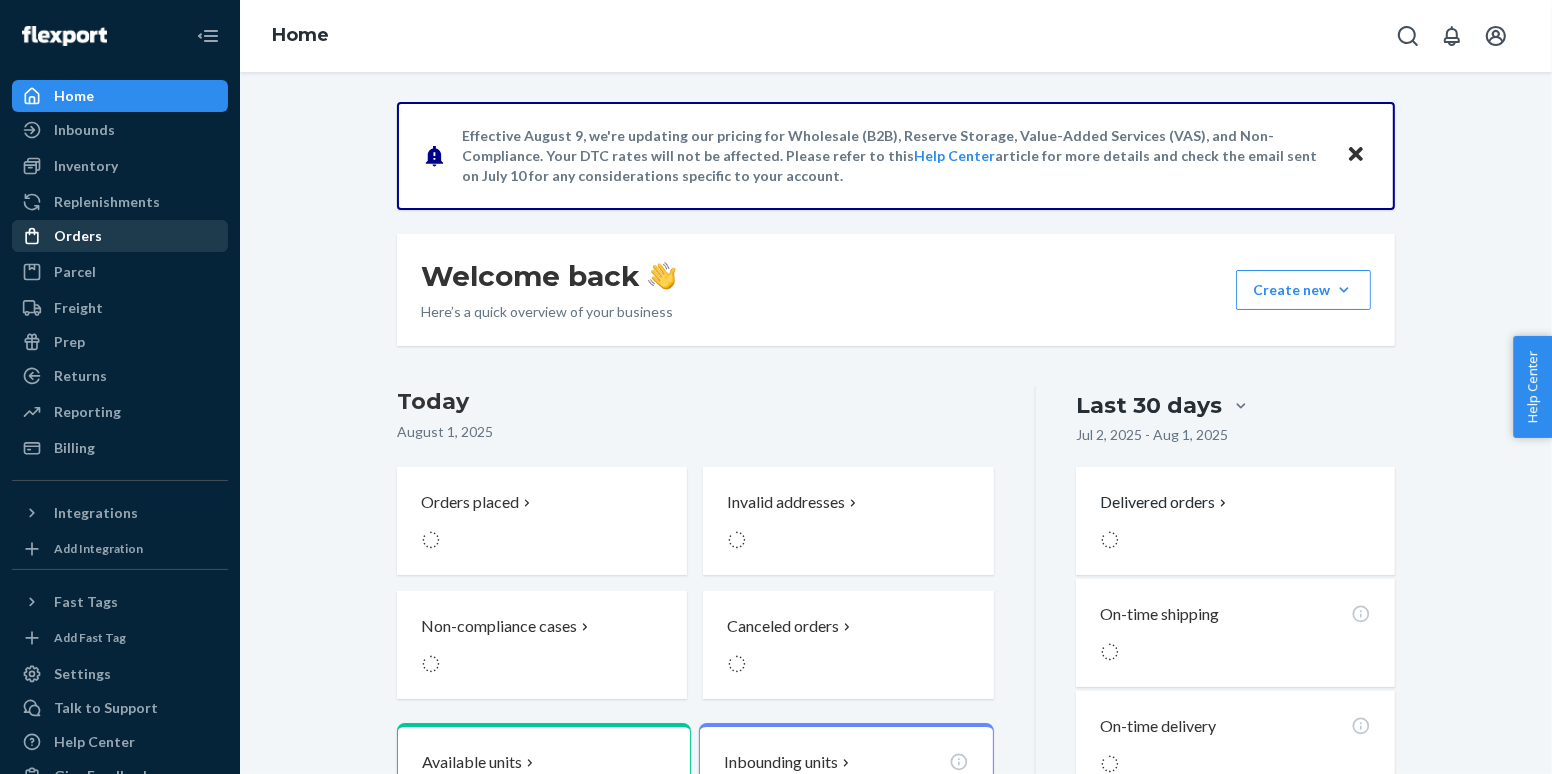 click on "Orders" at bounding box center (78, 236) 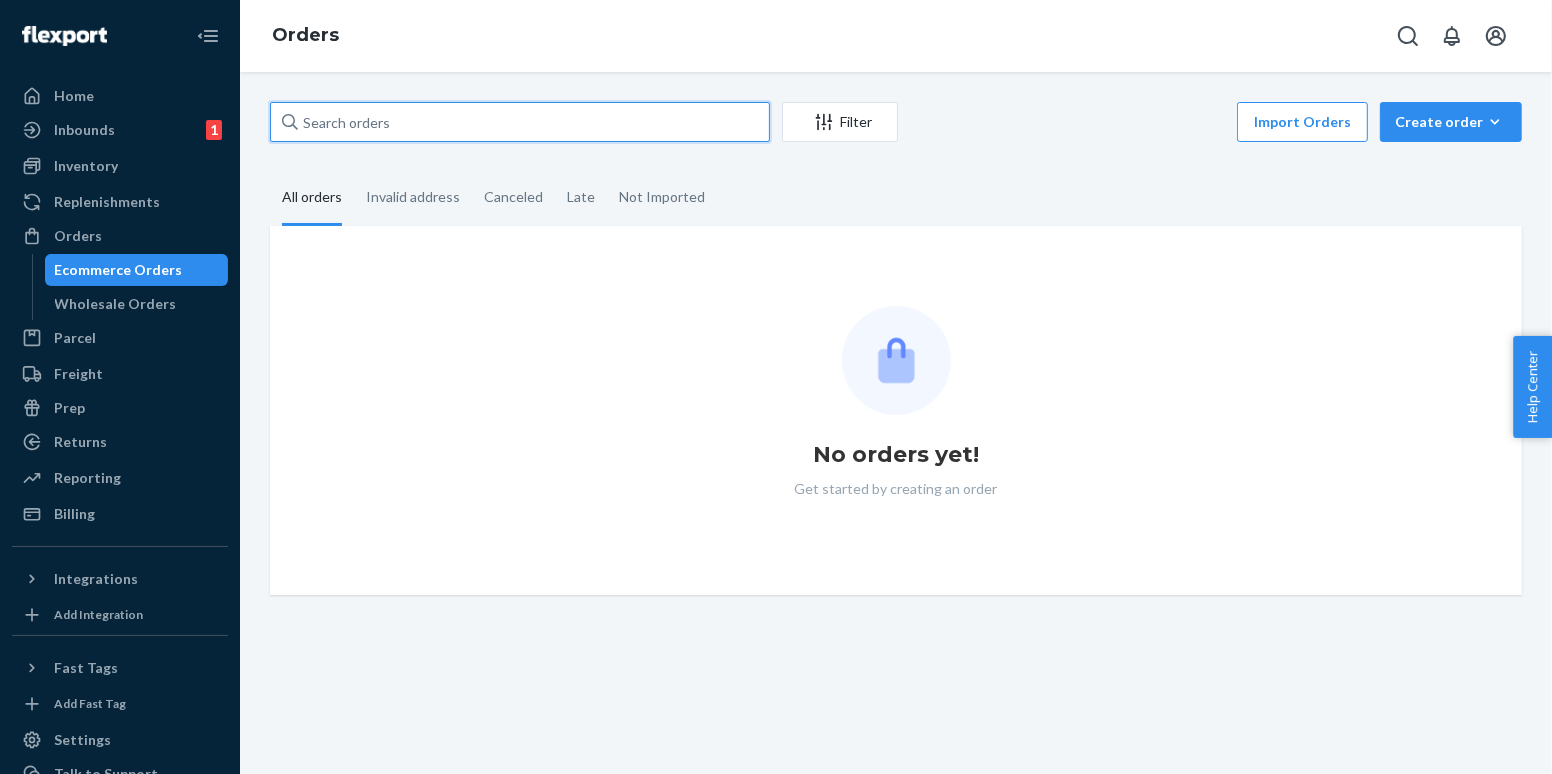 click at bounding box center [520, 122] 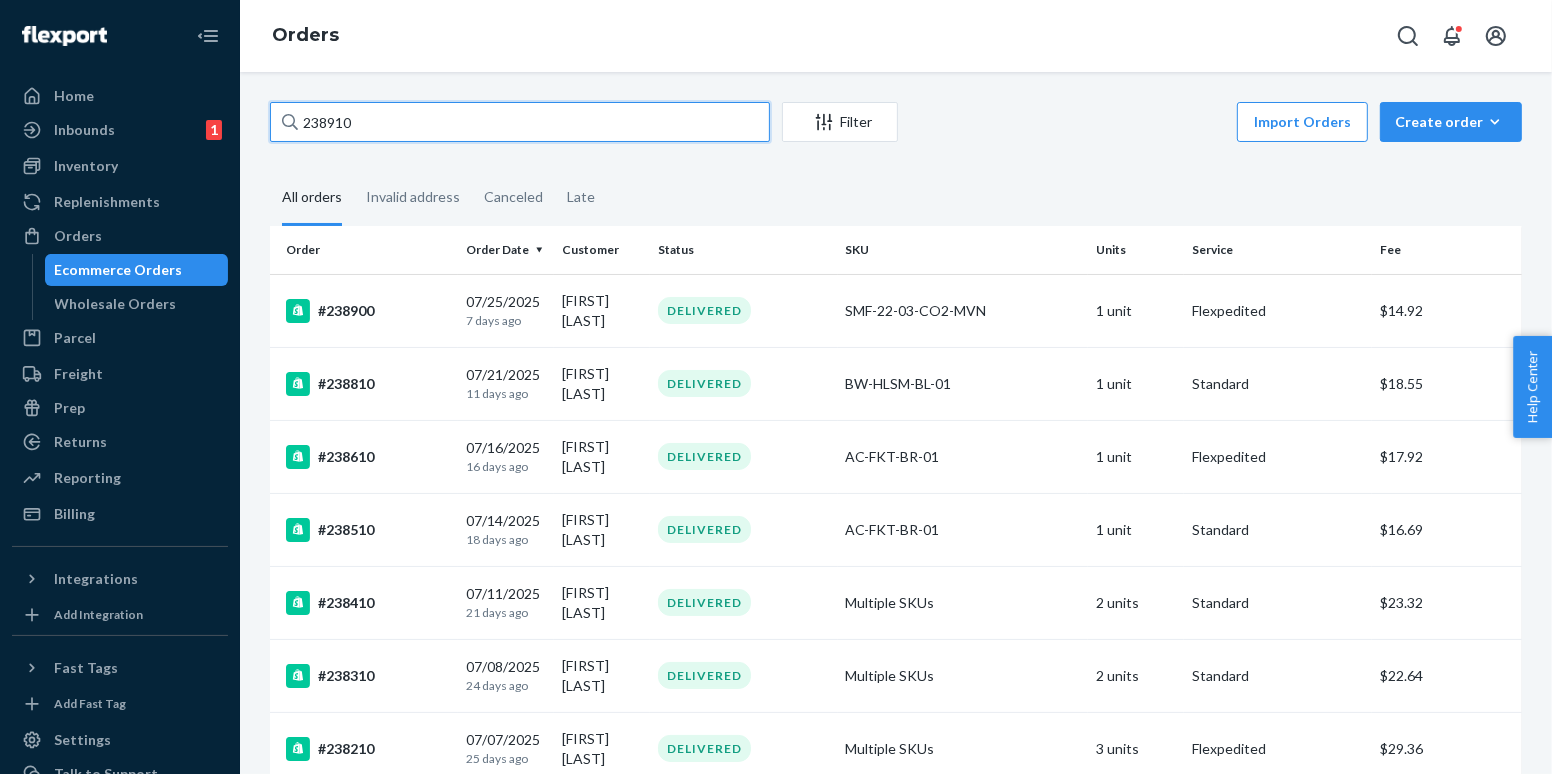 click on "238910" at bounding box center (520, 122) 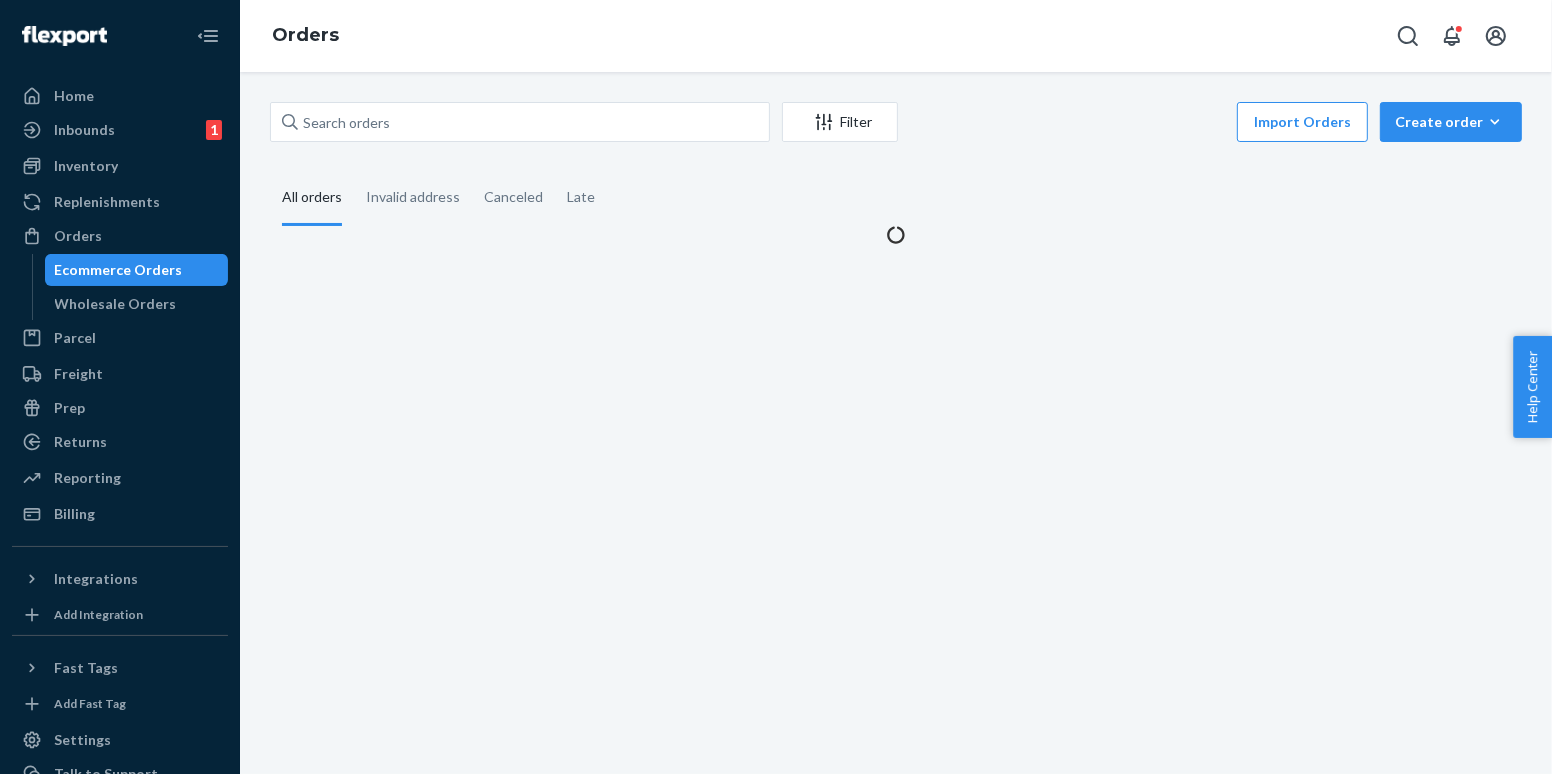 click on "All orders Invalid address Canceled Late" at bounding box center (896, 198) 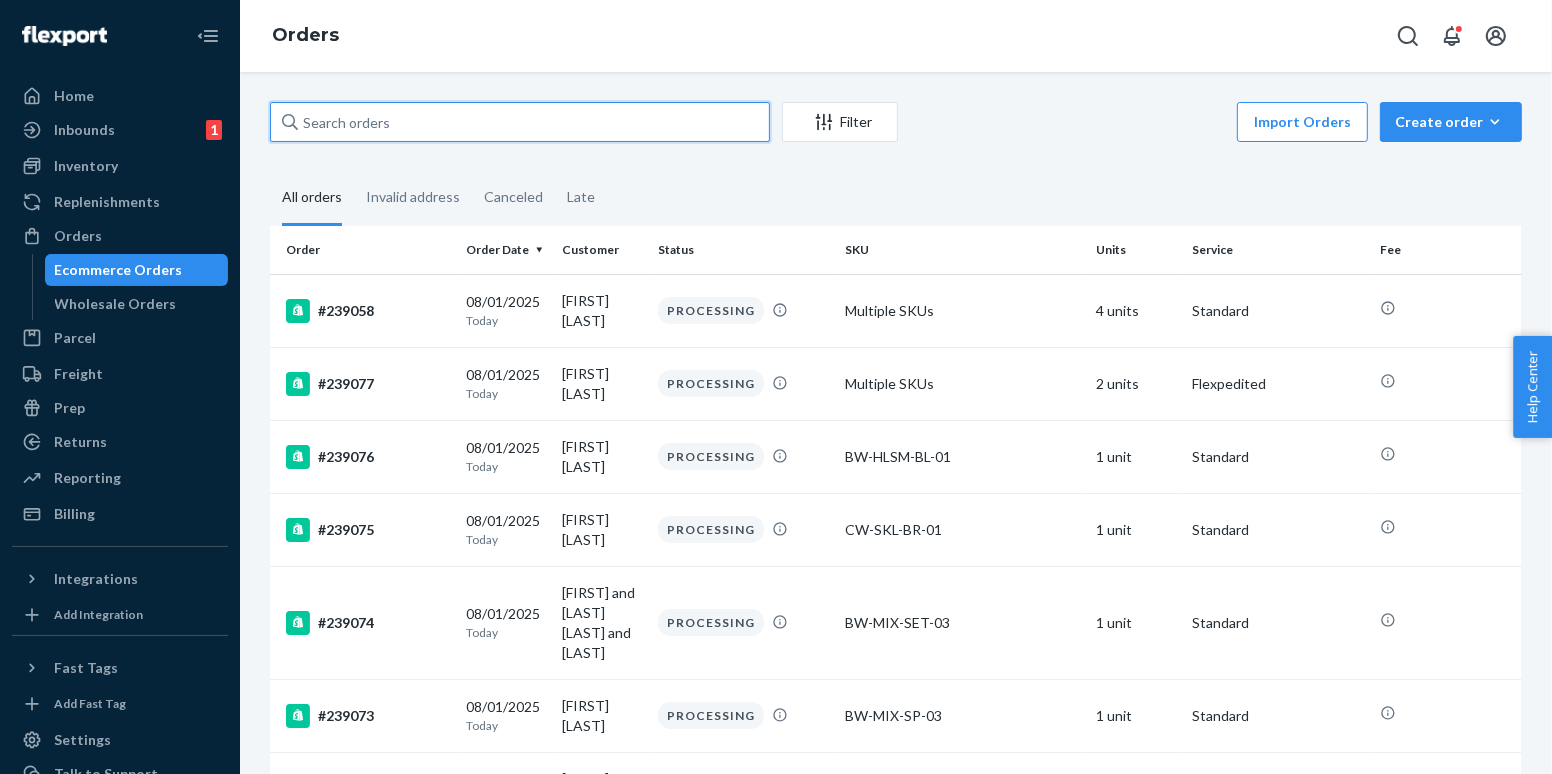 click at bounding box center (520, 122) 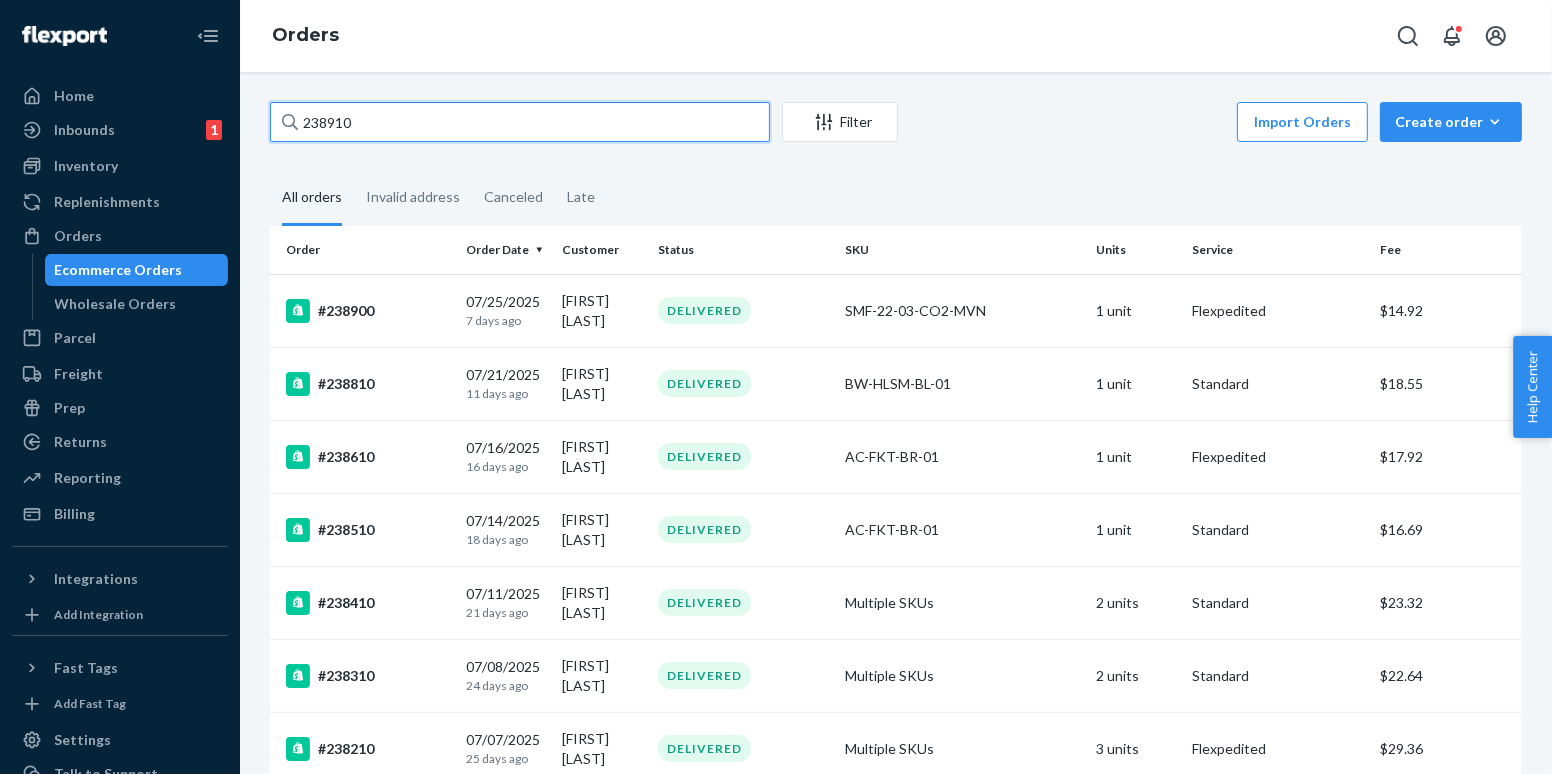 type on "238910" 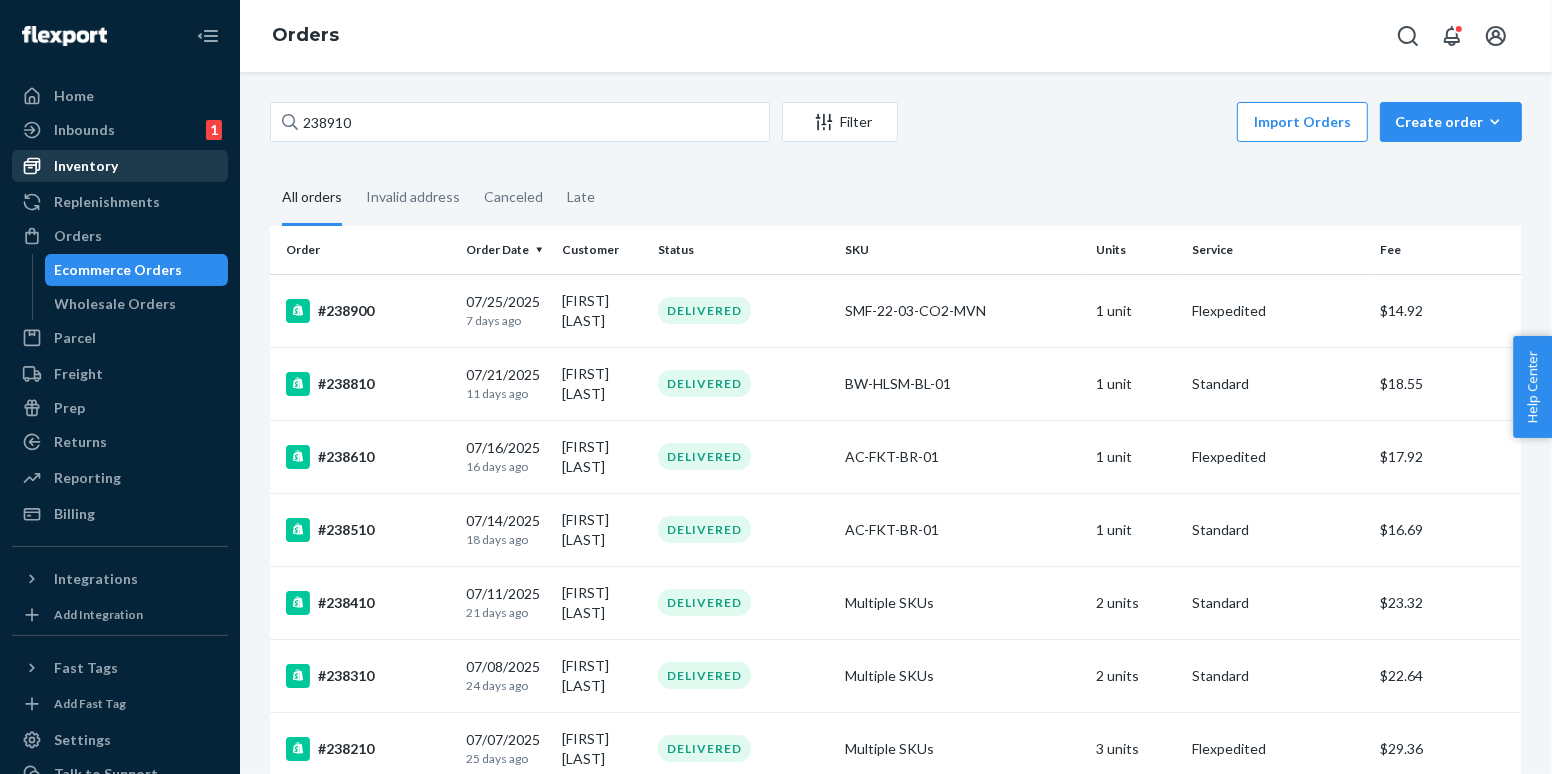 click on "Inventory" at bounding box center (86, 166) 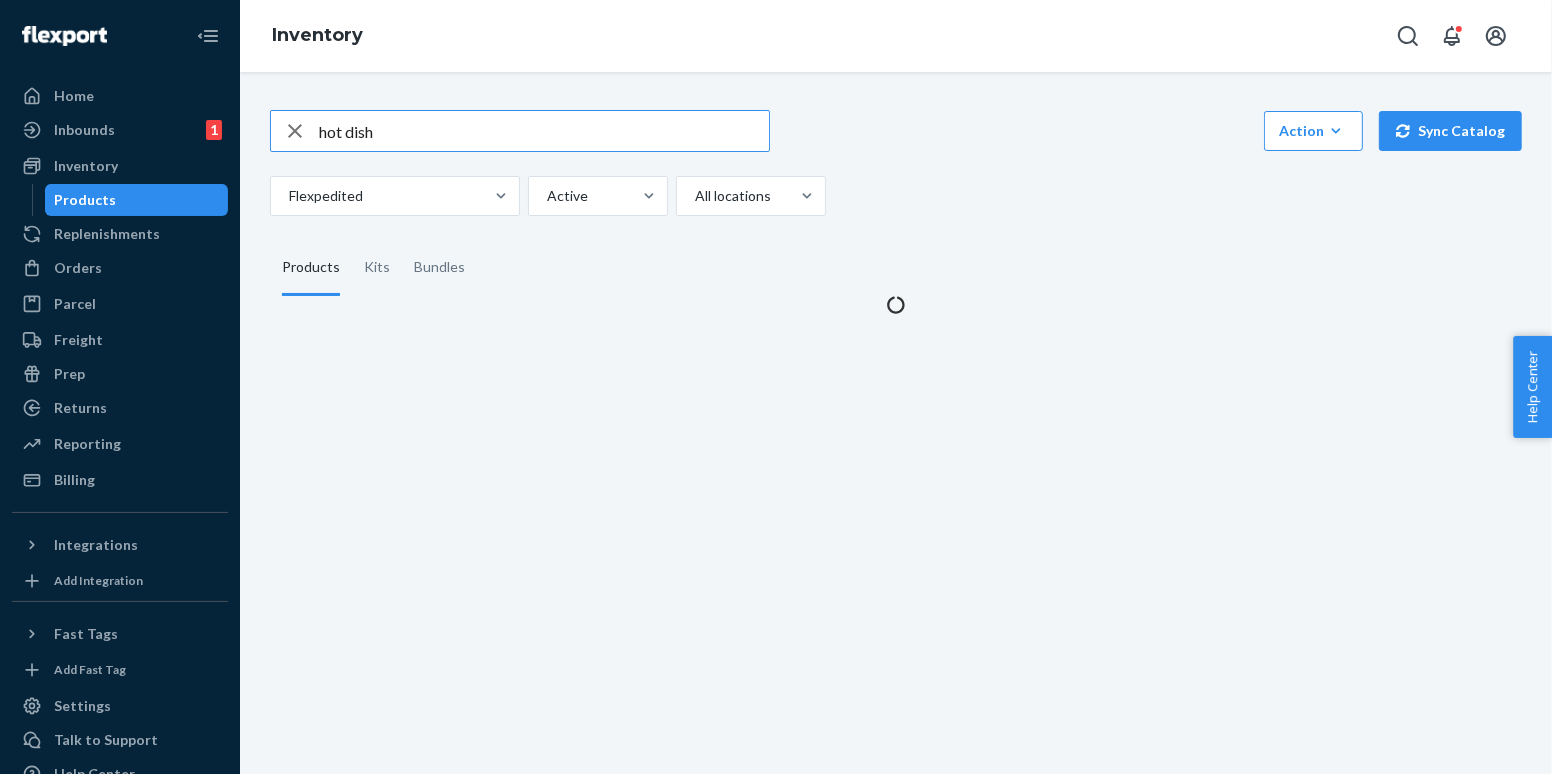 type on "hot dish" 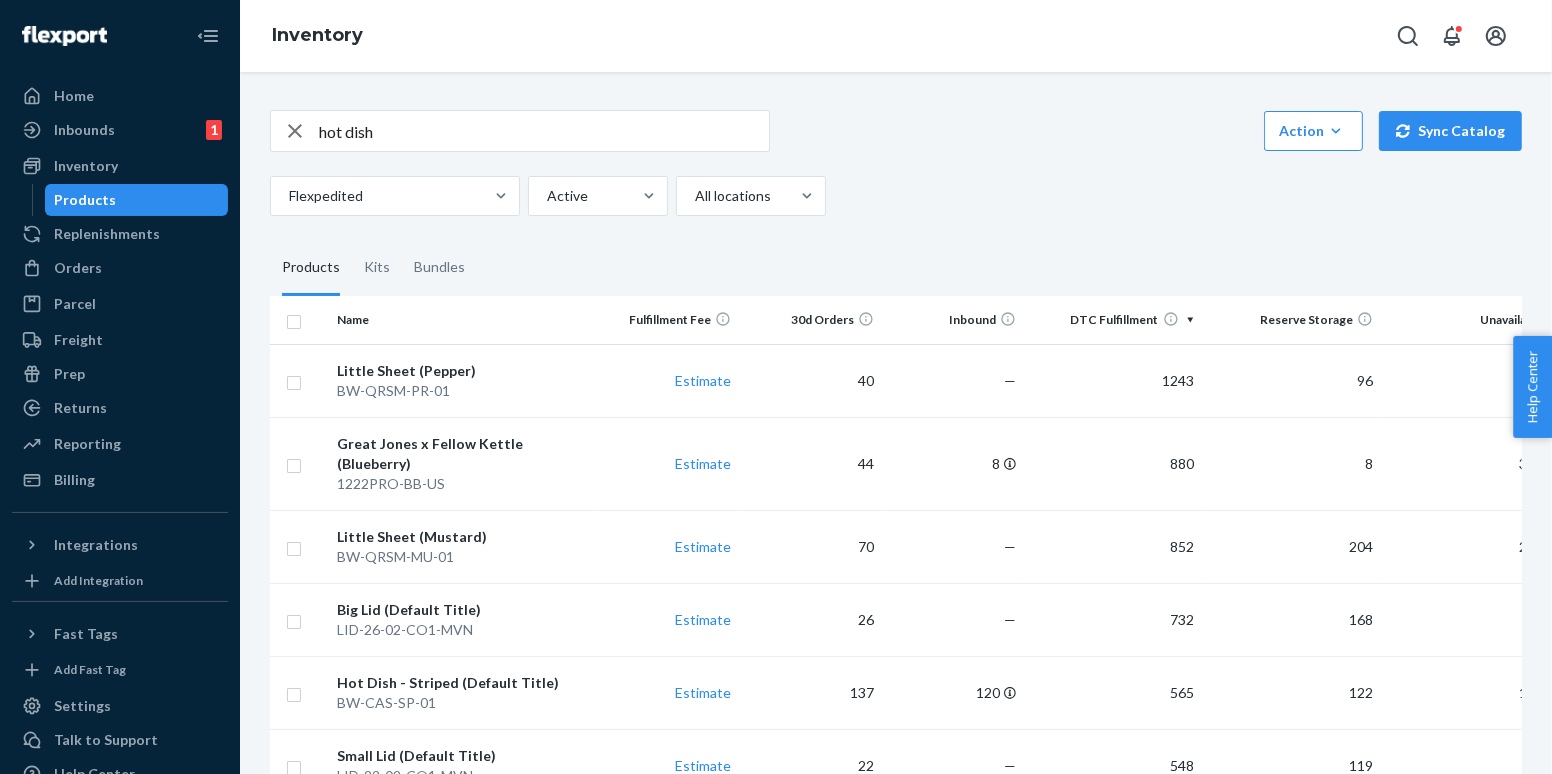 click on "hot dish" at bounding box center (544, 131) 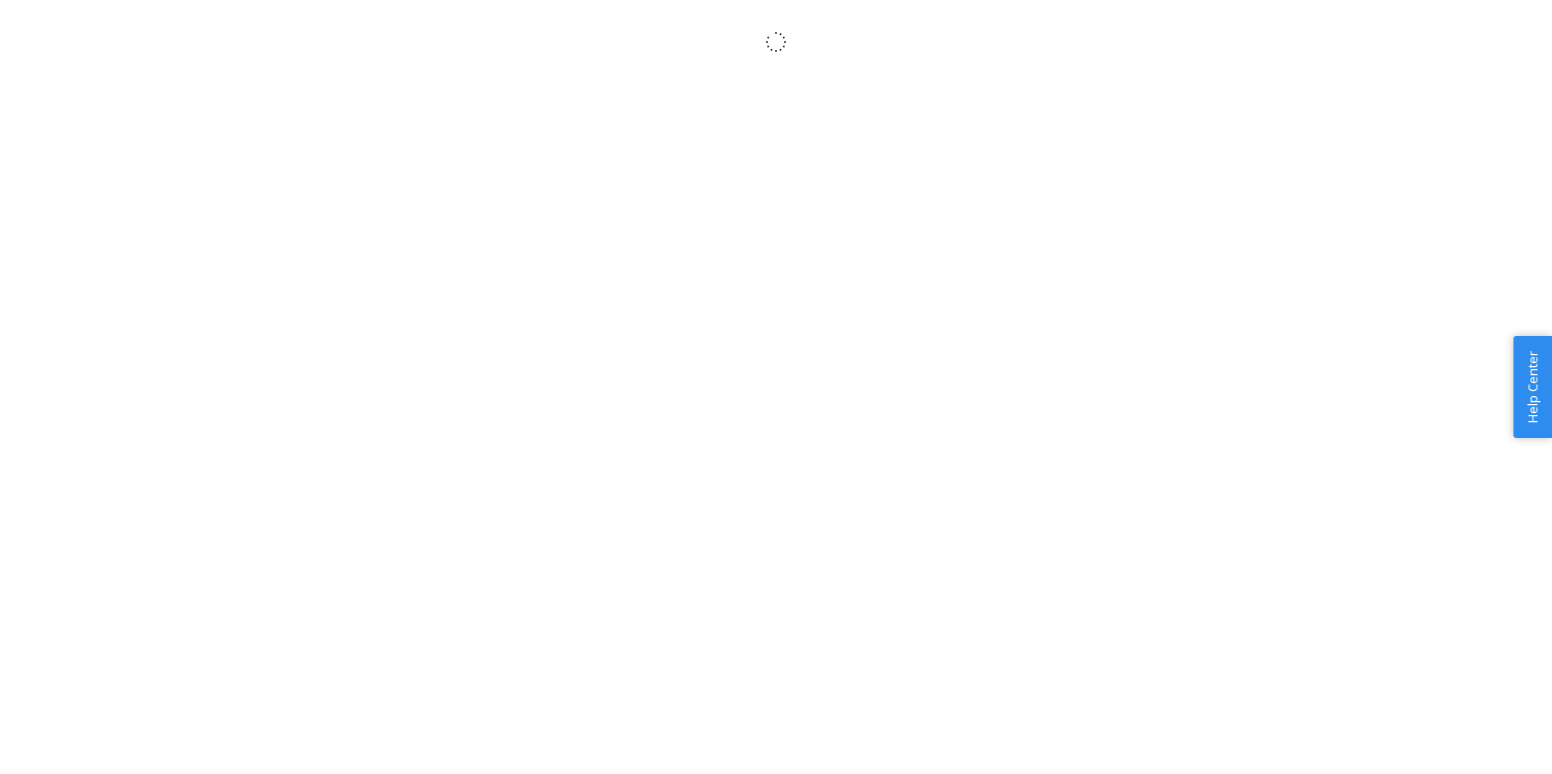 scroll, scrollTop: 0, scrollLeft: 0, axis: both 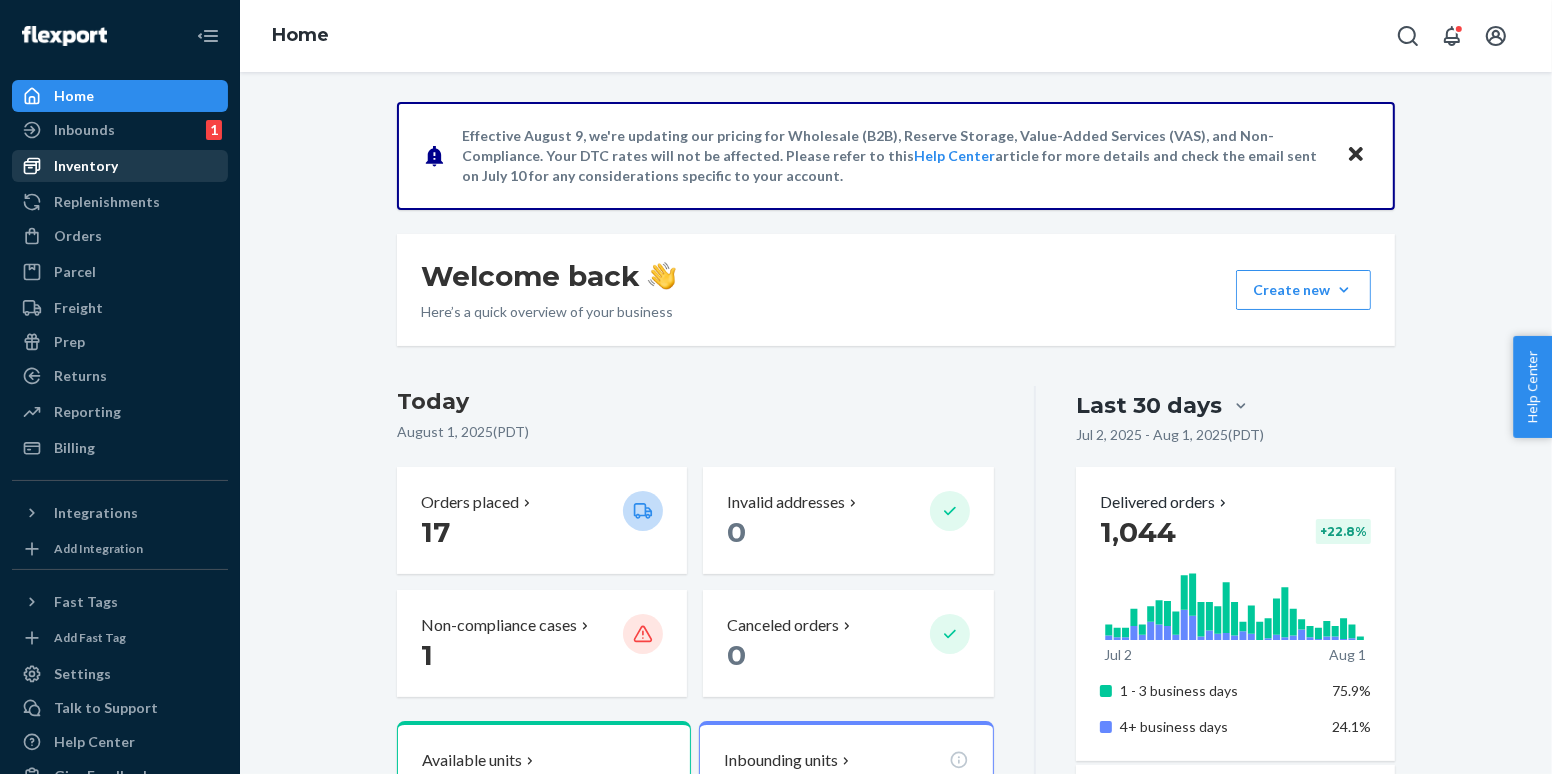 click on "Inventory" at bounding box center [86, 166] 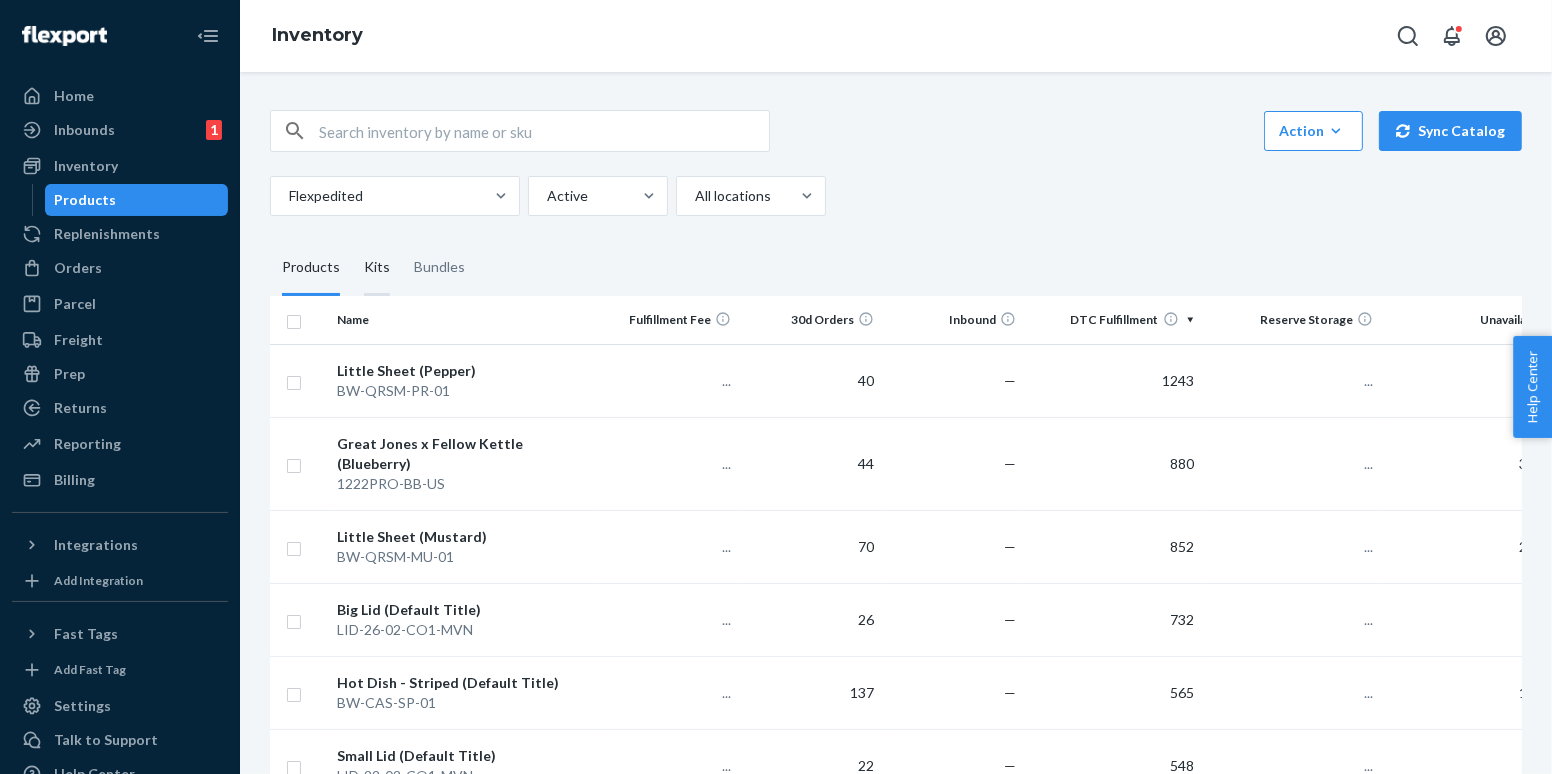 click on "Kits" at bounding box center (377, 268) 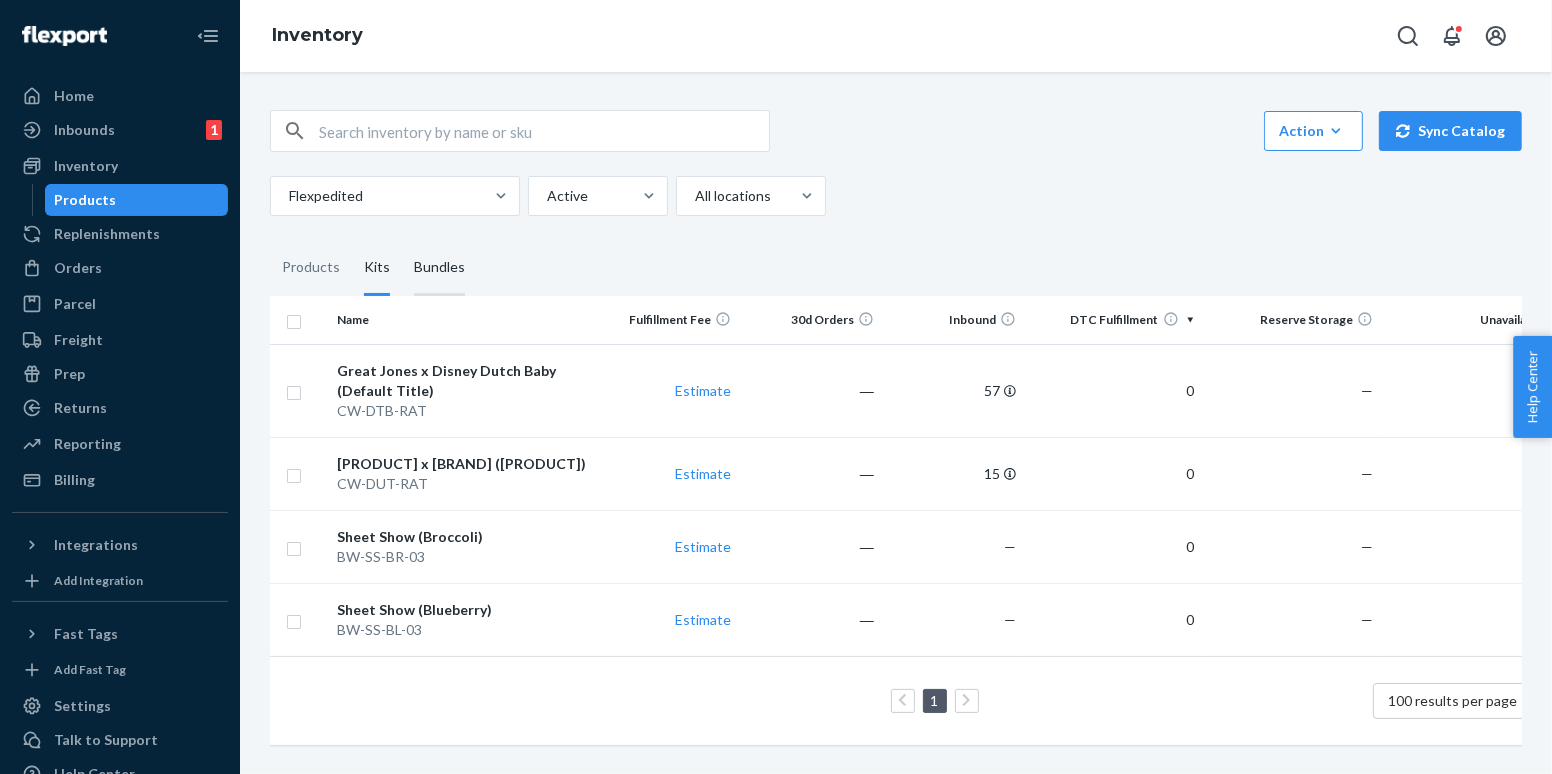 click on "Bundles" at bounding box center [439, 268] 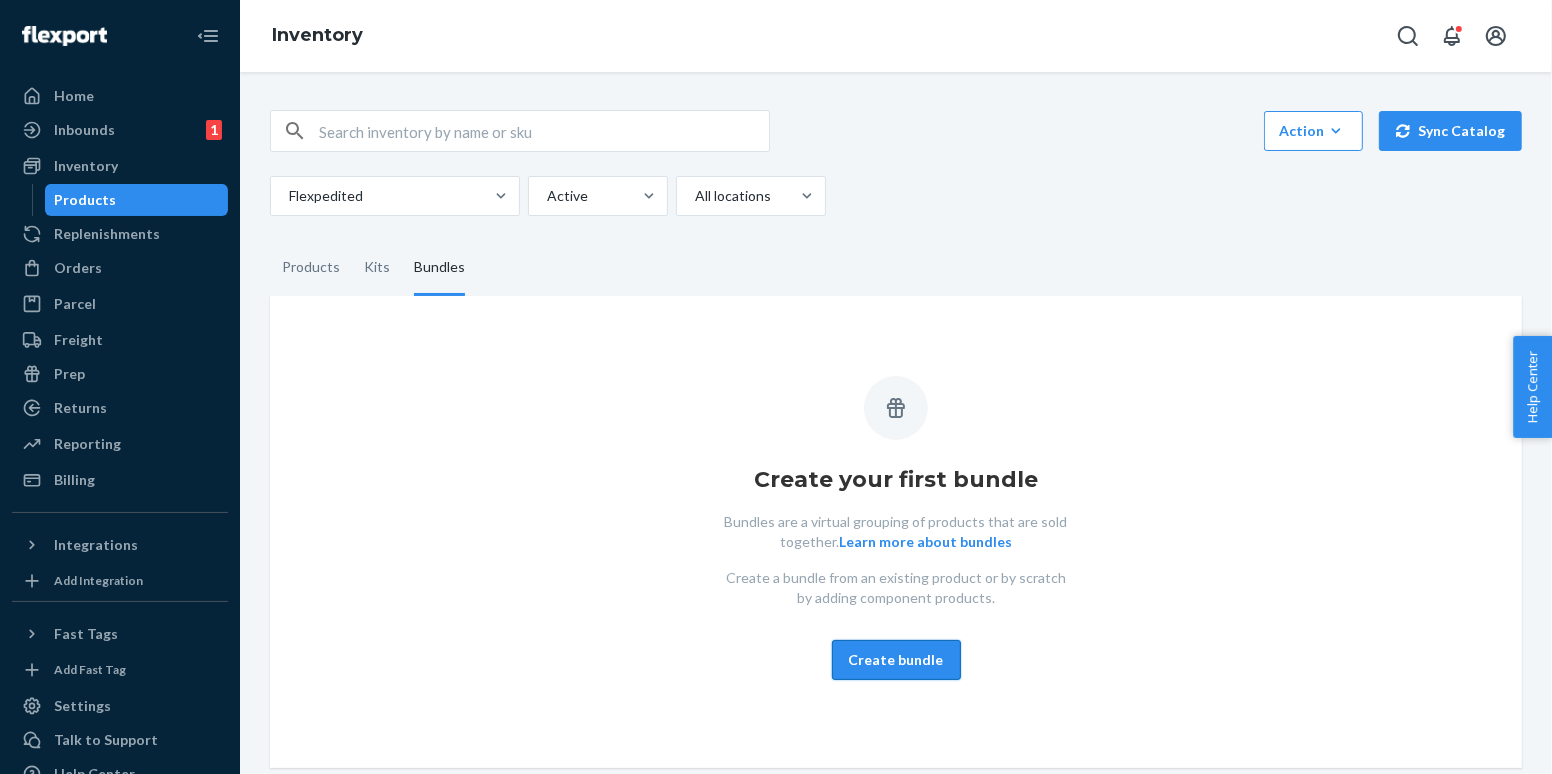 click on "Create bundle" at bounding box center [896, 660] 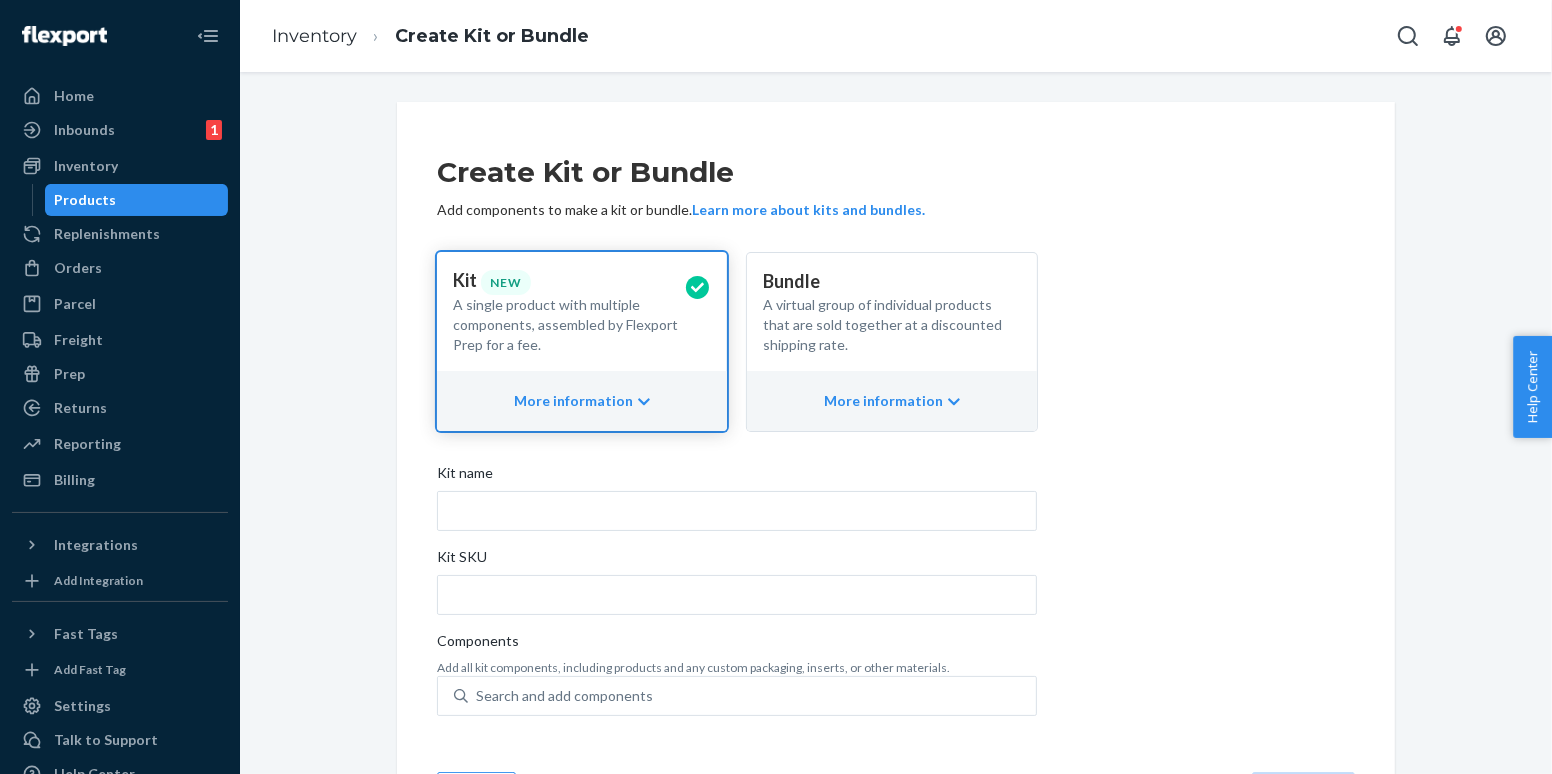 click on "A virtual group of individual products that are sold together at a discounted shipping rate." at bounding box center (884, 325) 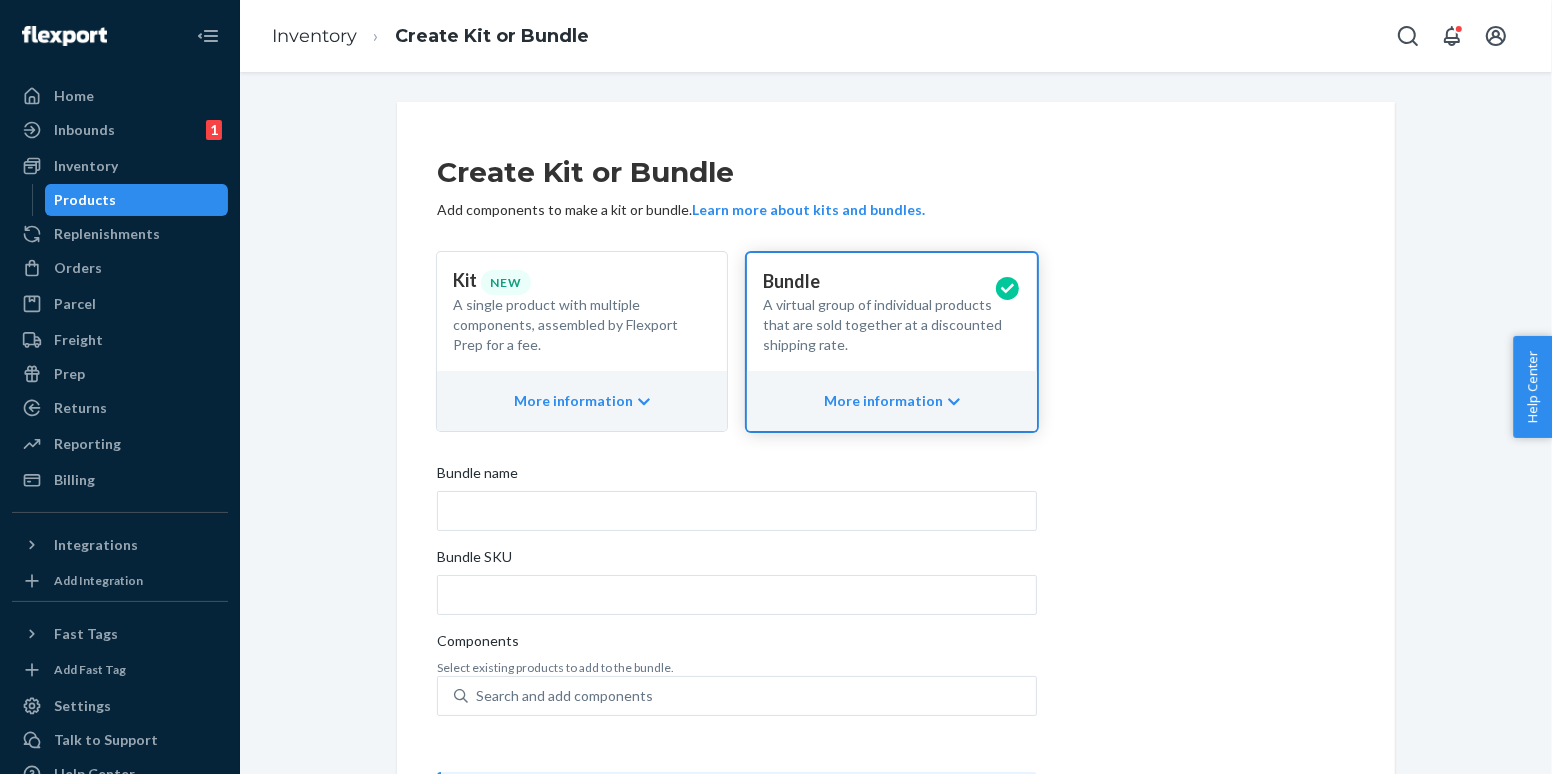 scroll, scrollTop: 173, scrollLeft: 0, axis: vertical 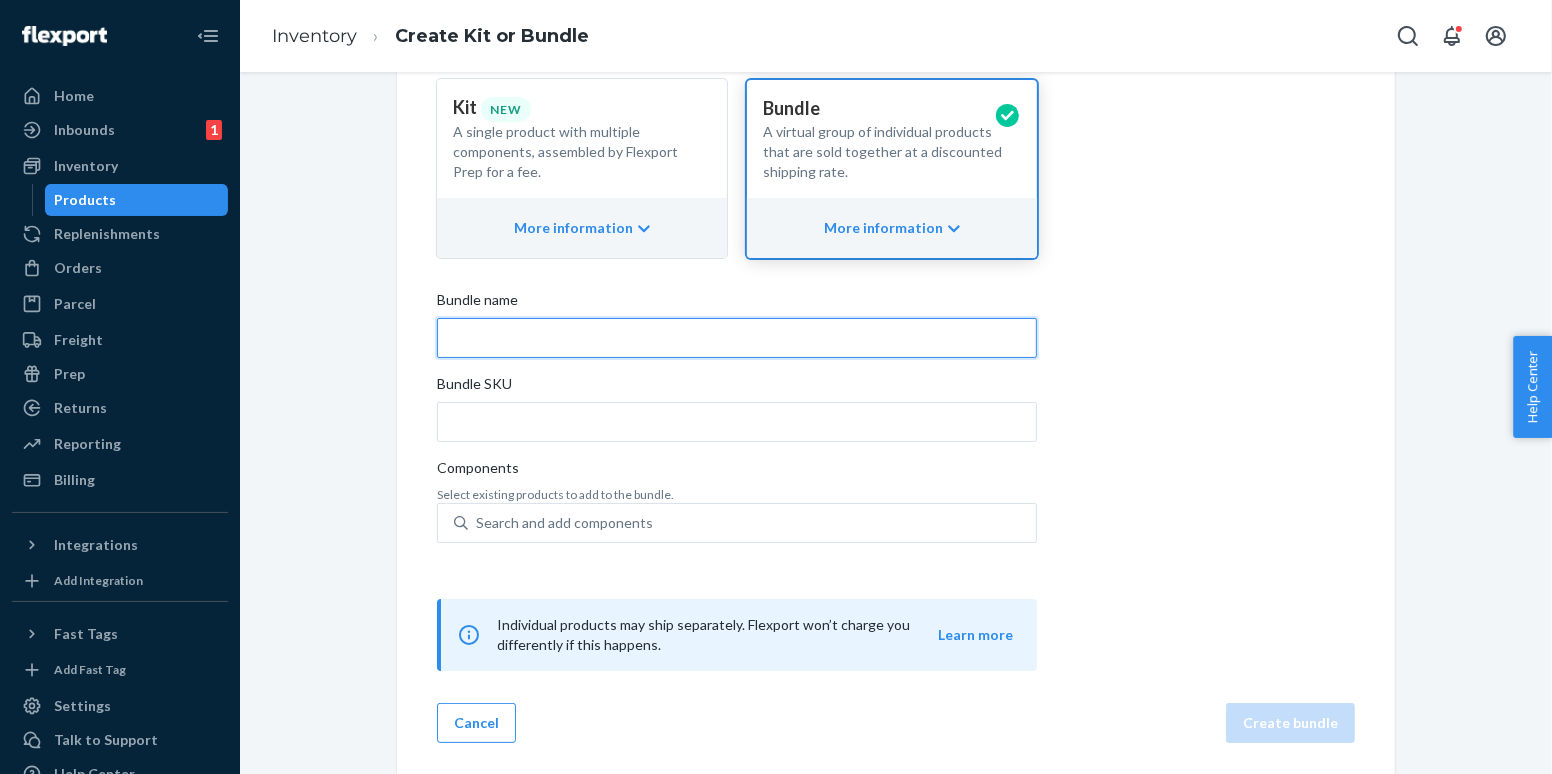 click on "Bundle name" at bounding box center [737, 338] 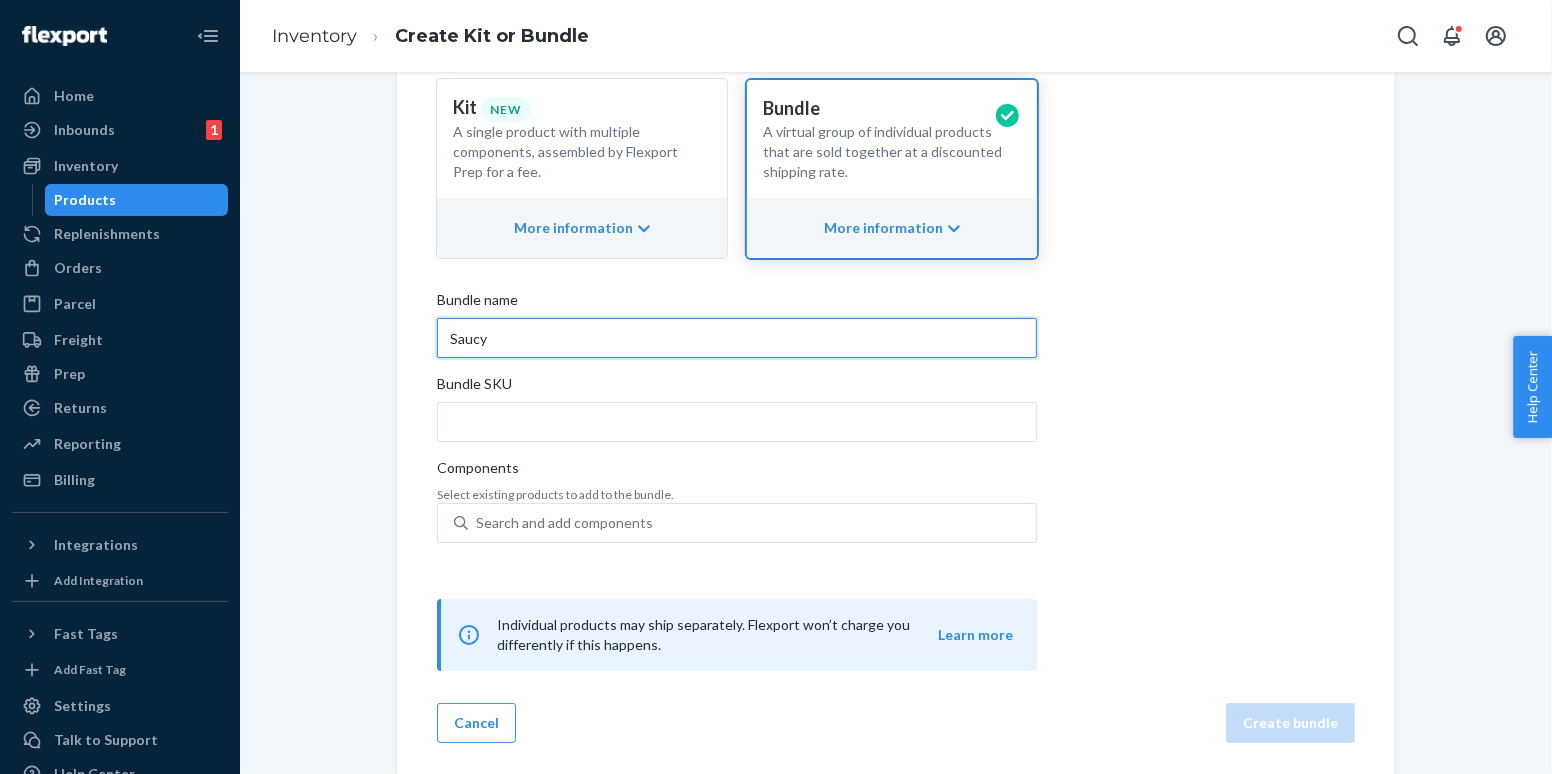 type on "Saucy" 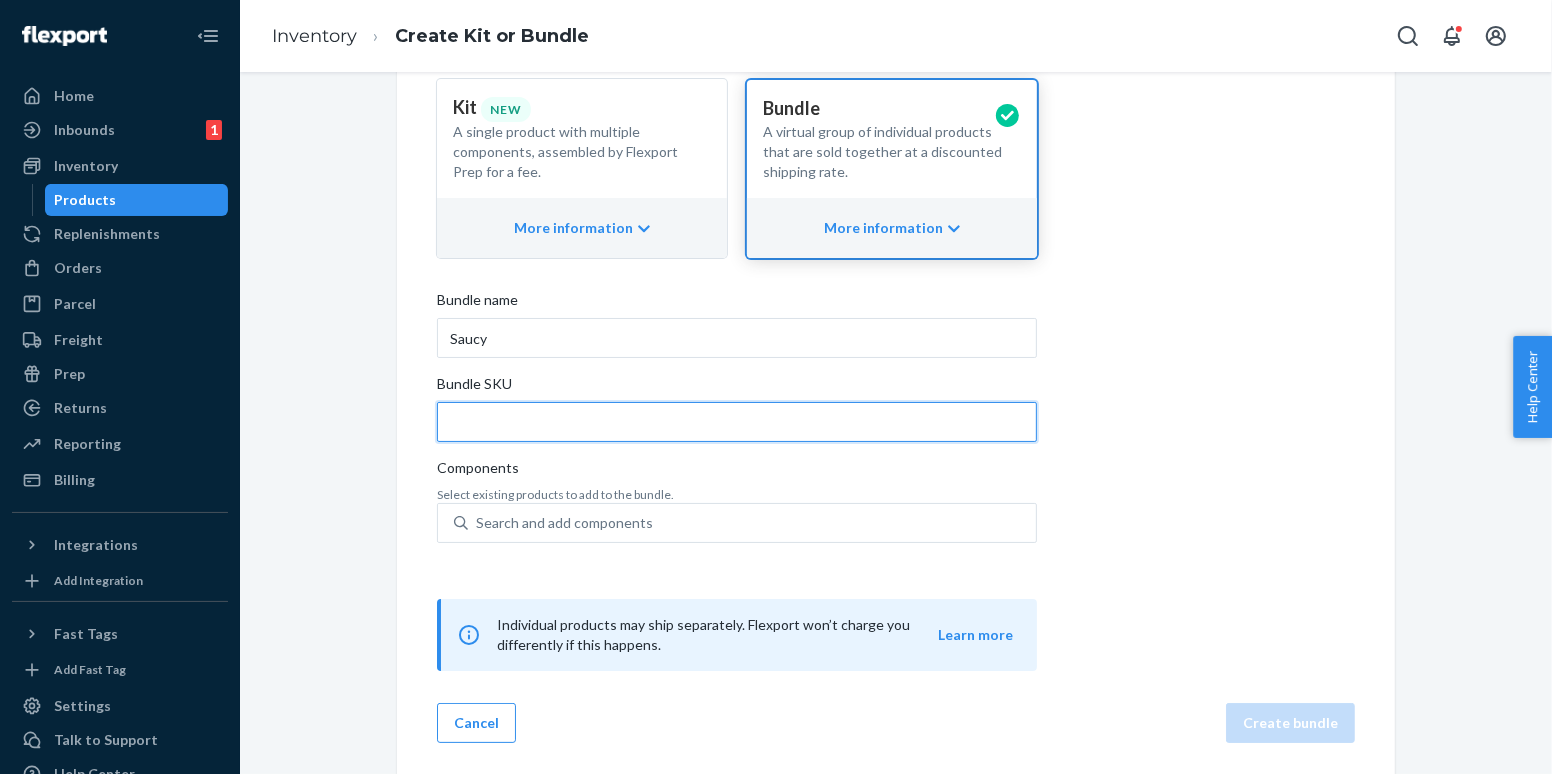 paste on "CW-SCL-22-02" 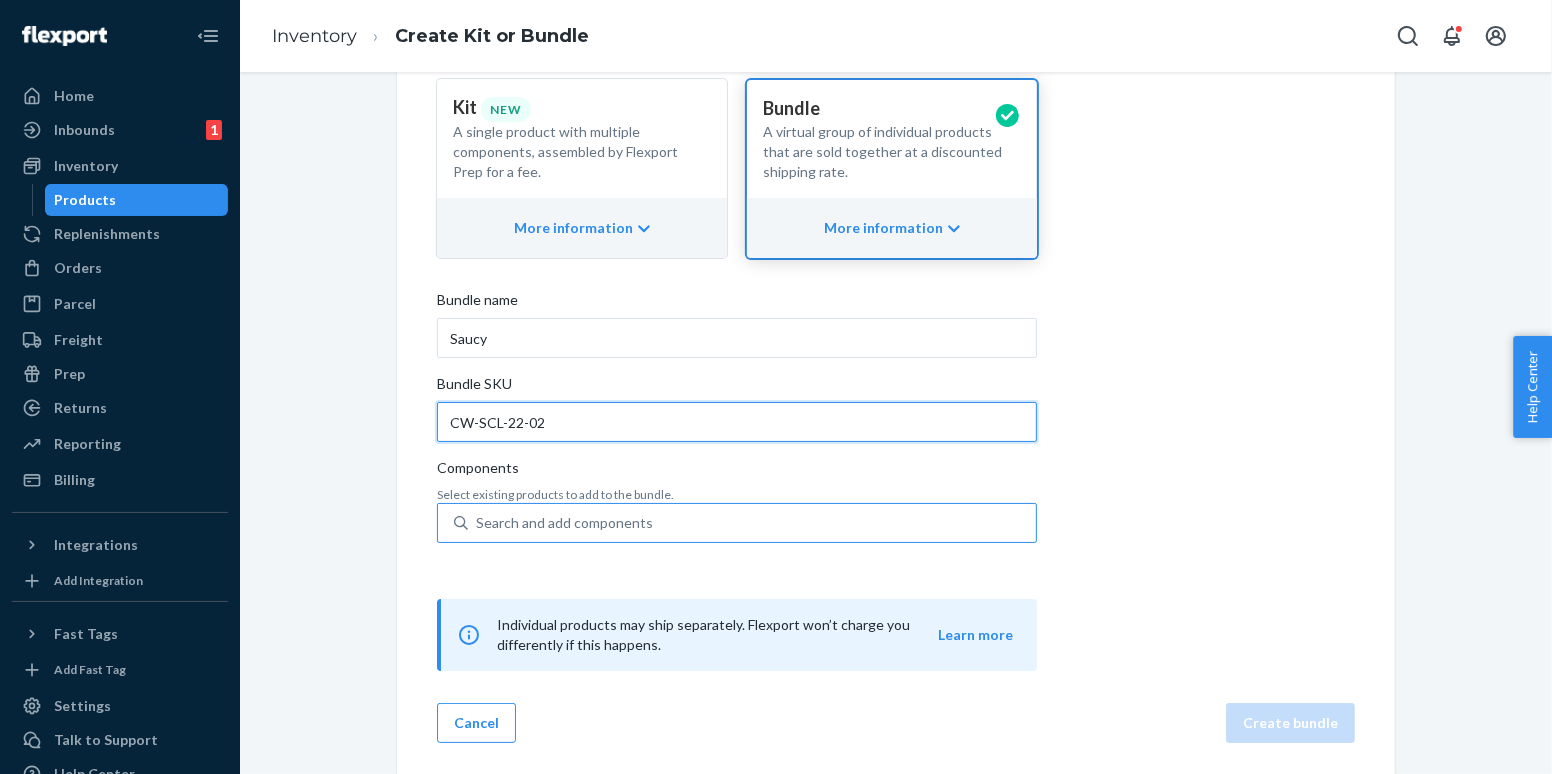 type on "CW-SCL-22-02" 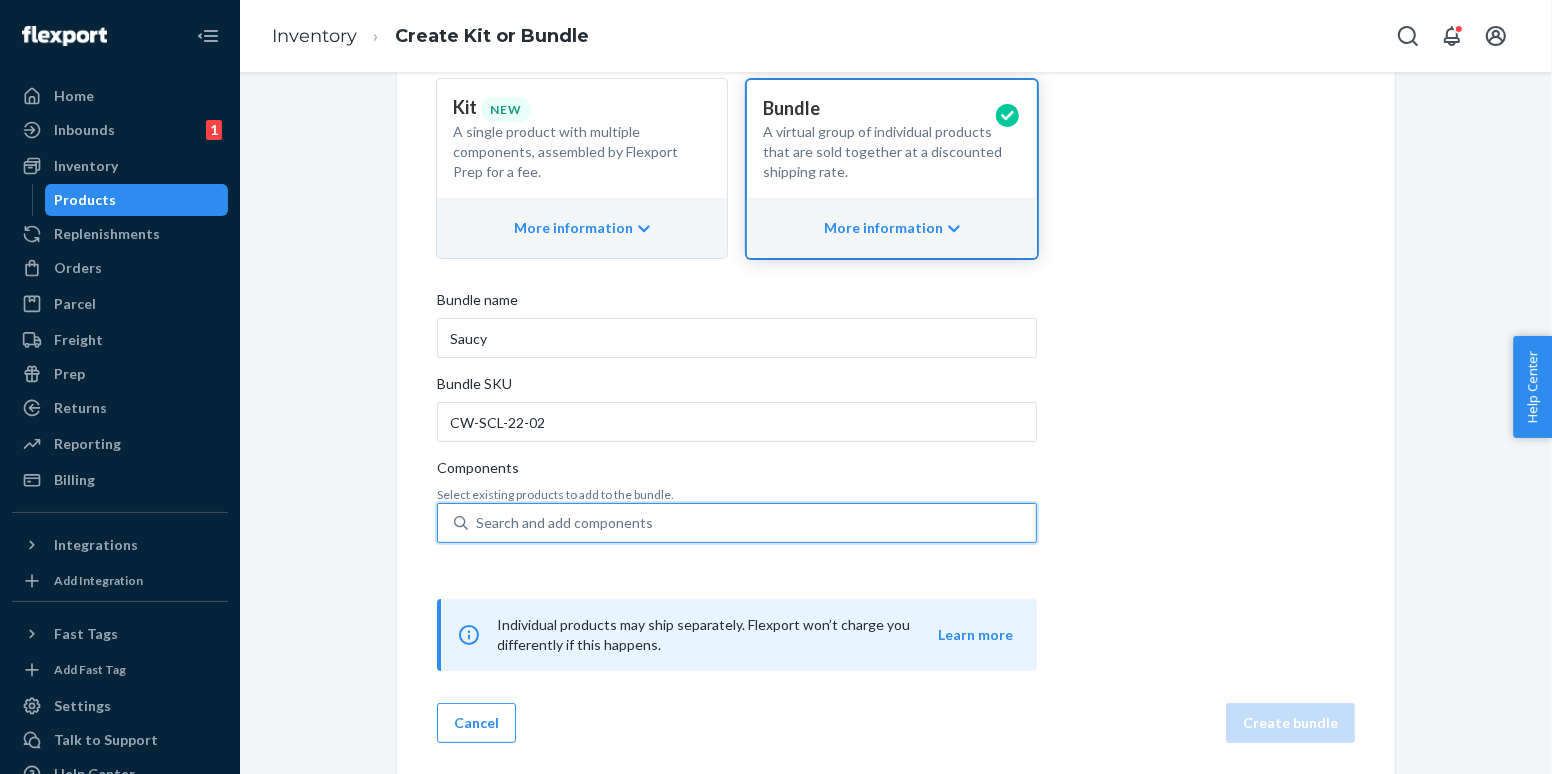 click on "Search and add components" at bounding box center [564, 523] 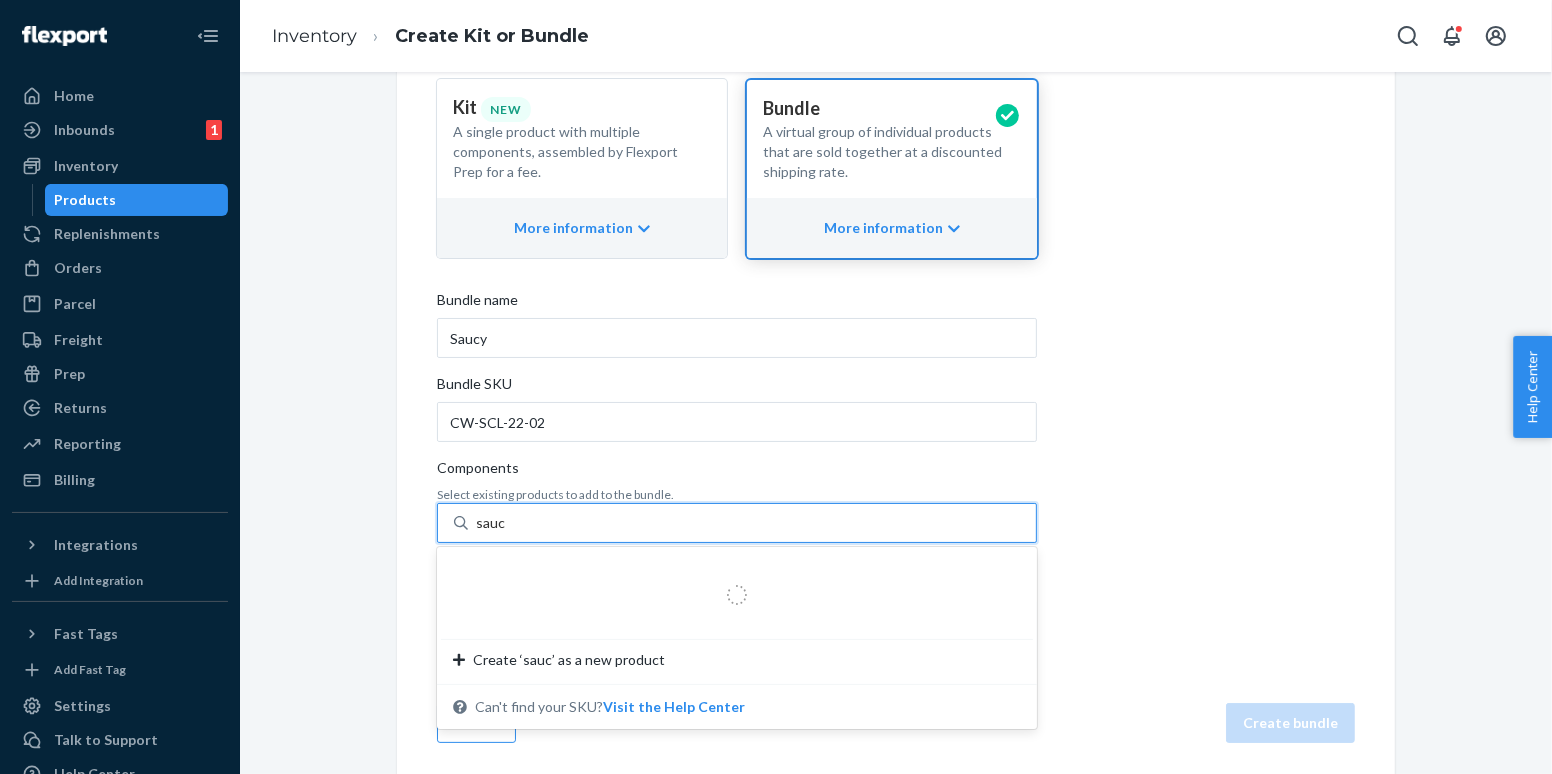 type on "saucy" 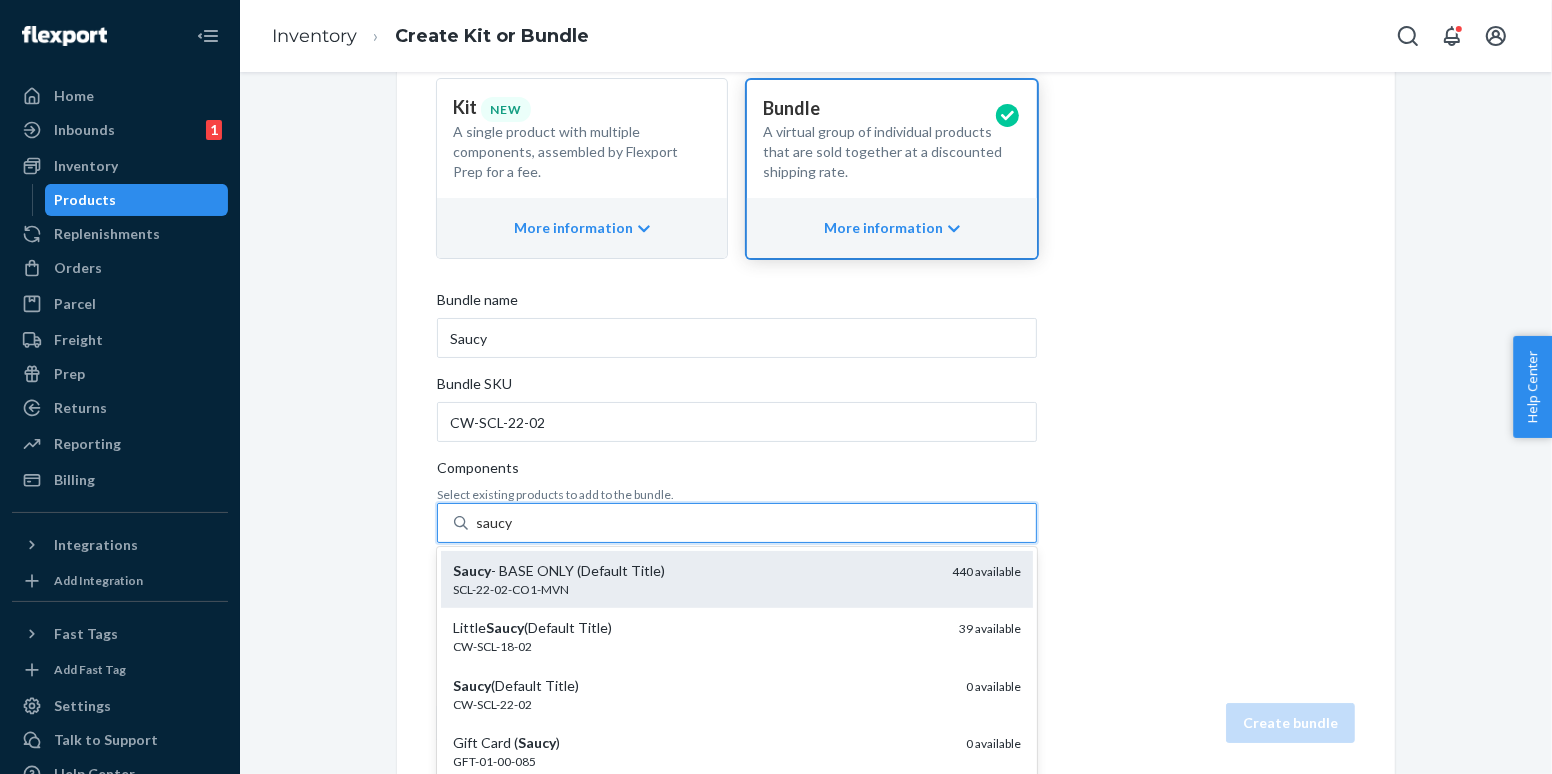 click on "SCL-22-02-CO1-MVN" at bounding box center [694, 589] 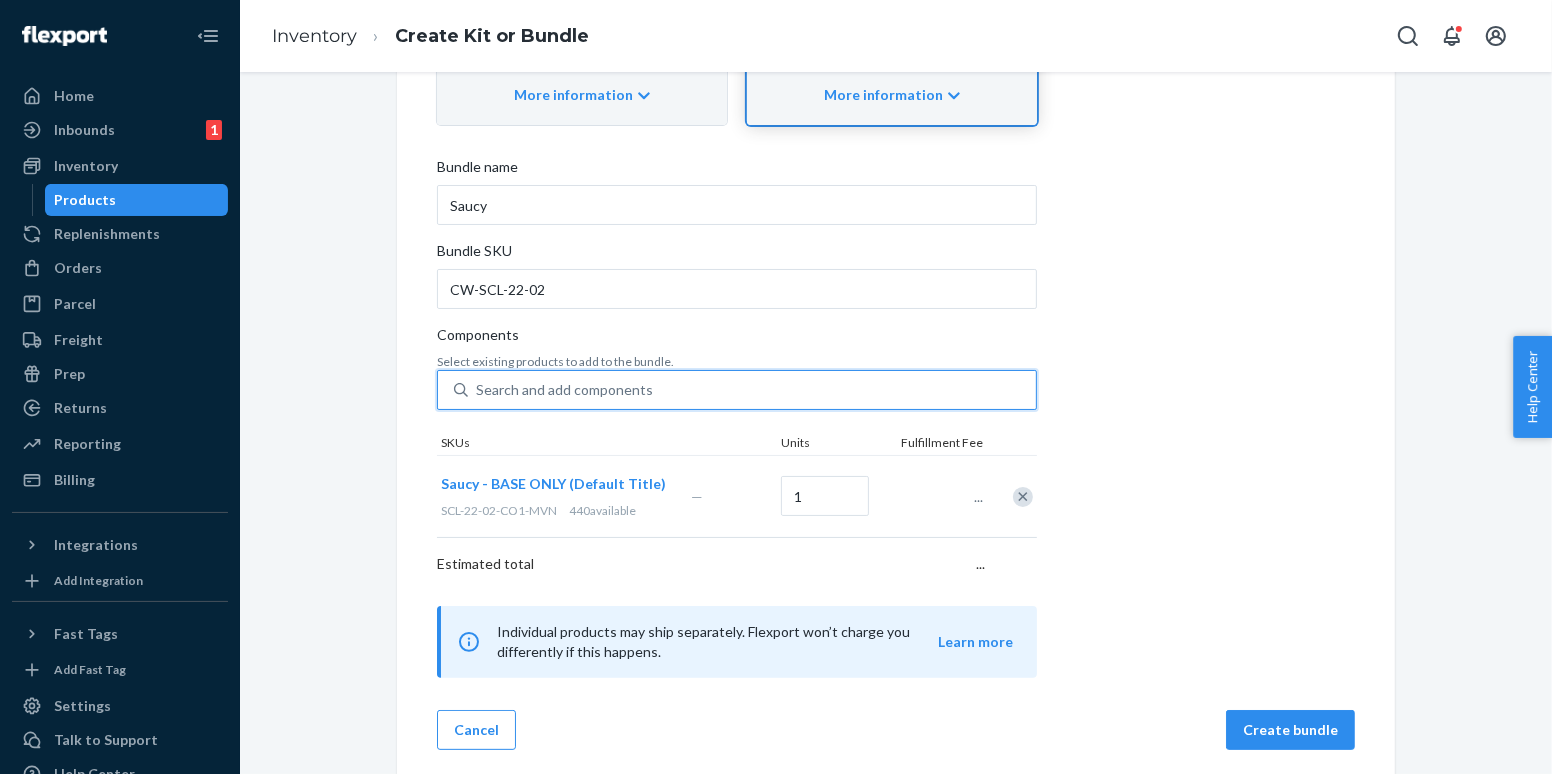 scroll, scrollTop: 313, scrollLeft: 0, axis: vertical 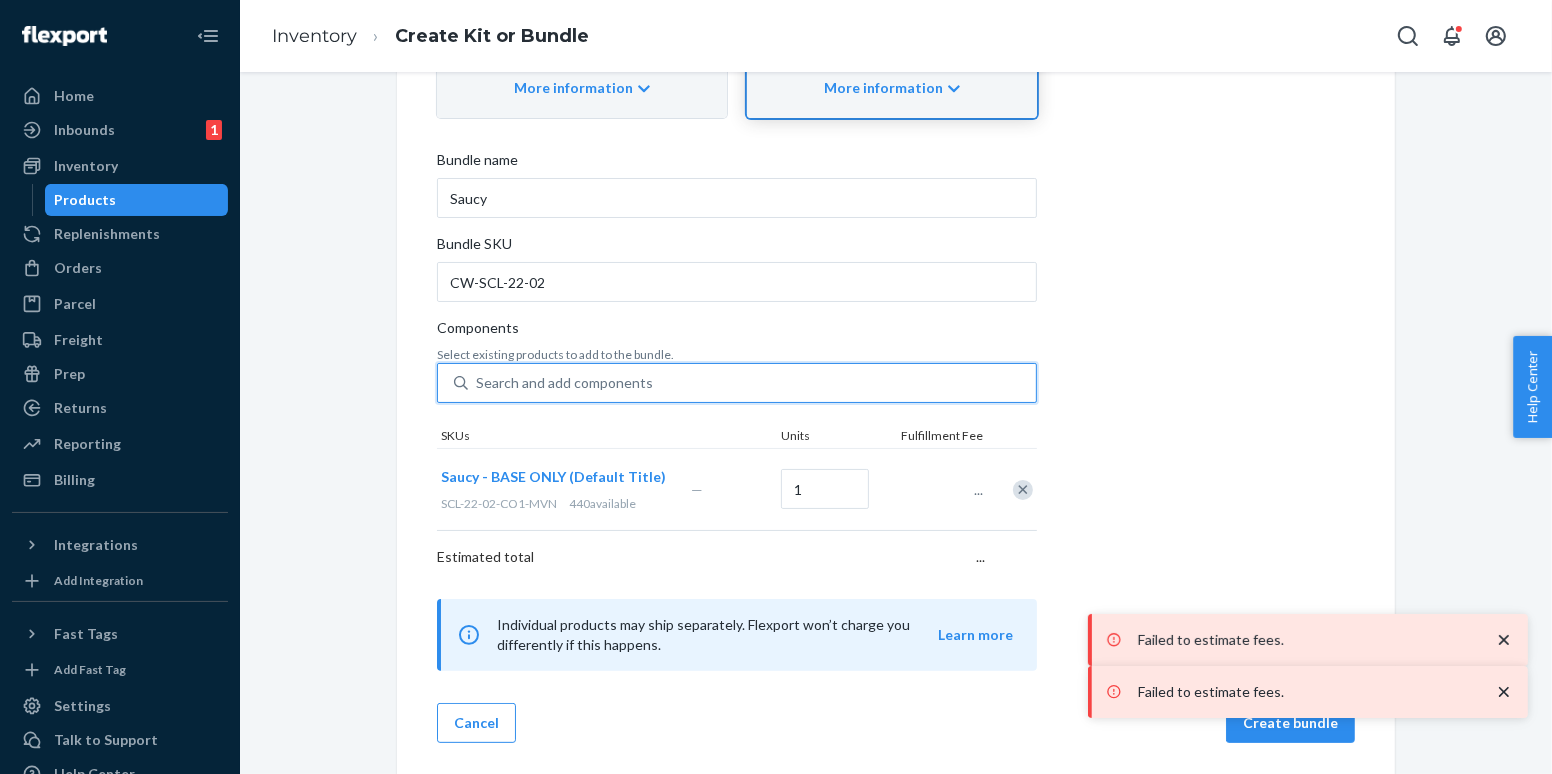 click on "Search and add components" at bounding box center (564, 383) 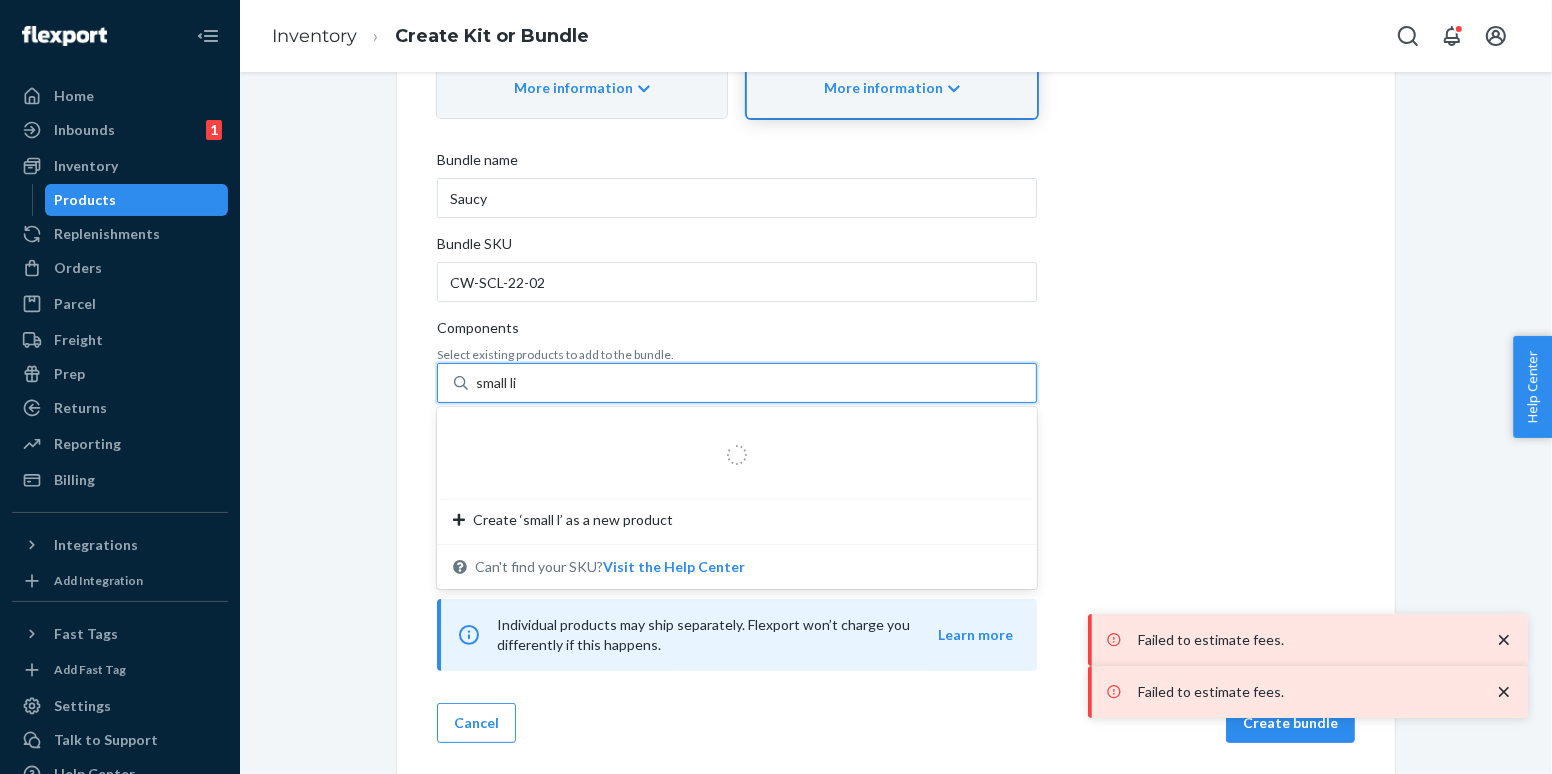 type on "small lid" 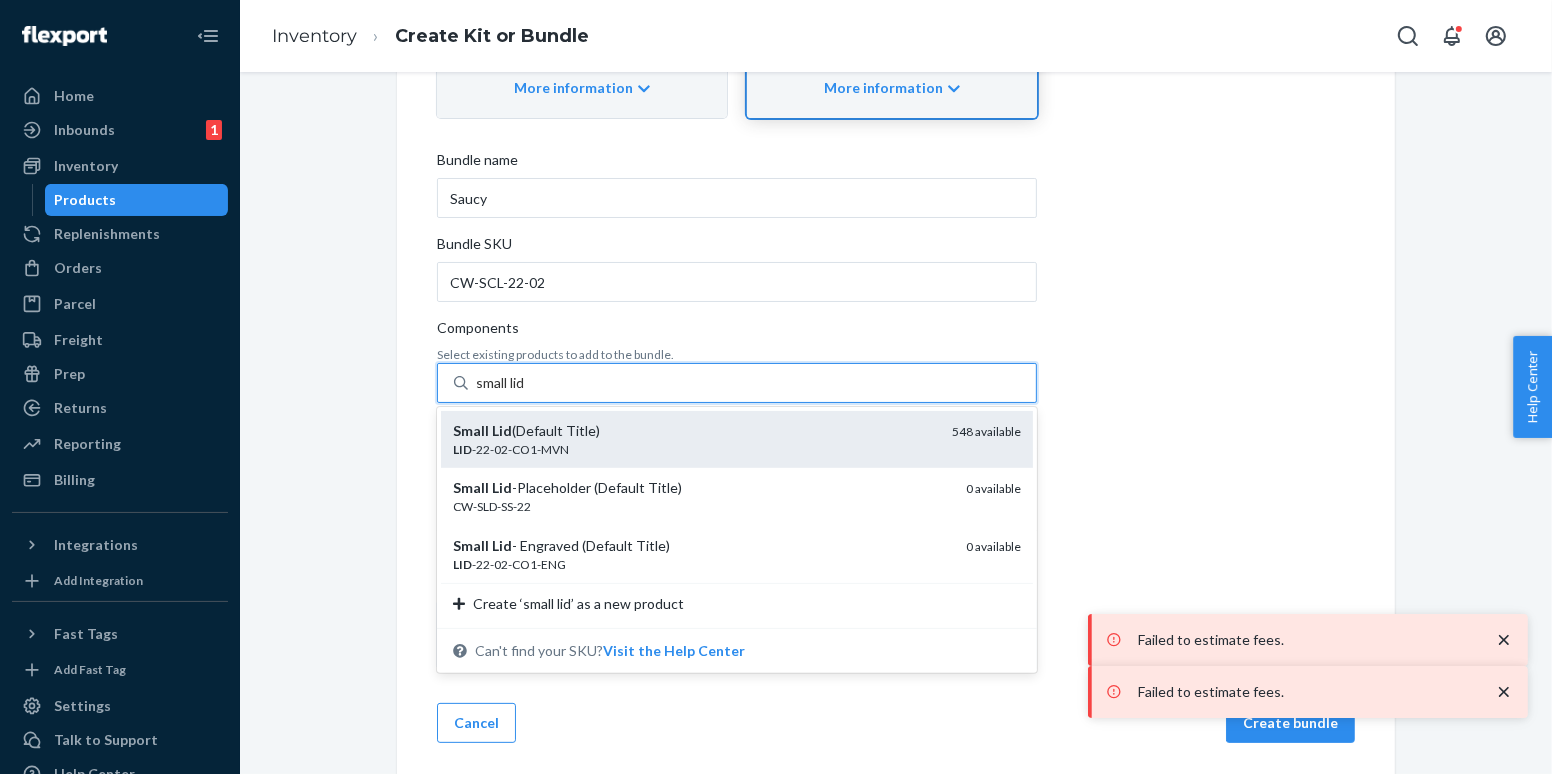 click on "[SKU]" at bounding box center (694, 449) 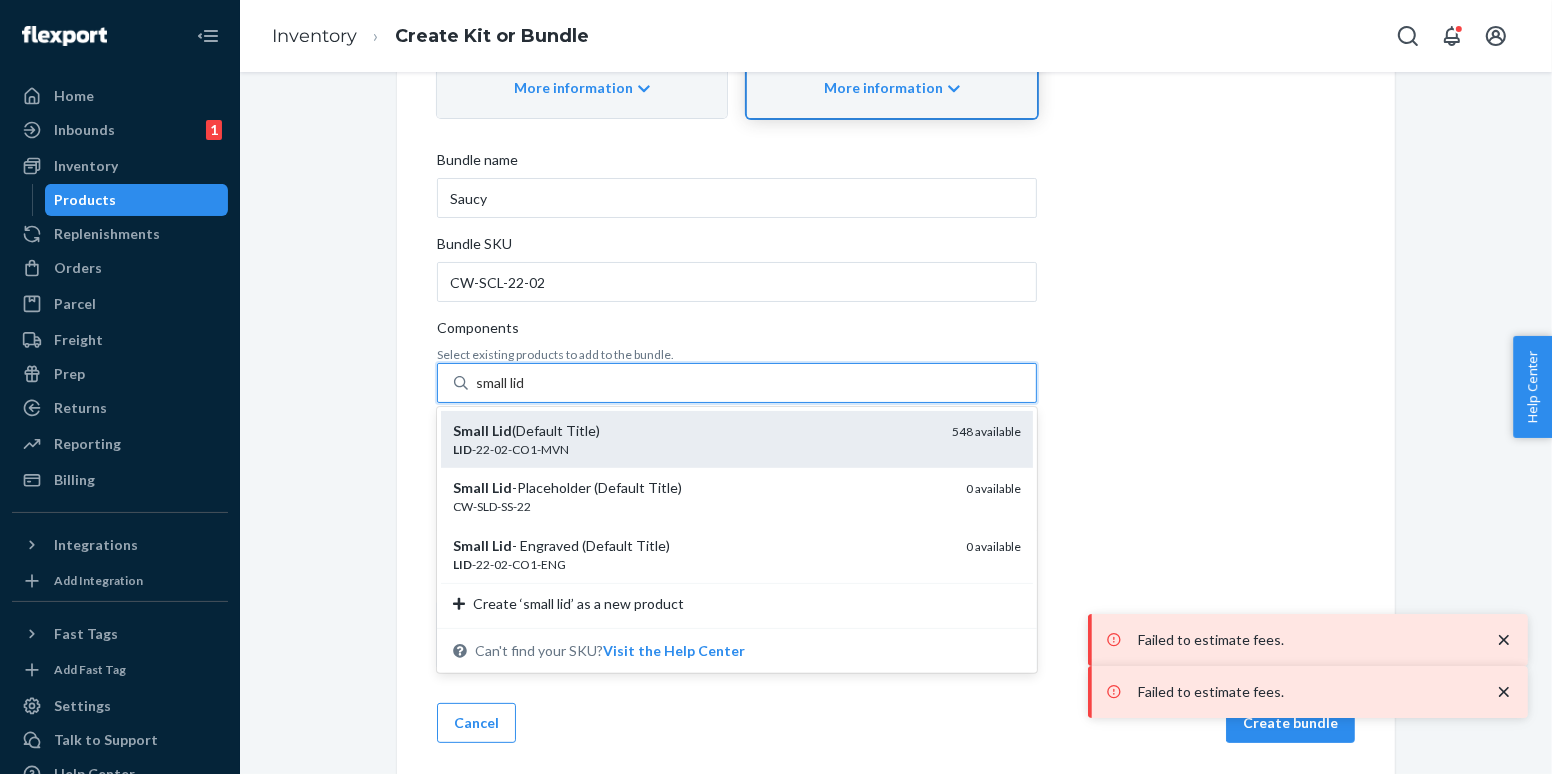 type 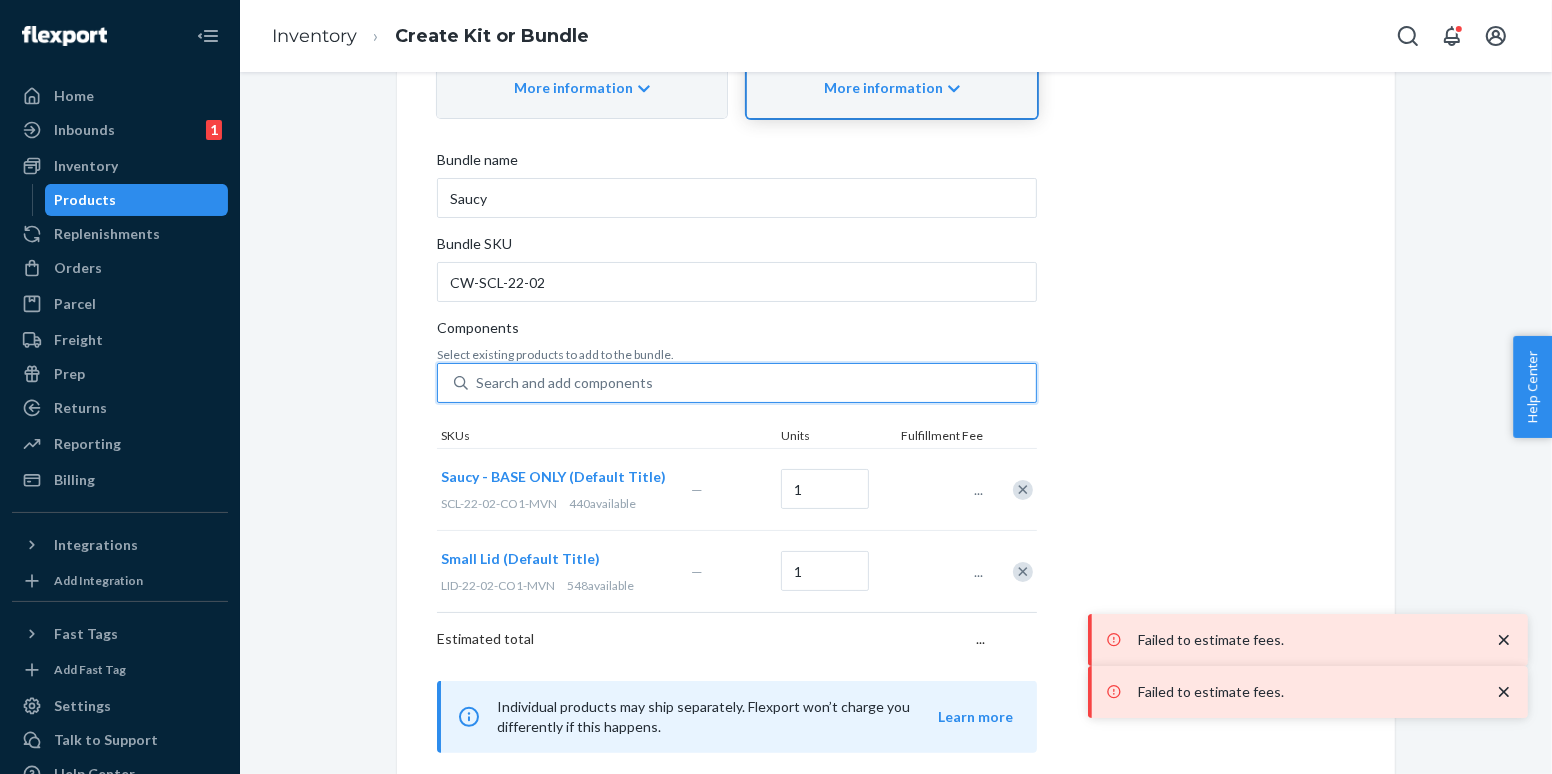 scroll, scrollTop: 395, scrollLeft: 0, axis: vertical 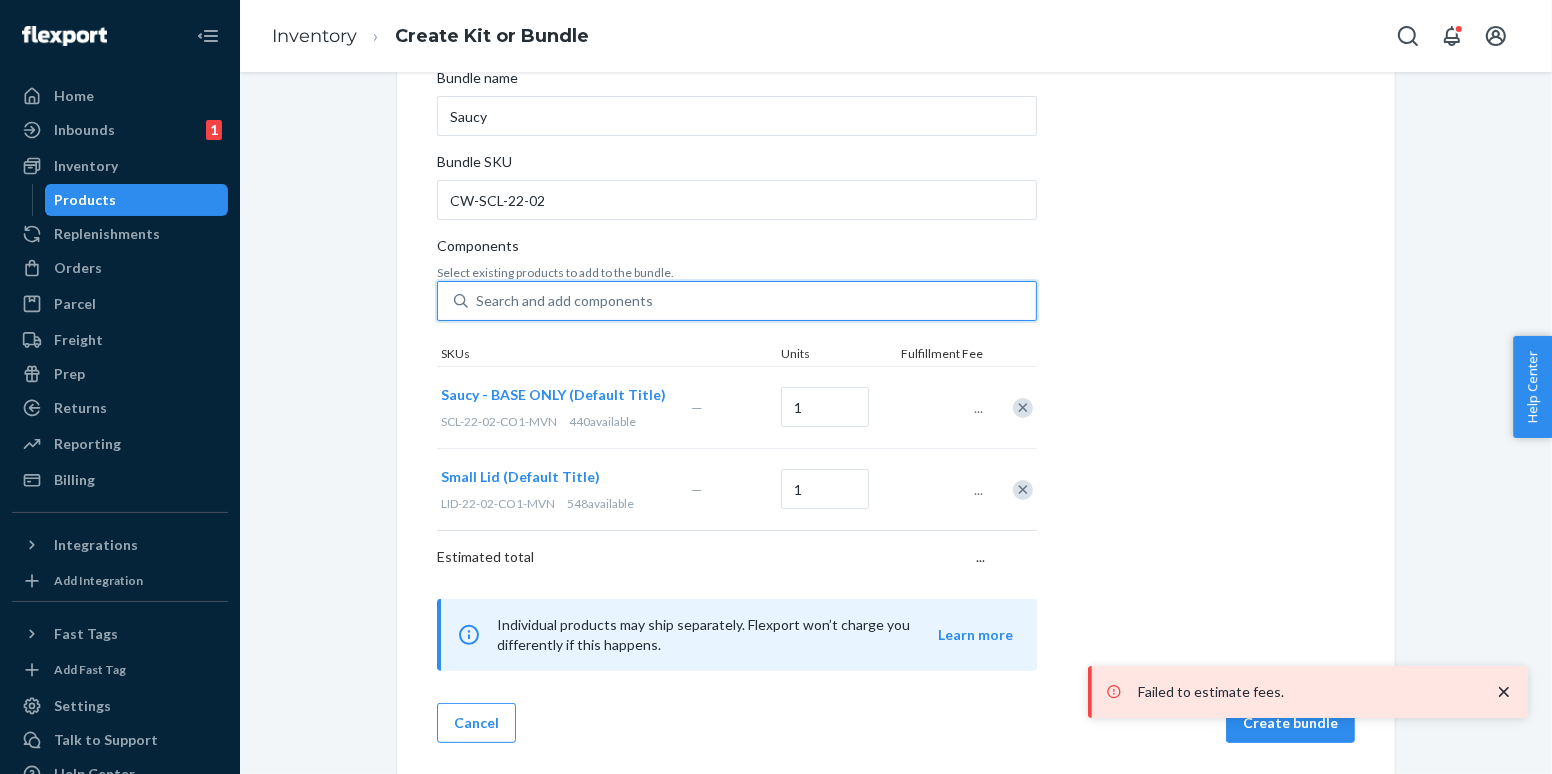 click on "Failed to estimate fees." at bounding box center [1310, 692] 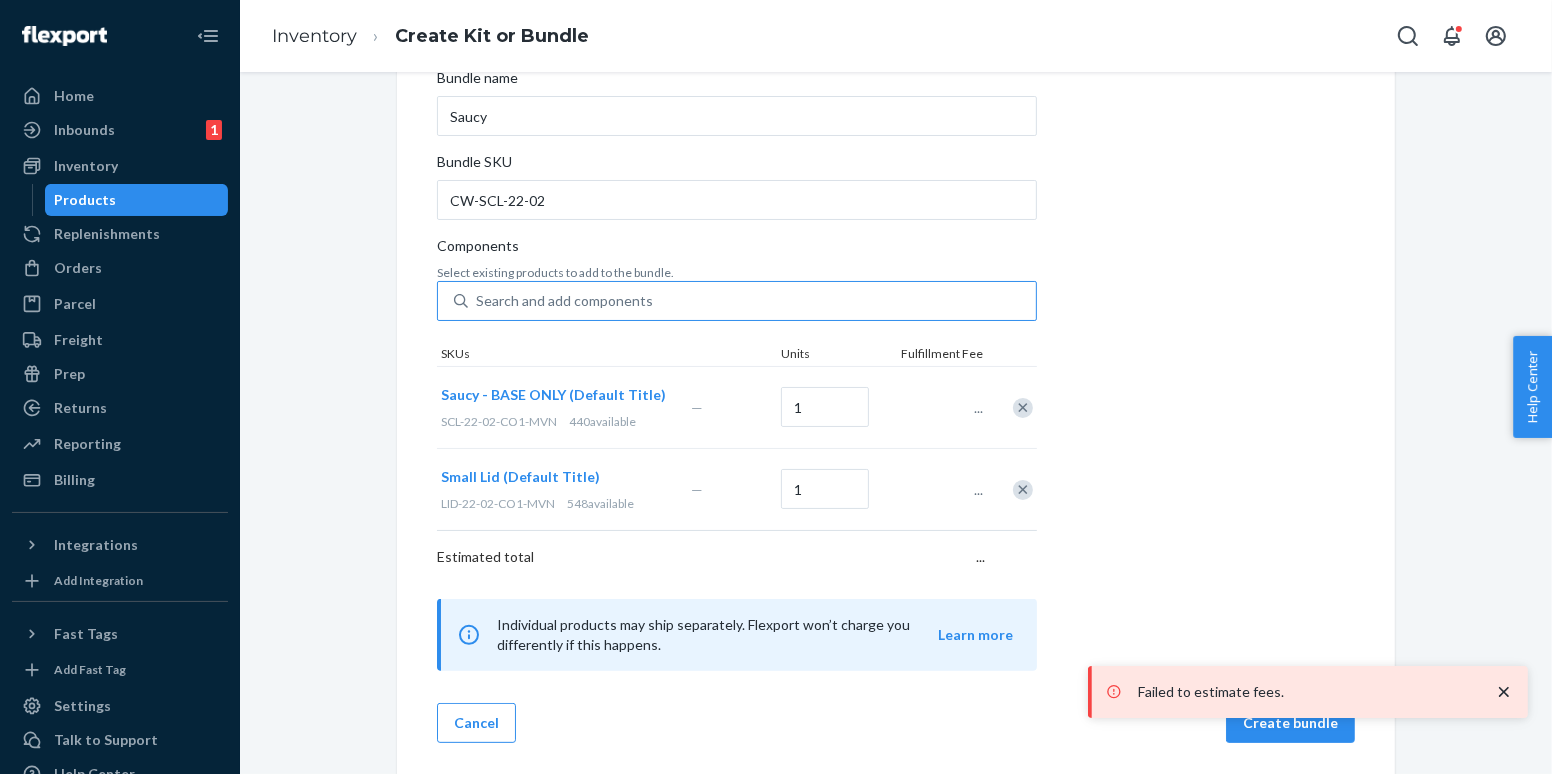 click 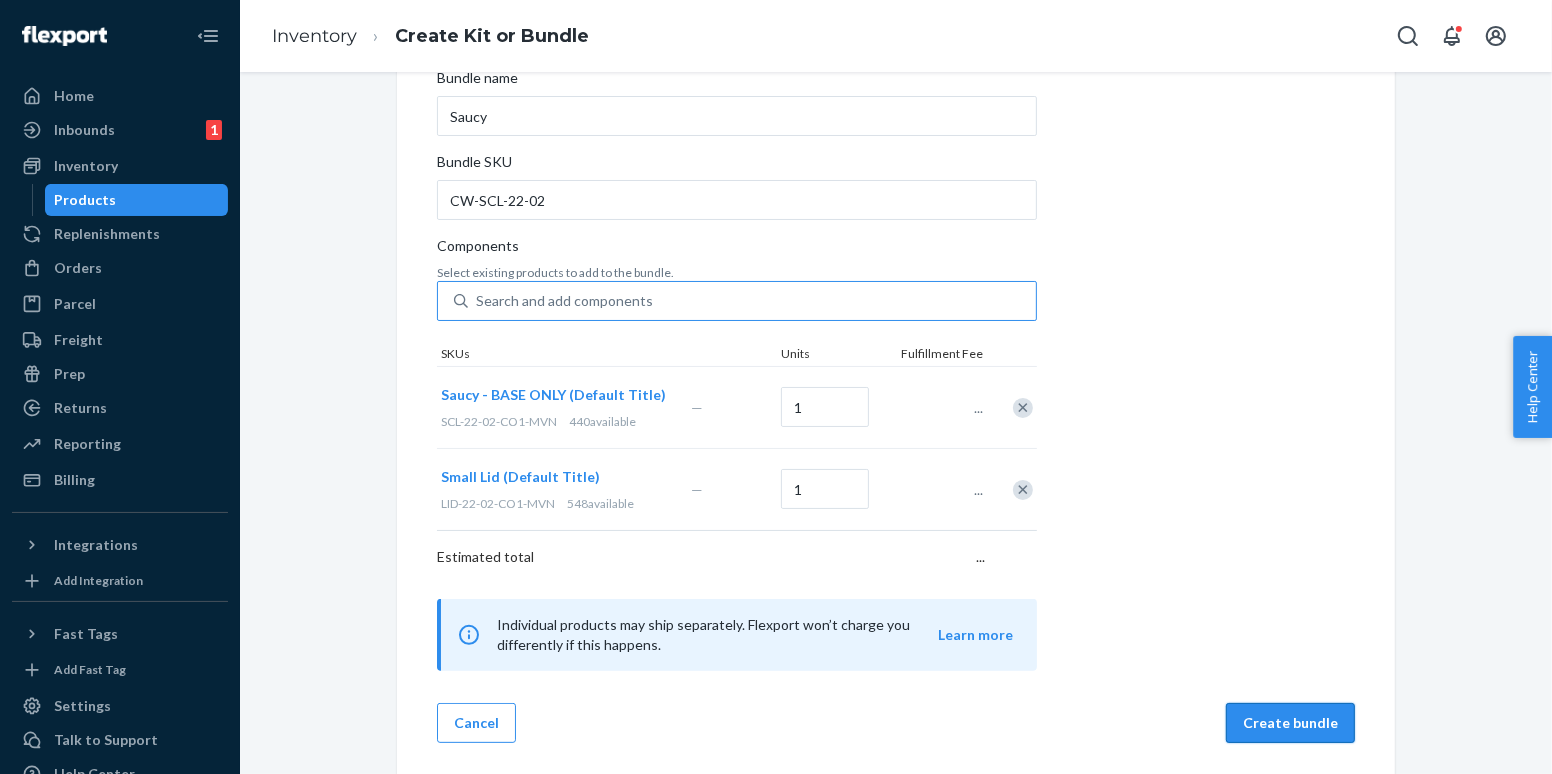 click on "Create bundle" at bounding box center [1290, 723] 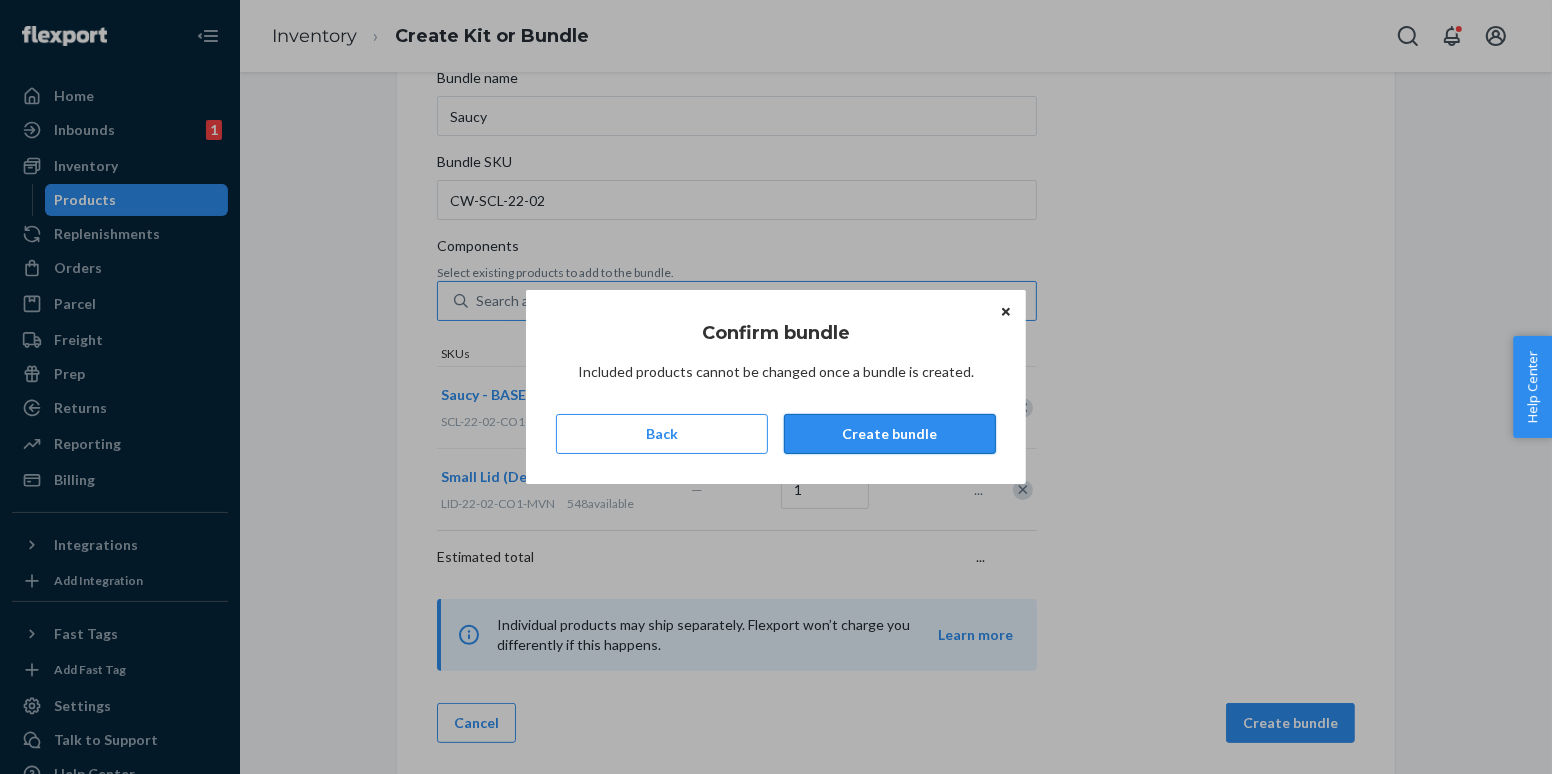 click on "Create bundle" at bounding box center (890, 434) 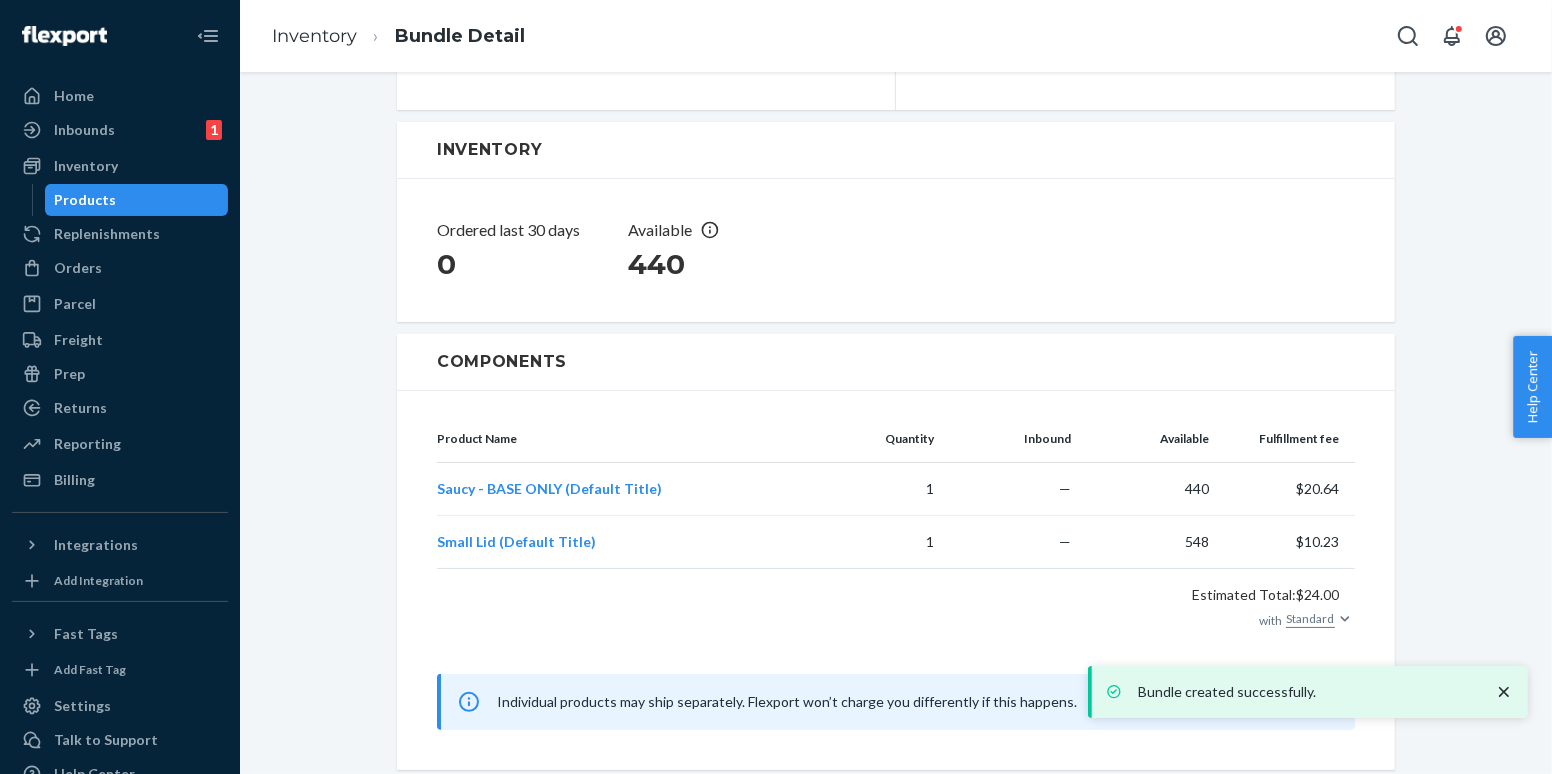 scroll, scrollTop: 0, scrollLeft: 0, axis: both 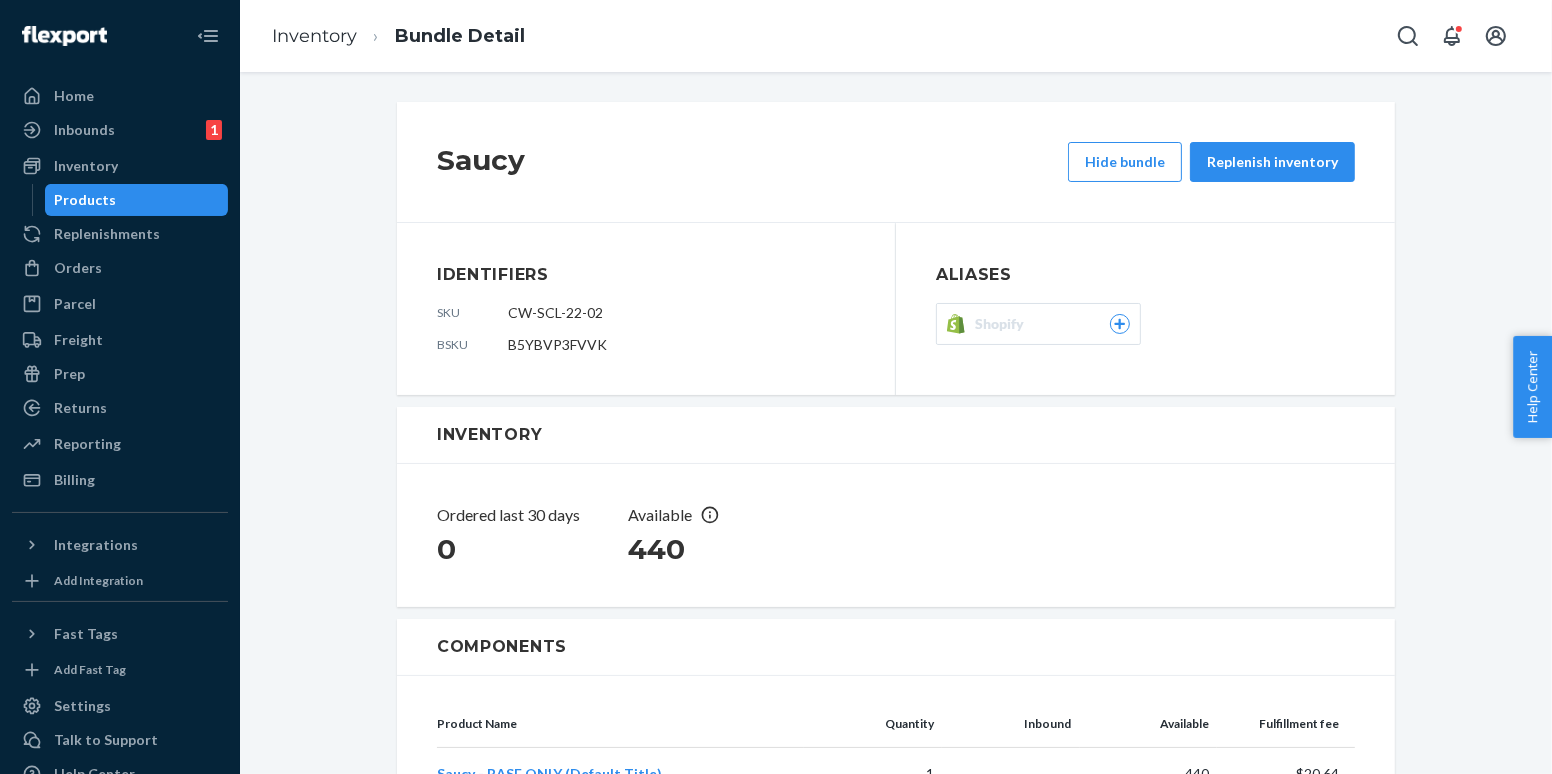 click on "Shopify" at bounding box center [1052, 324] 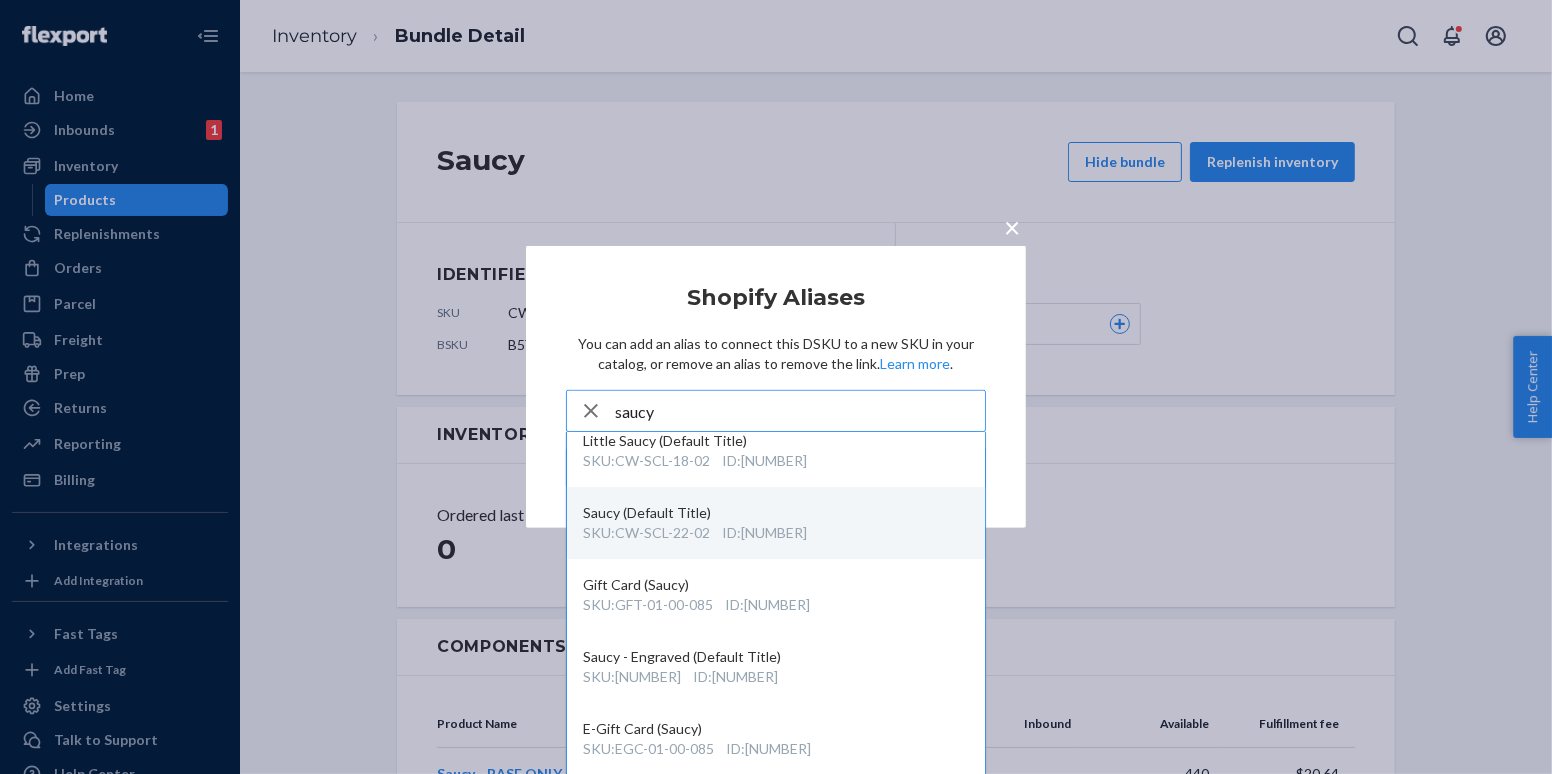 scroll, scrollTop: 93, scrollLeft: 0, axis: vertical 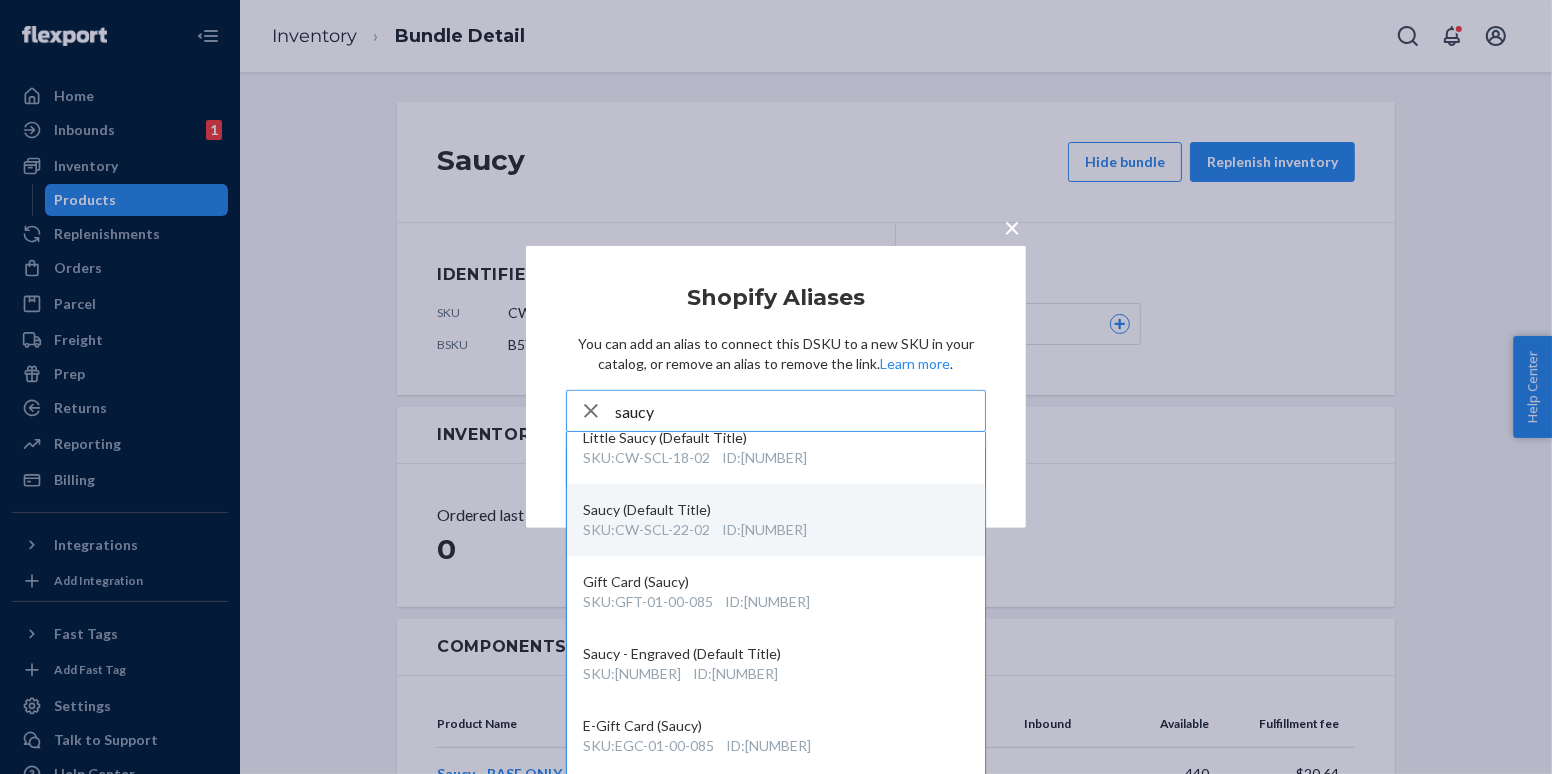 type on "saucy" 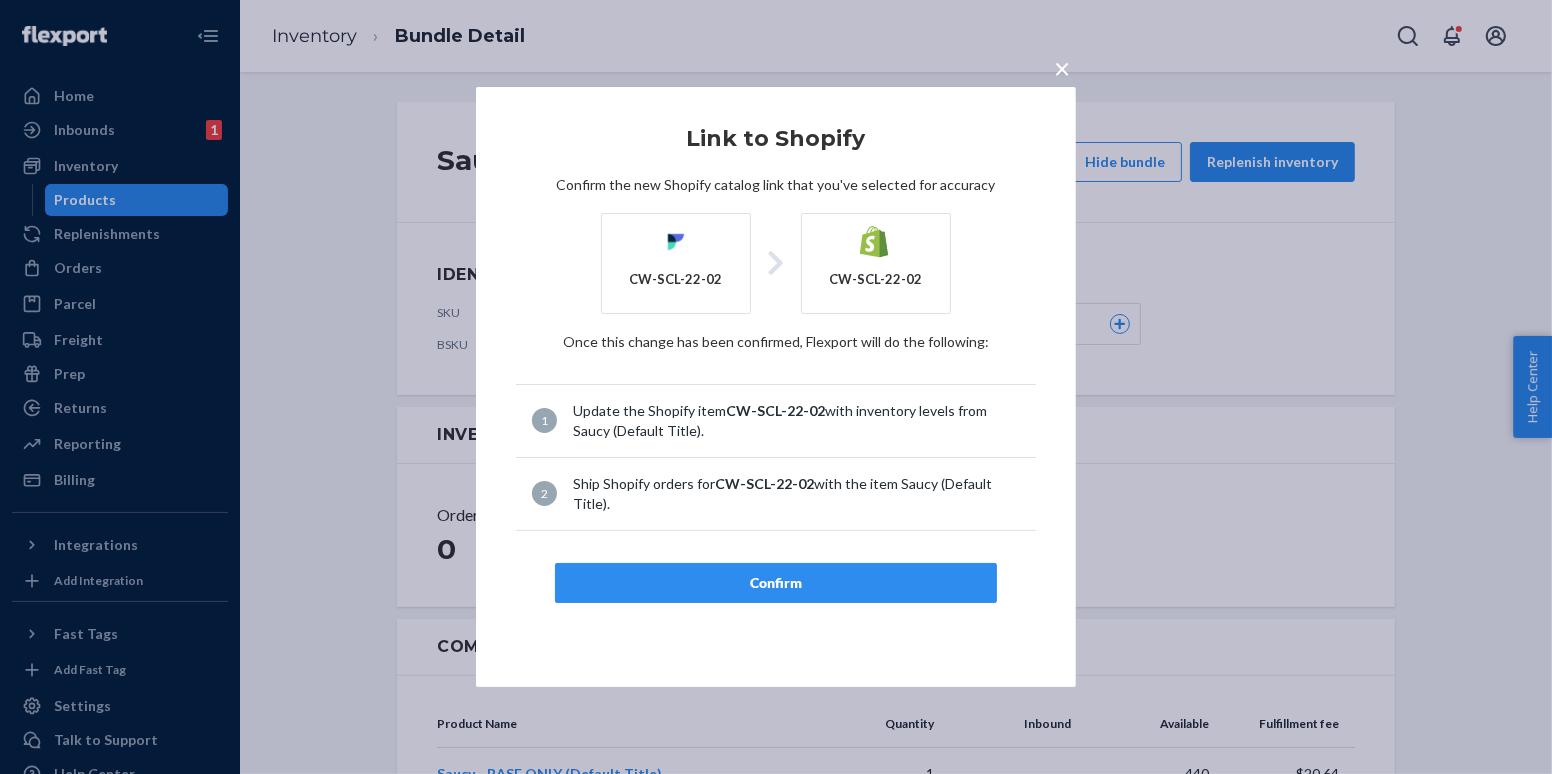 click on "Confirm" at bounding box center (776, 583) 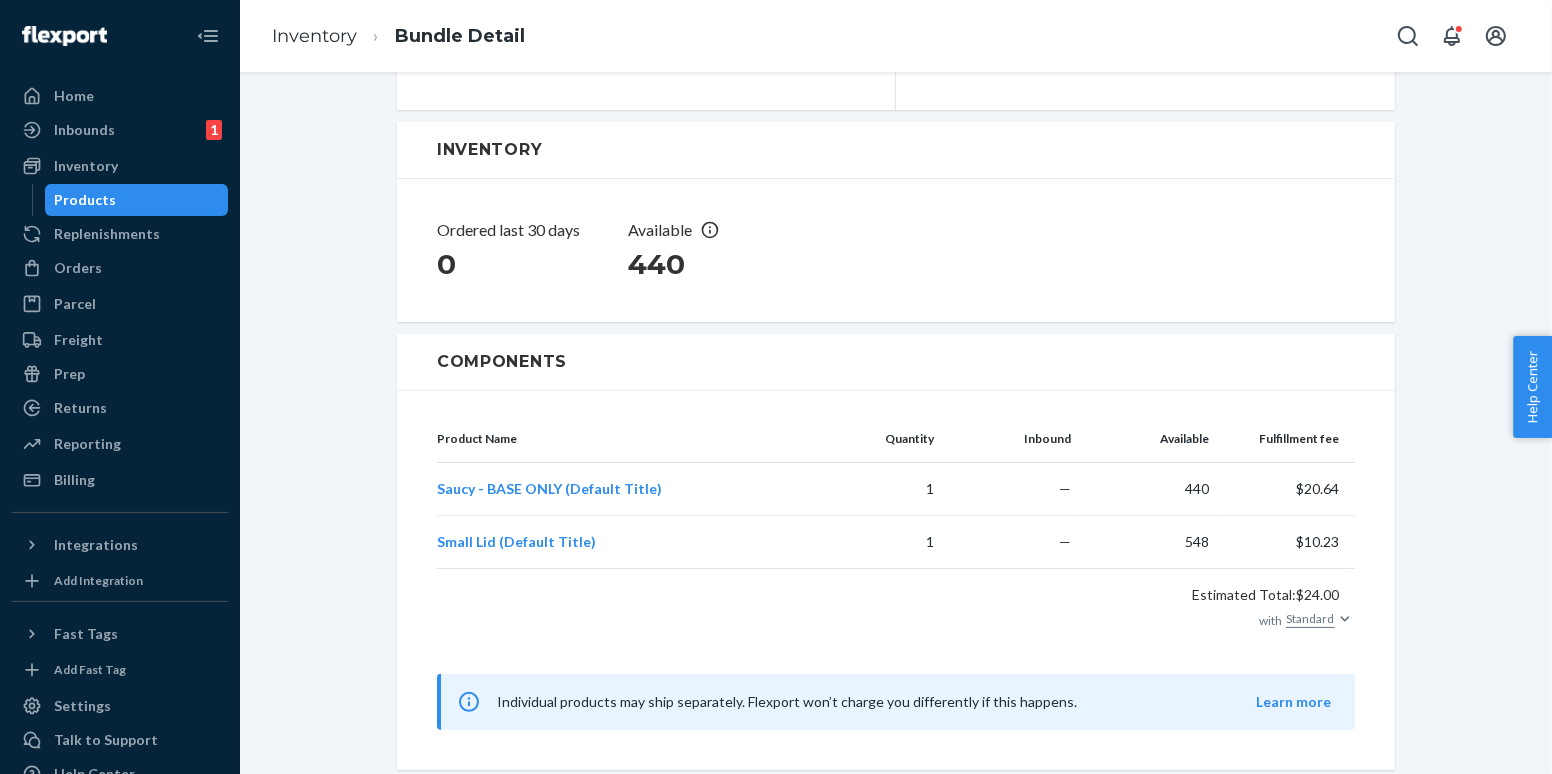 scroll, scrollTop: 0, scrollLeft: 0, axis: both 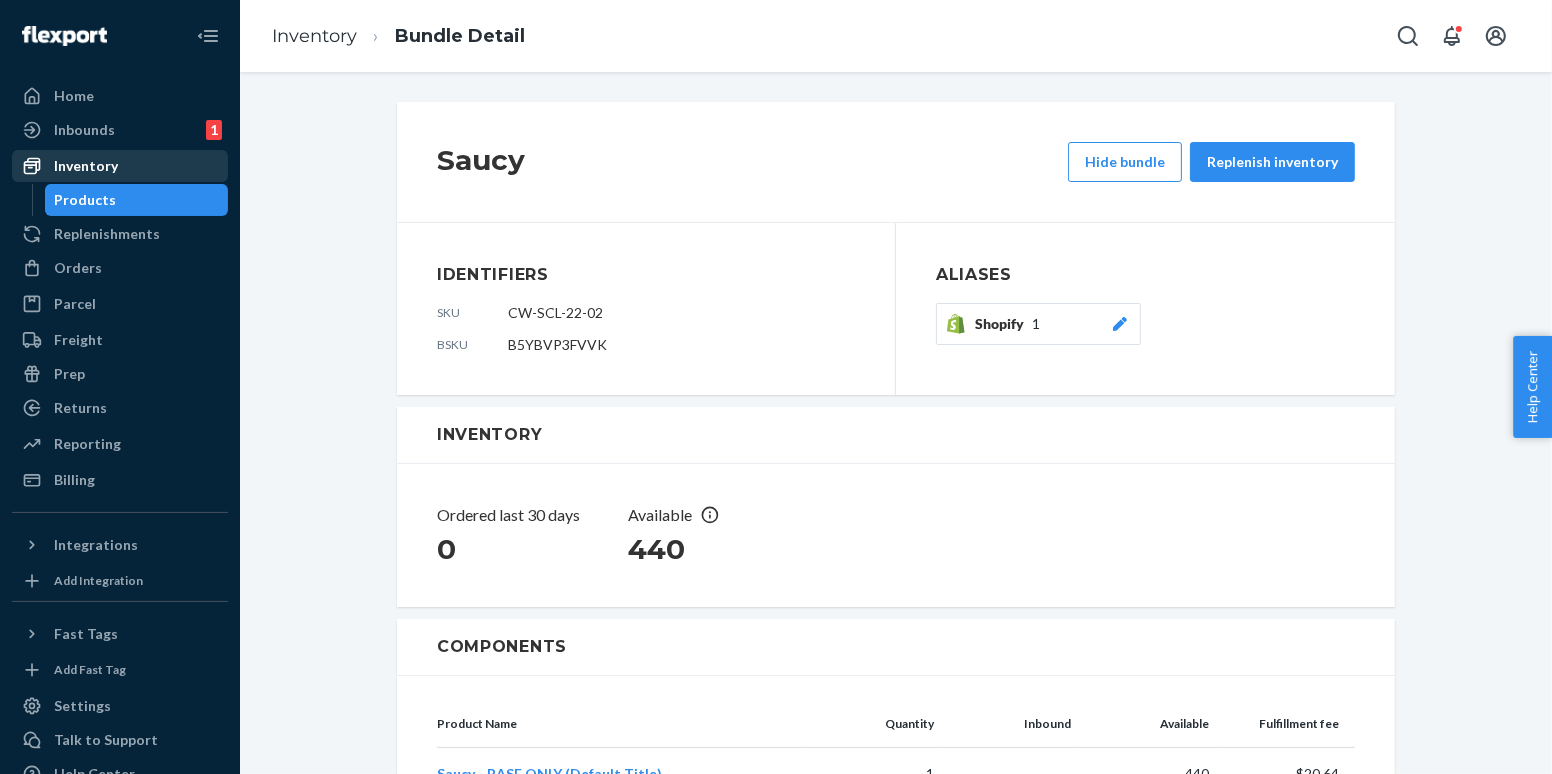 click on "Inventory" at bounding box center (120, 166) 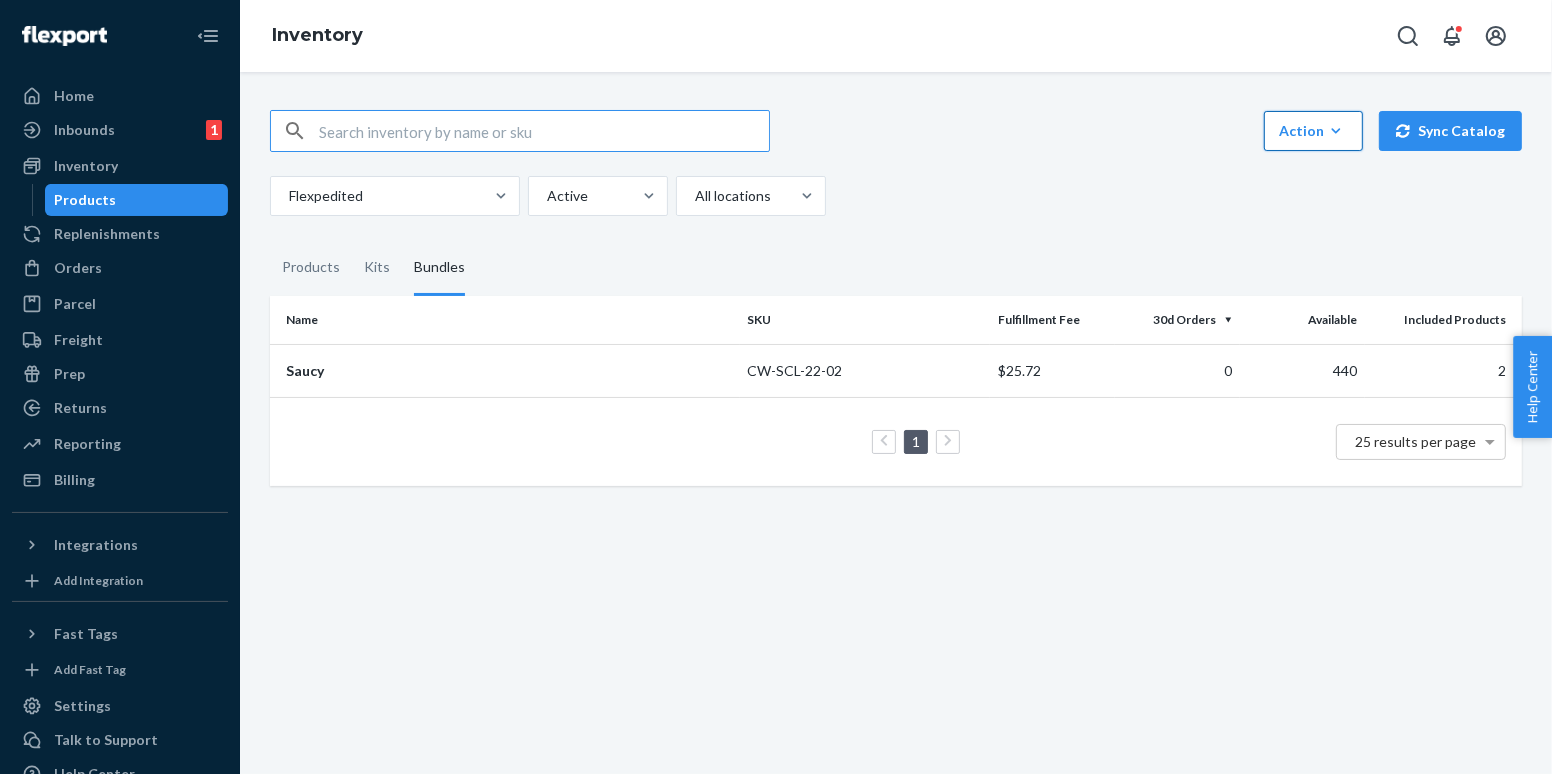 click on "Action" at bounding box center [1313, 131] 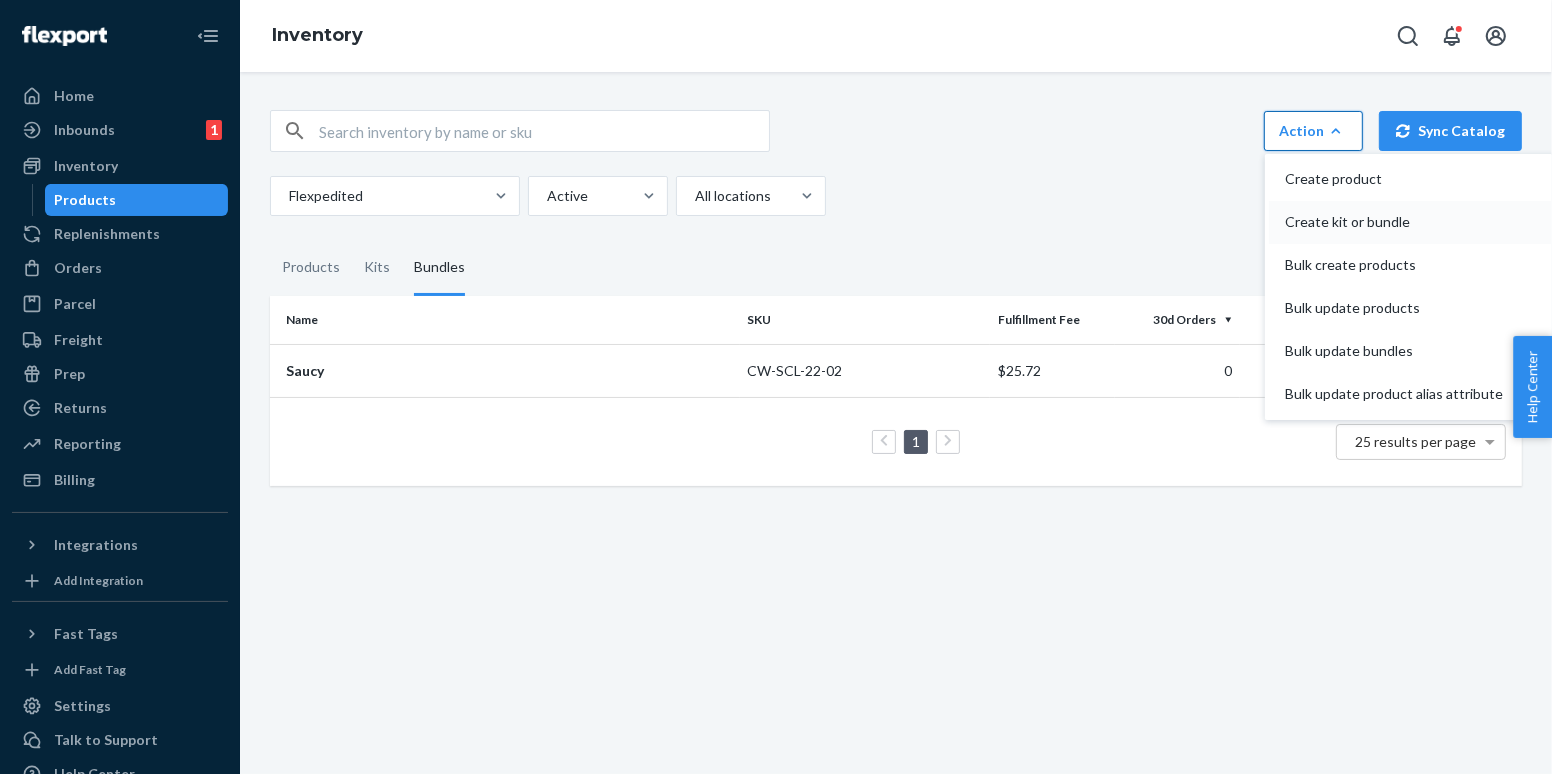 click on "Create kit or bundle" at bounding box center (1394, 222) 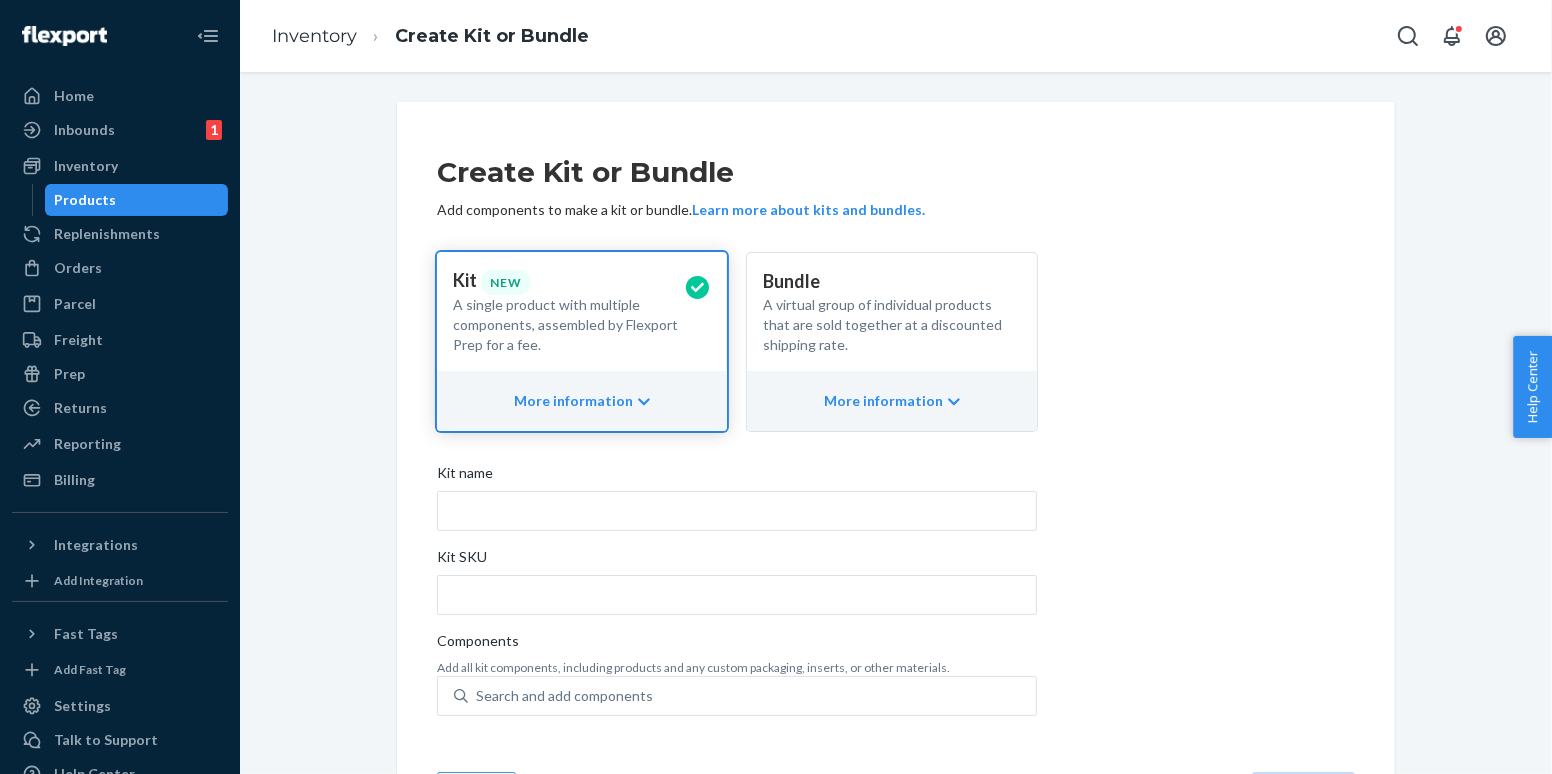 click on "A virtual group of individual products that are sold together at a discounted shipping rate." at bounding box center (884, 325) 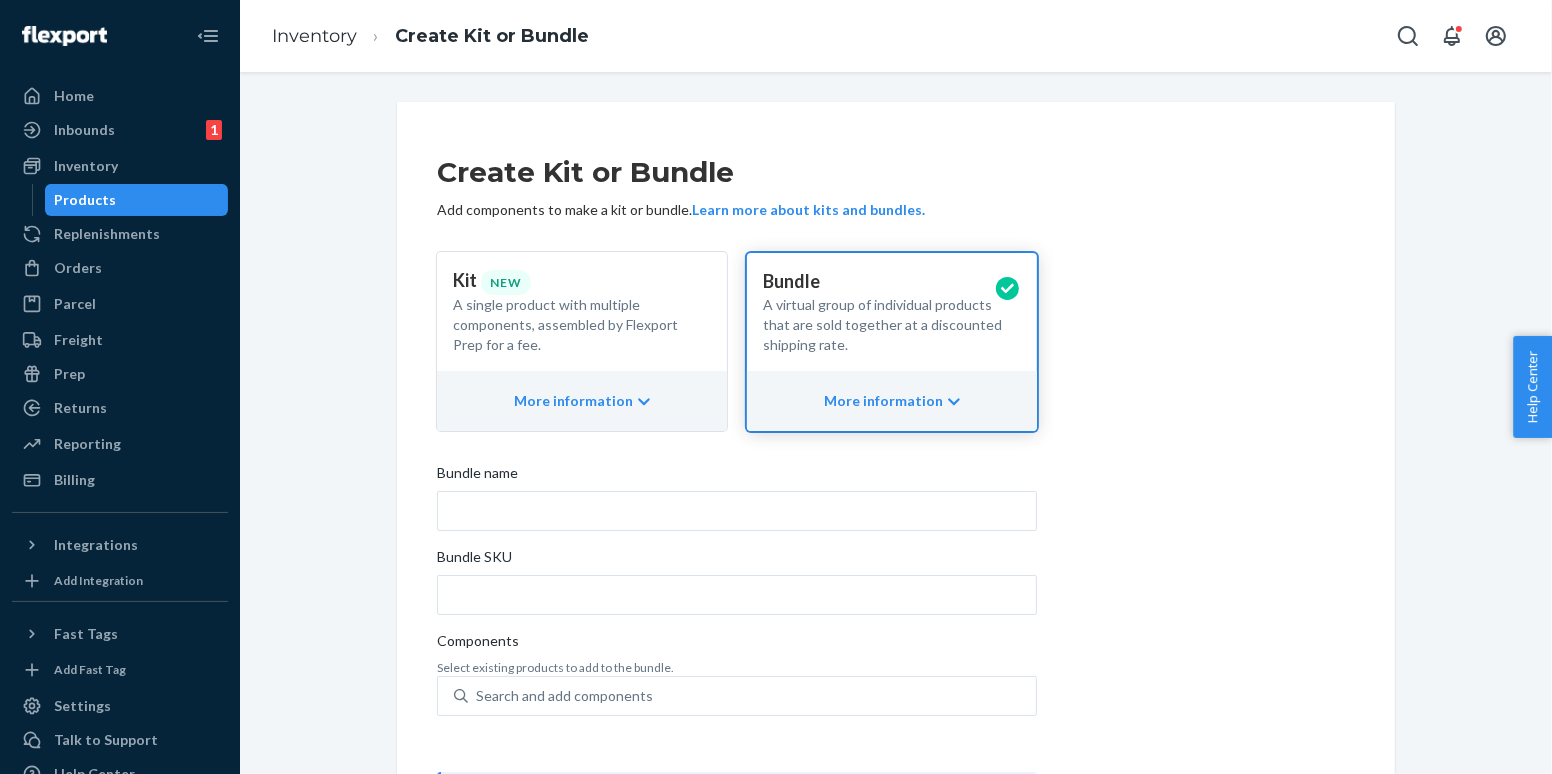 scroll, scrollTop: 173, scrollLeft: 0, axis: vertical 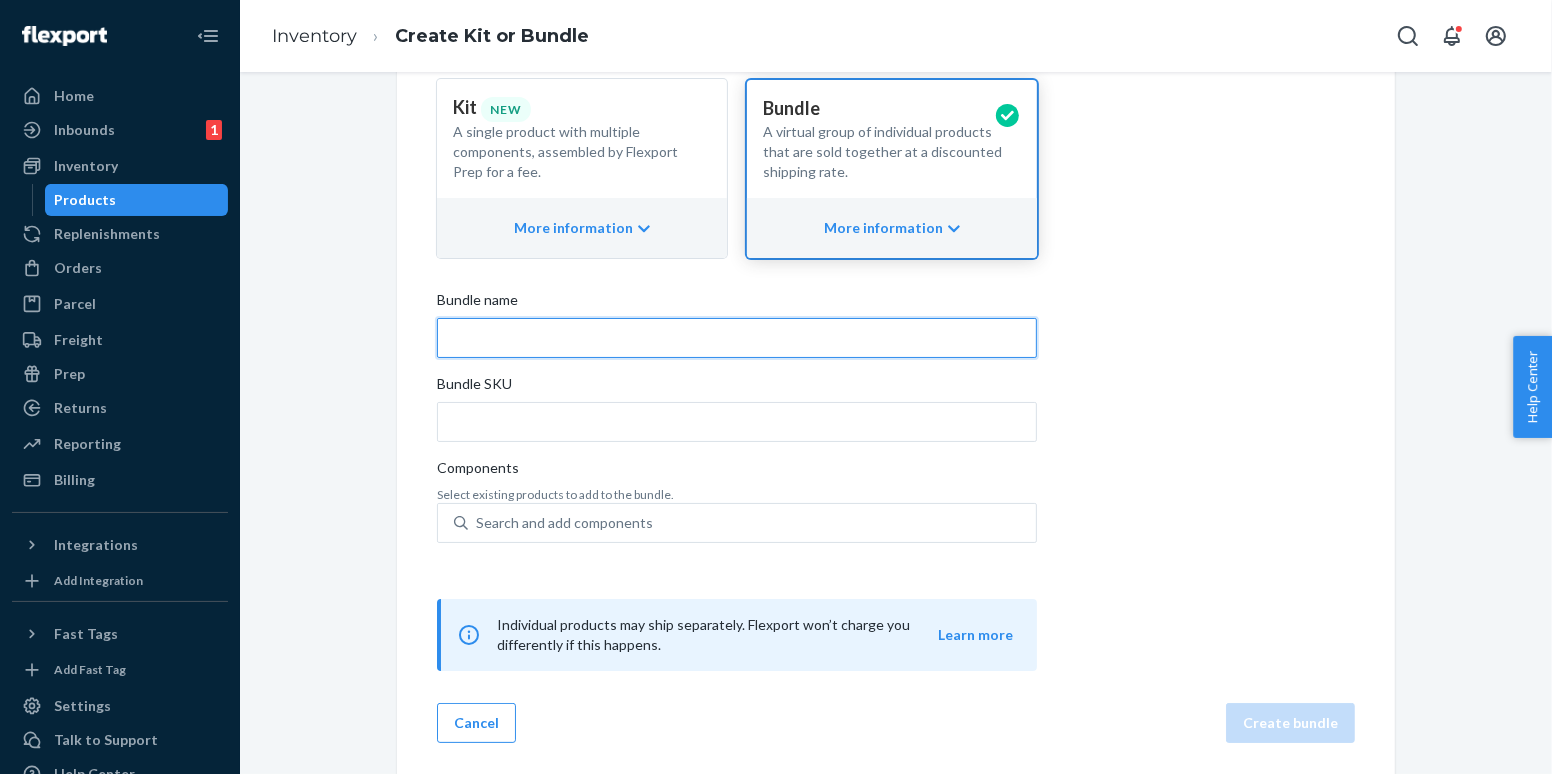 click on "Bundle name" at bounding box center [737, 338] 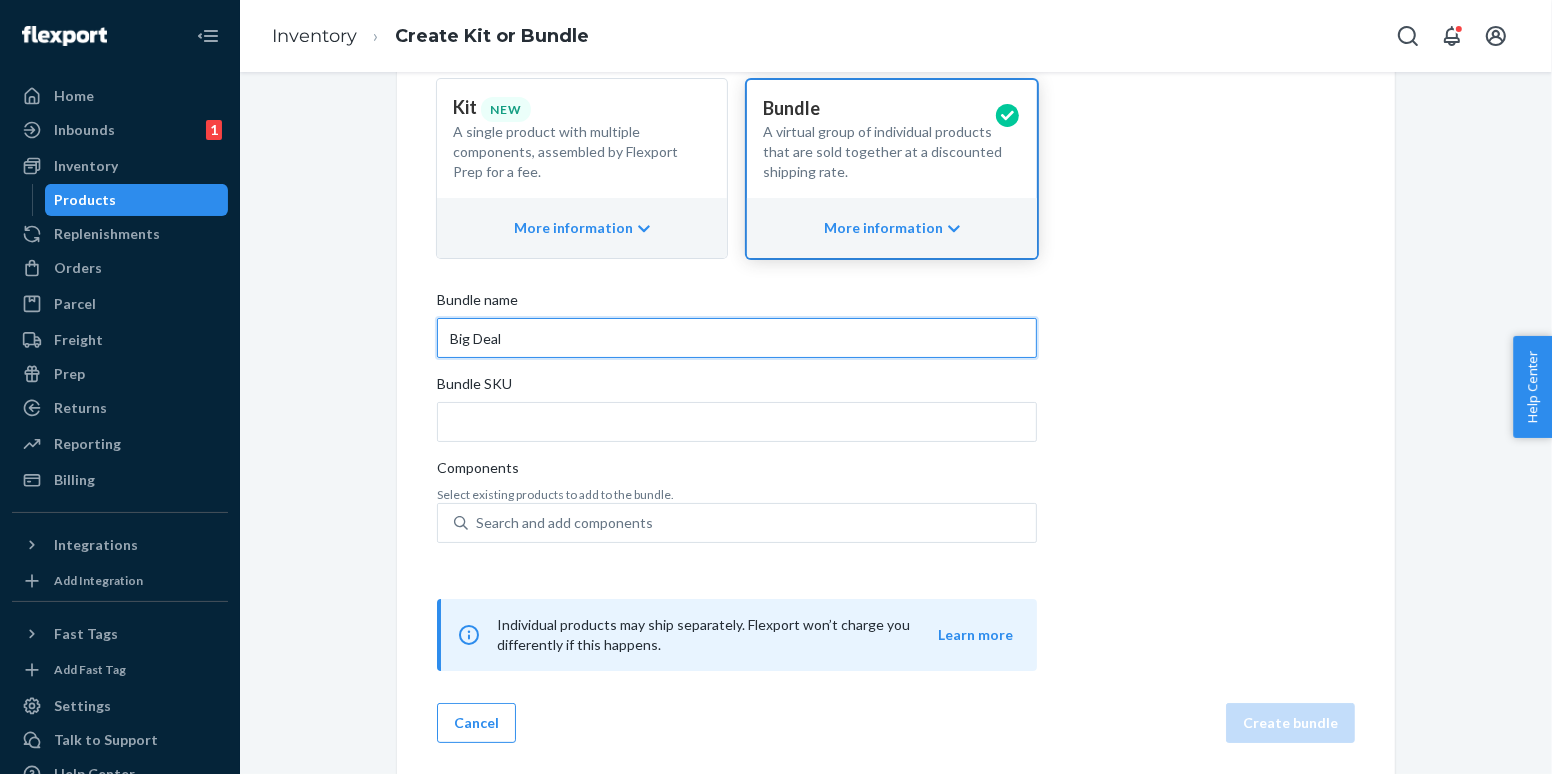type on "Big Deal" 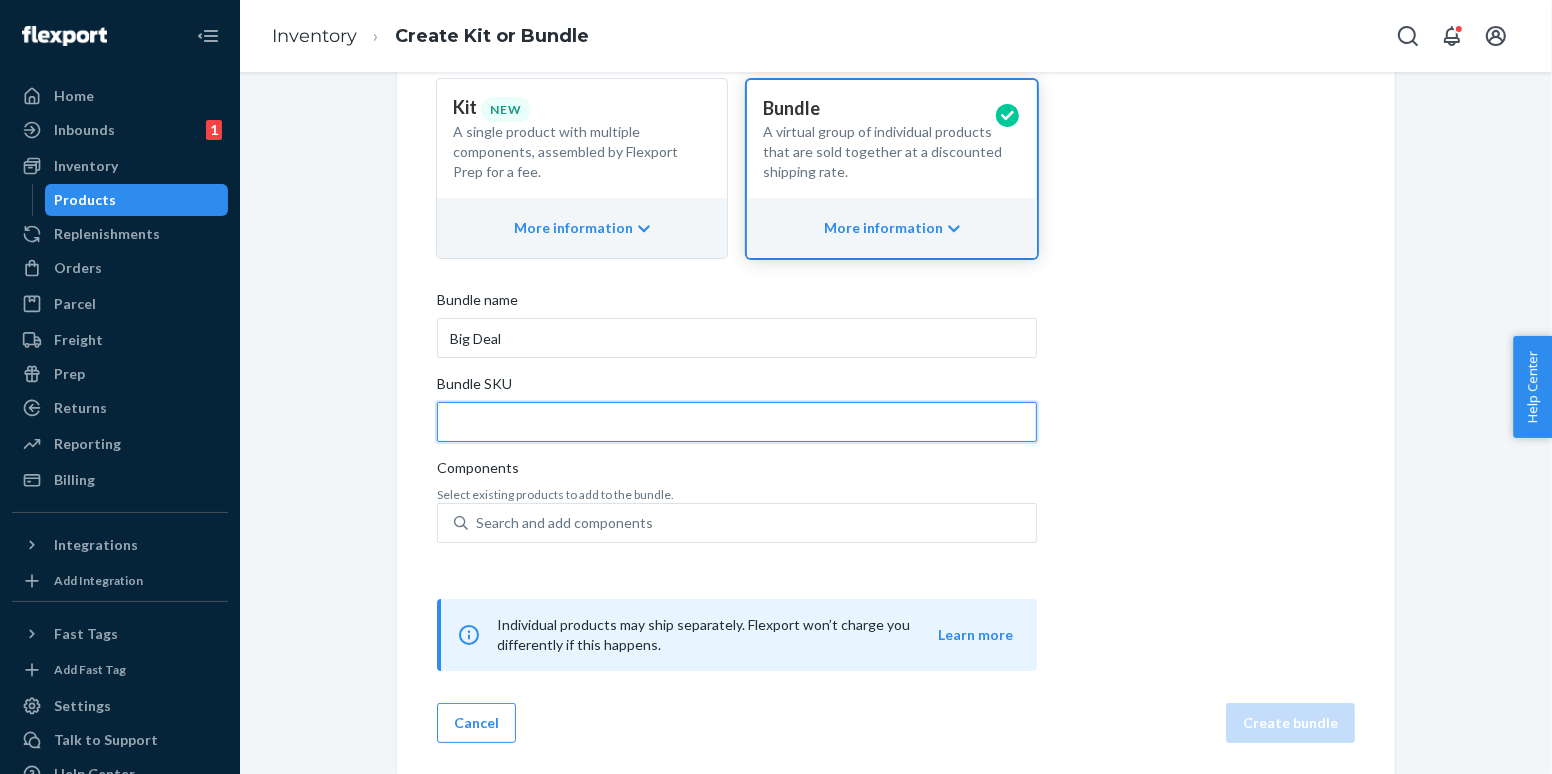 paste on "CW-BDL-26-02" 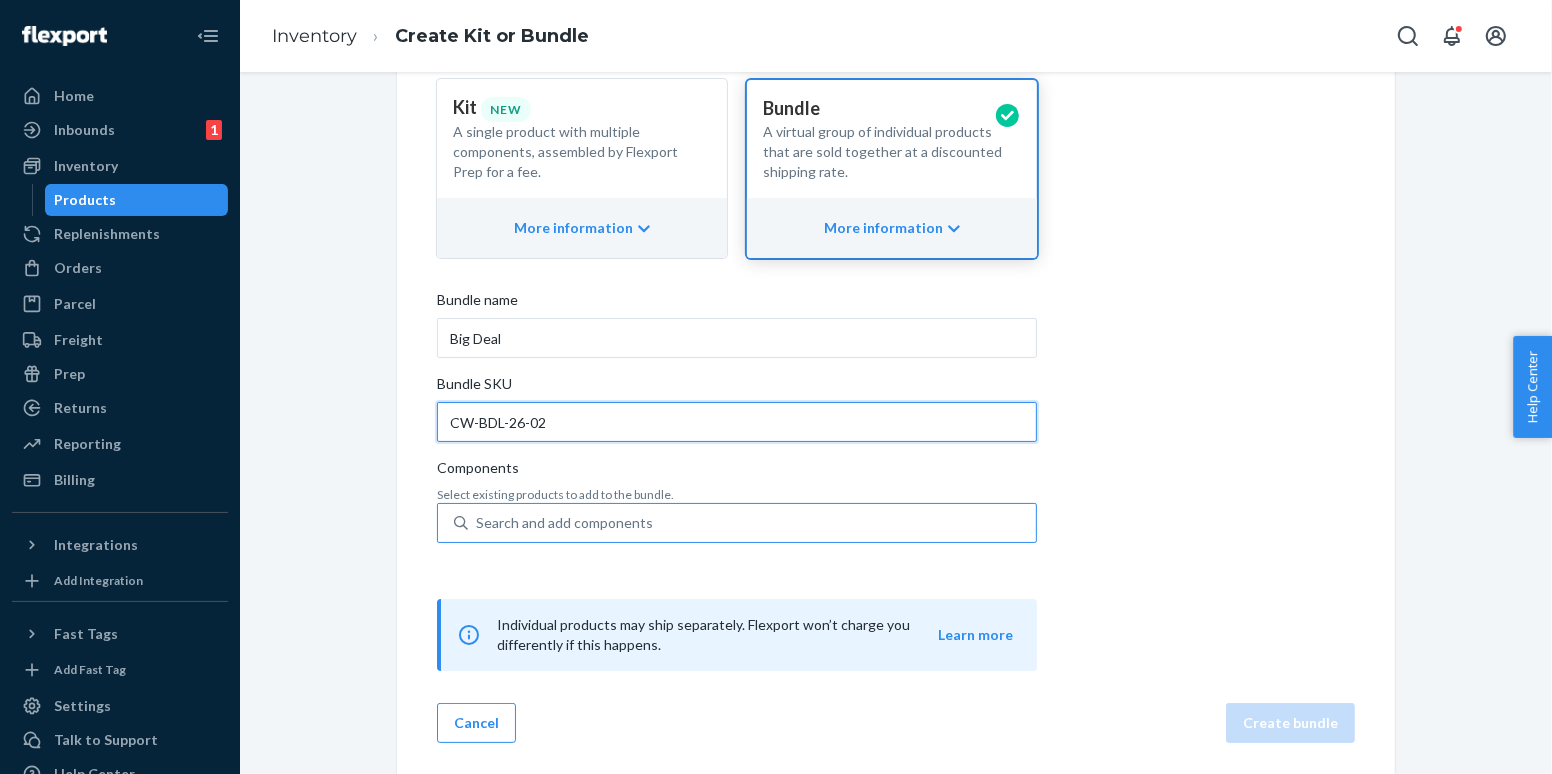 type on "CW-BDL-26-02" 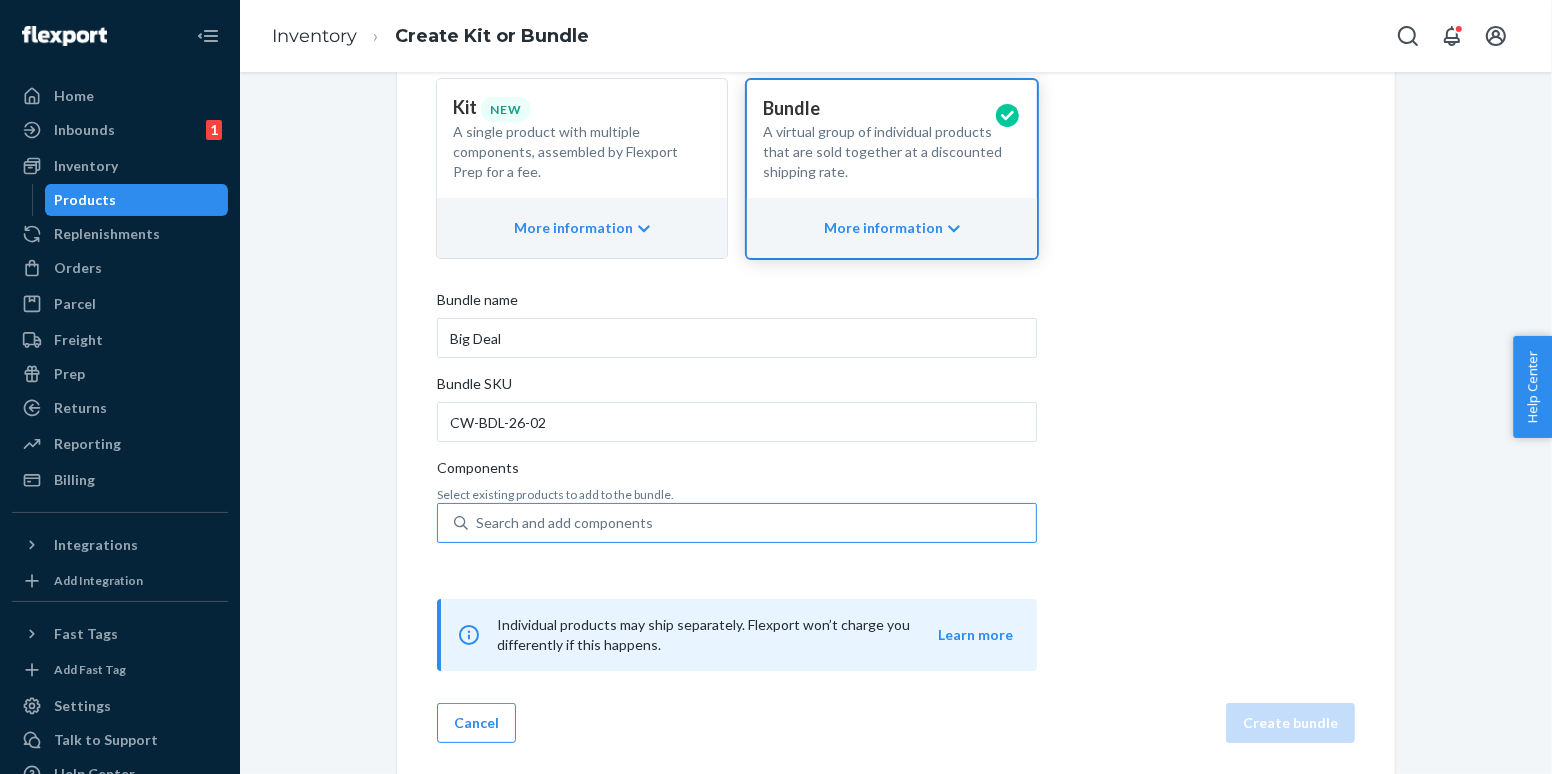 click on "Search and add components" at bounding box center (564, 523) 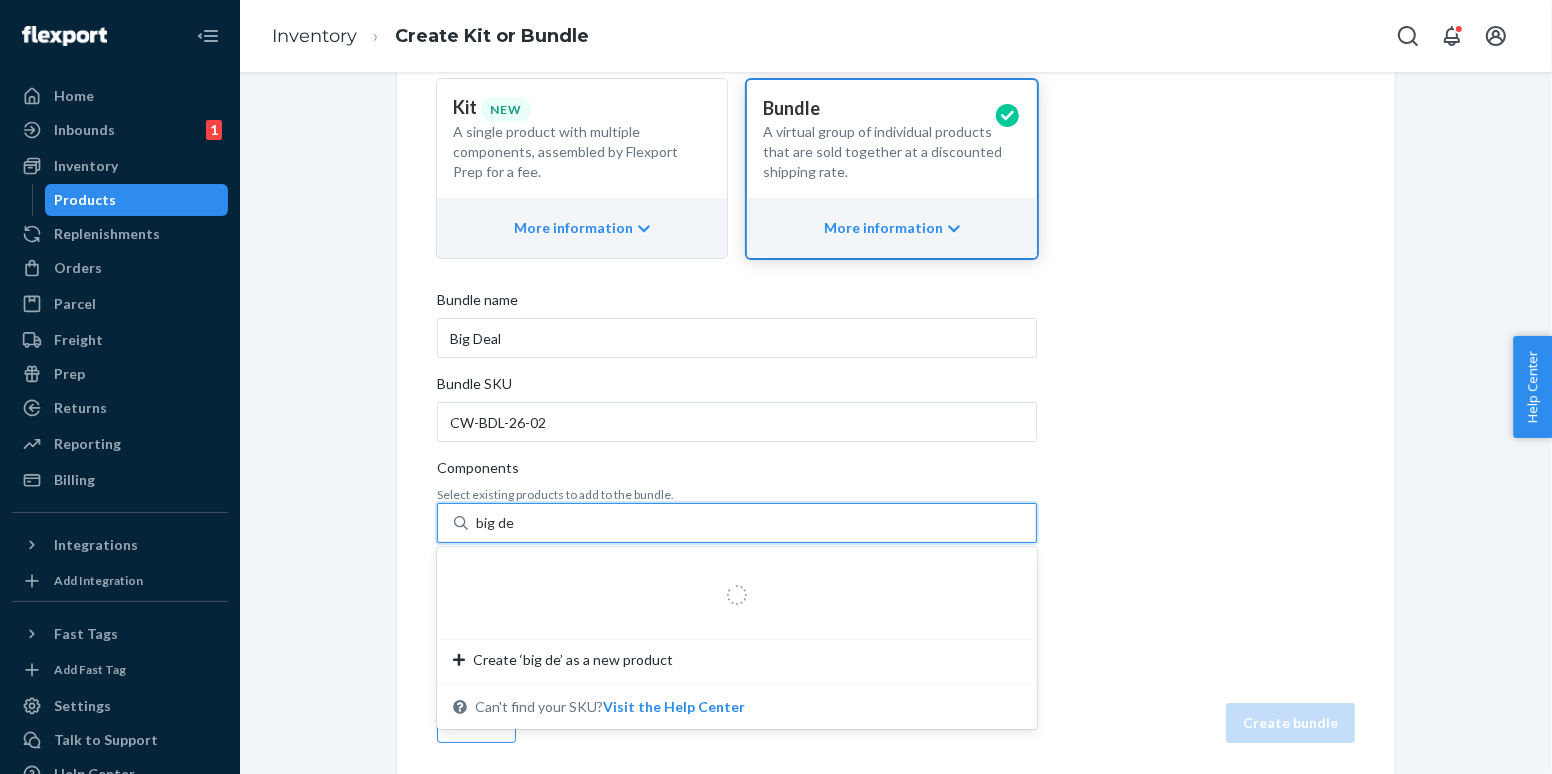 type on "big deal" 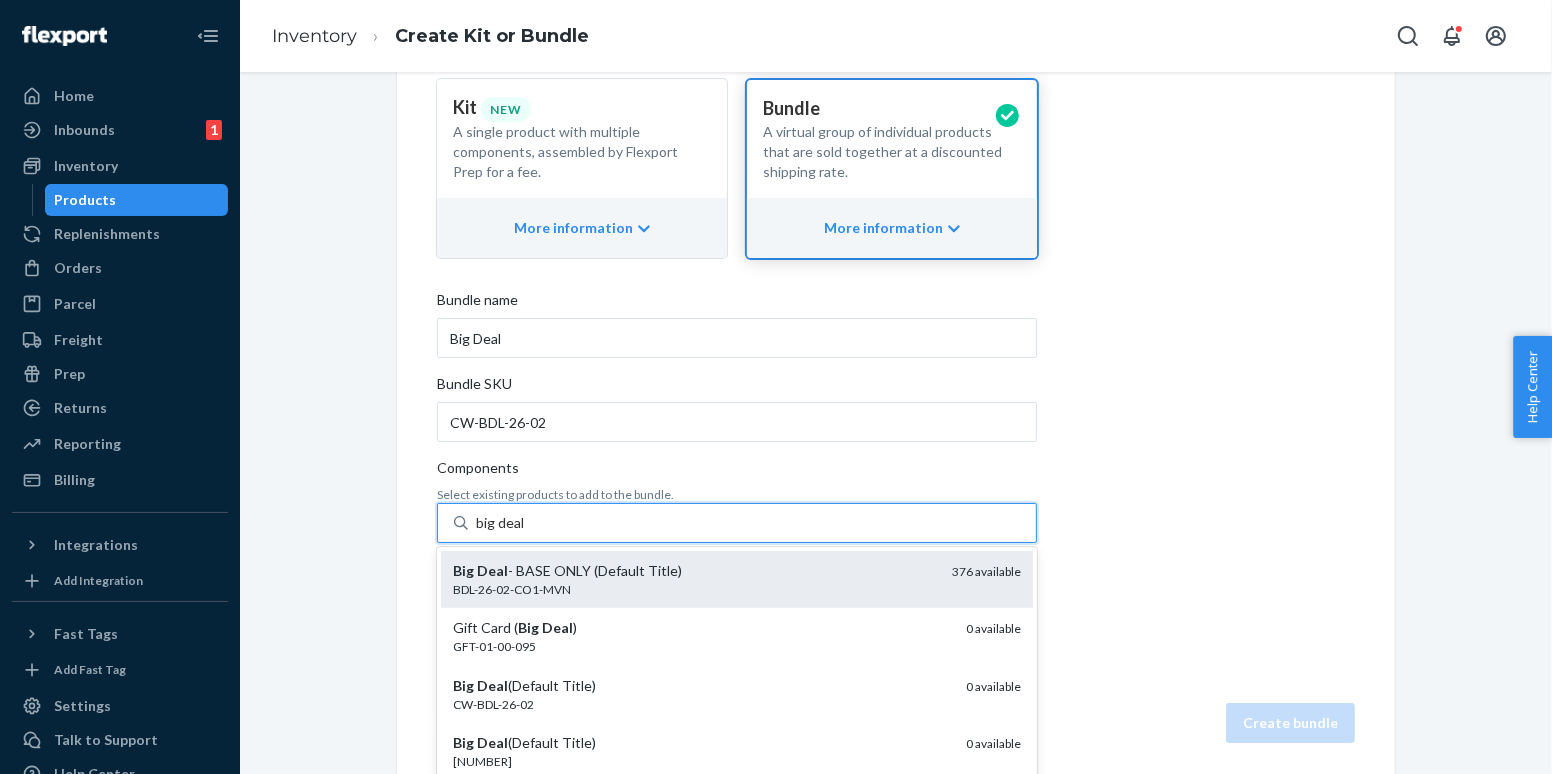 click on "Big Deal - BASE ONLY (Default Title)" at bounding box center (694, 571) 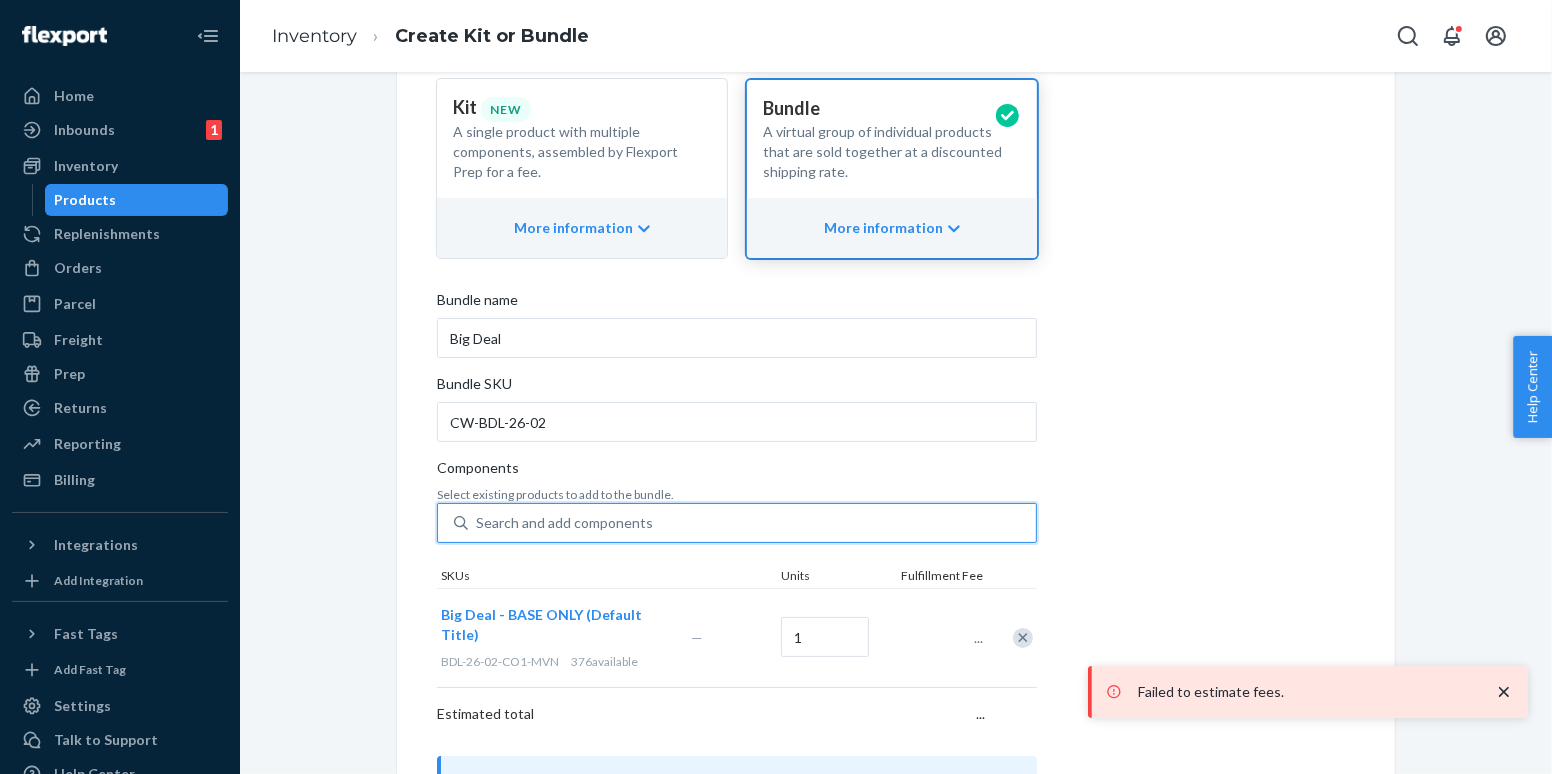 click on "Search and add components" at bounding box center [564, 523] 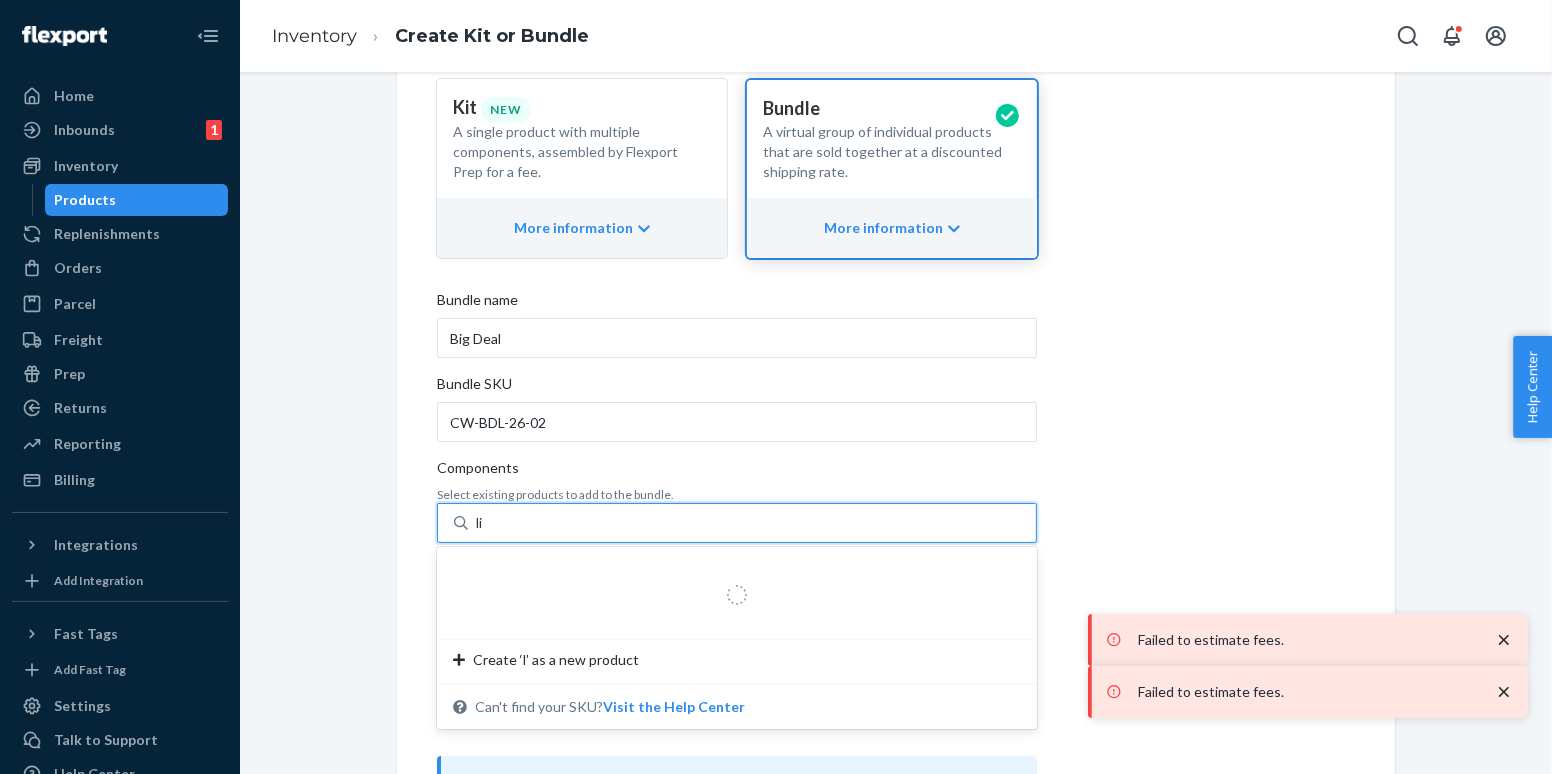 type on "lid" 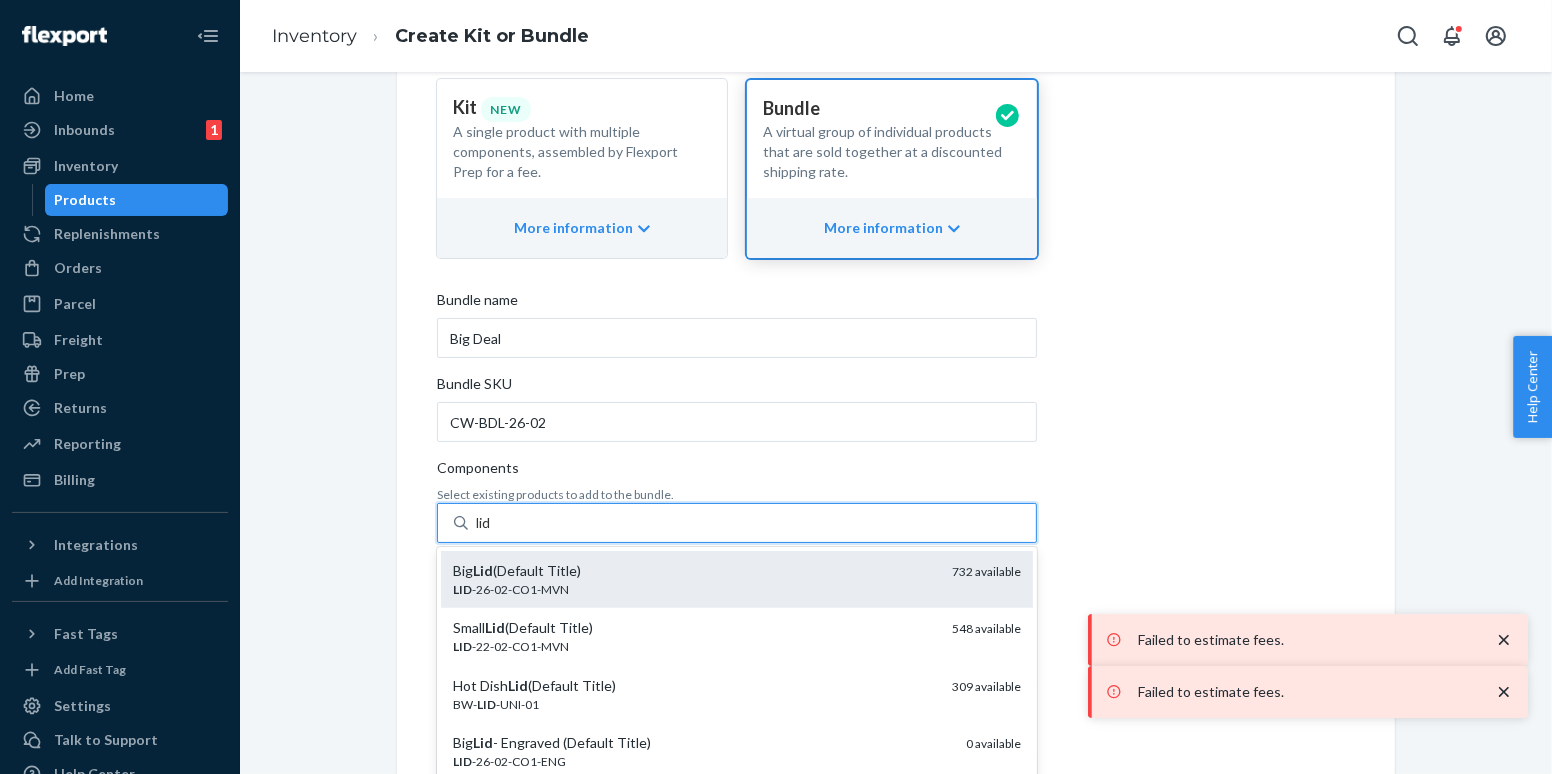 click on "Big  Lid  (Default Title)" at bounding box center [694, 571] 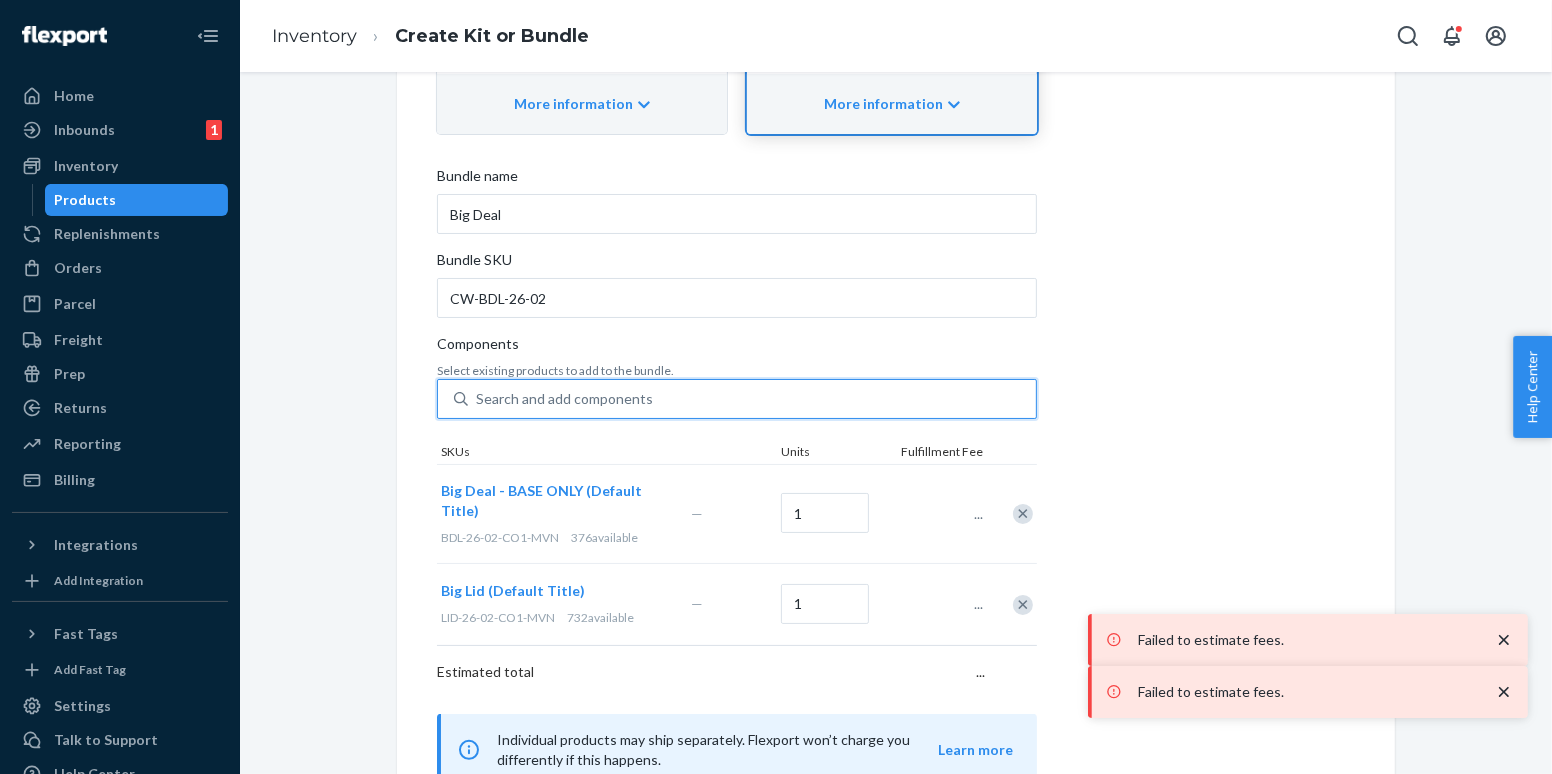 scroll, scrollTop: 395, scrollLeft: 0, axis: vertical 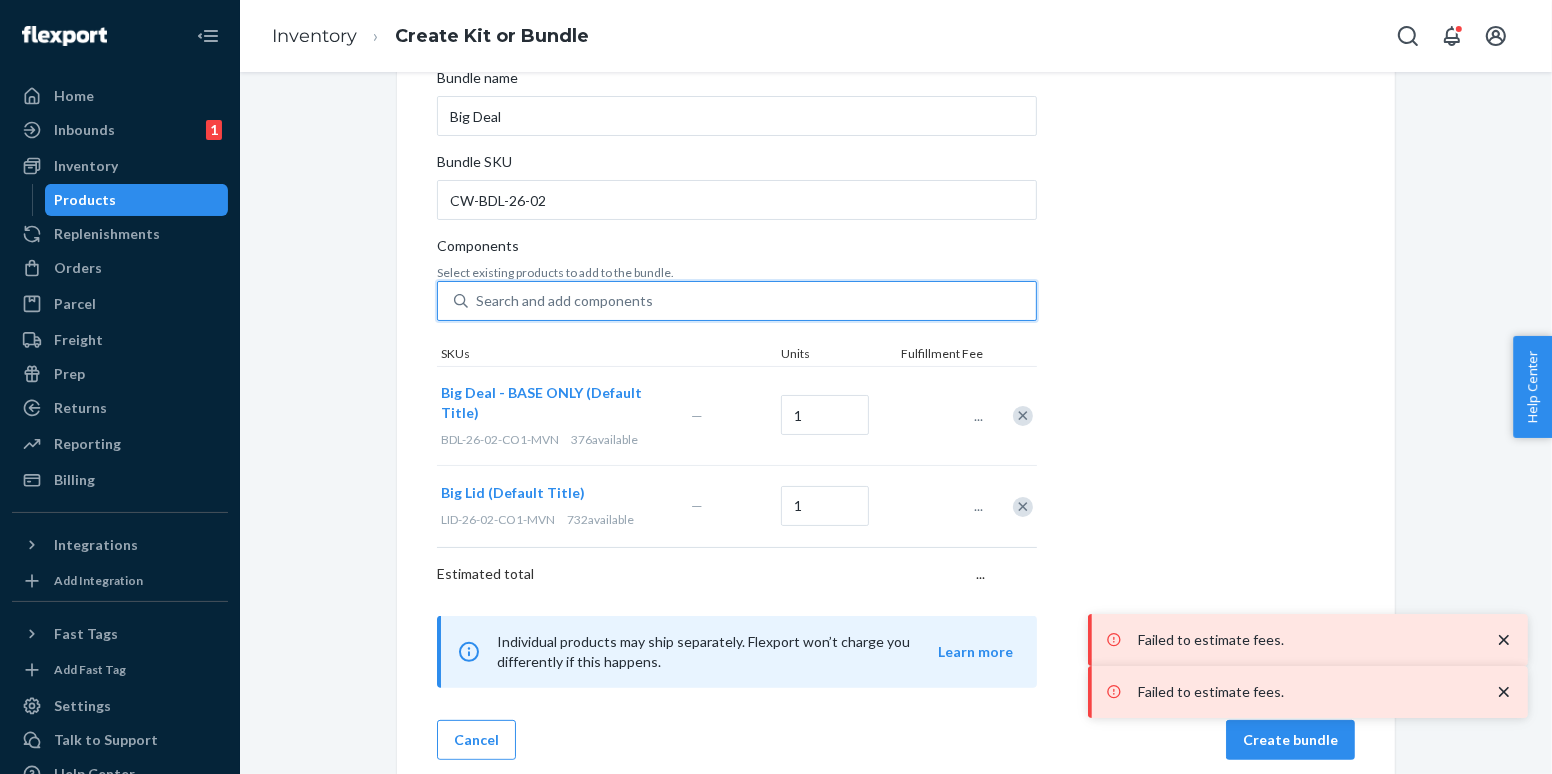 click 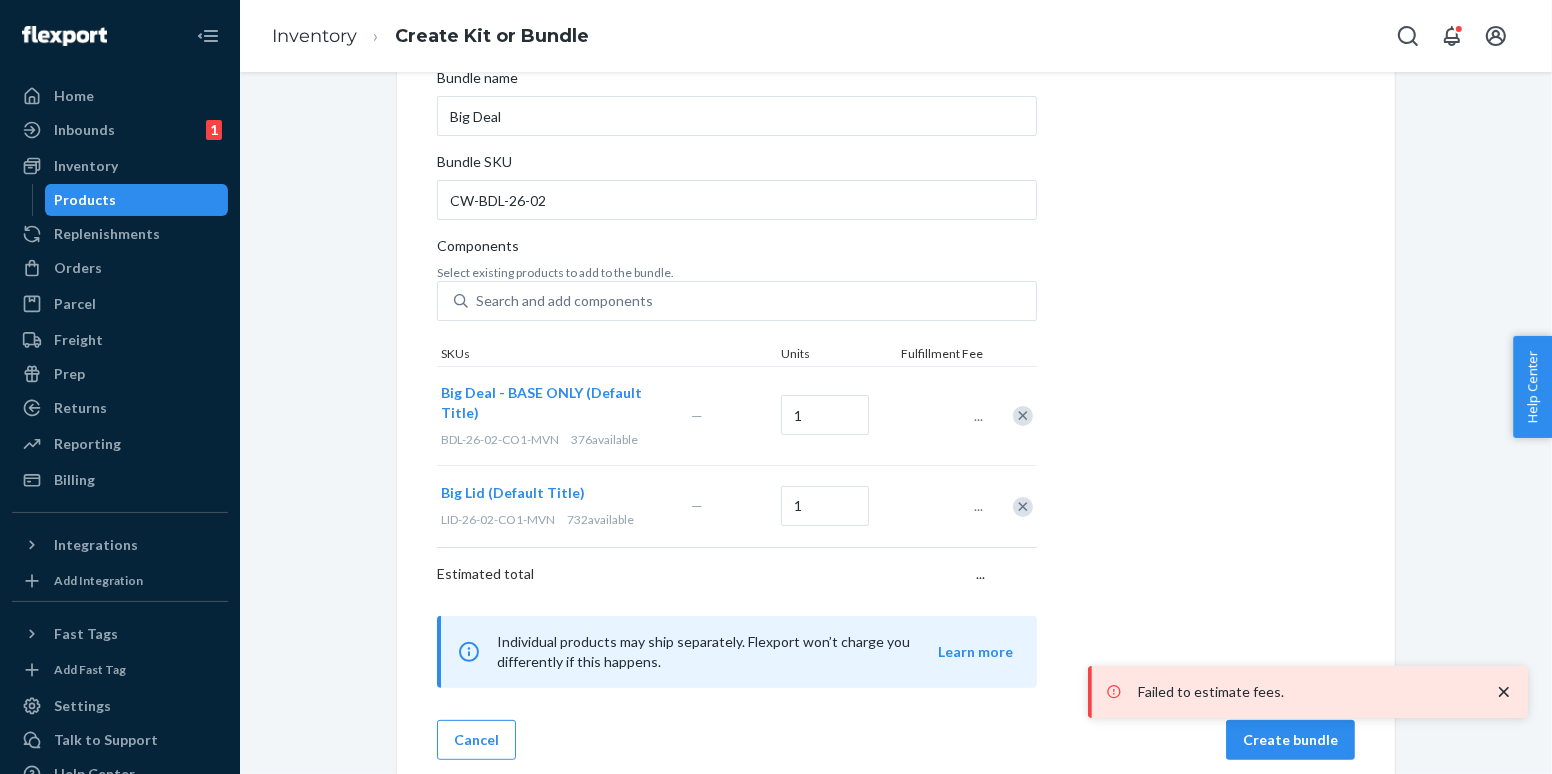 click 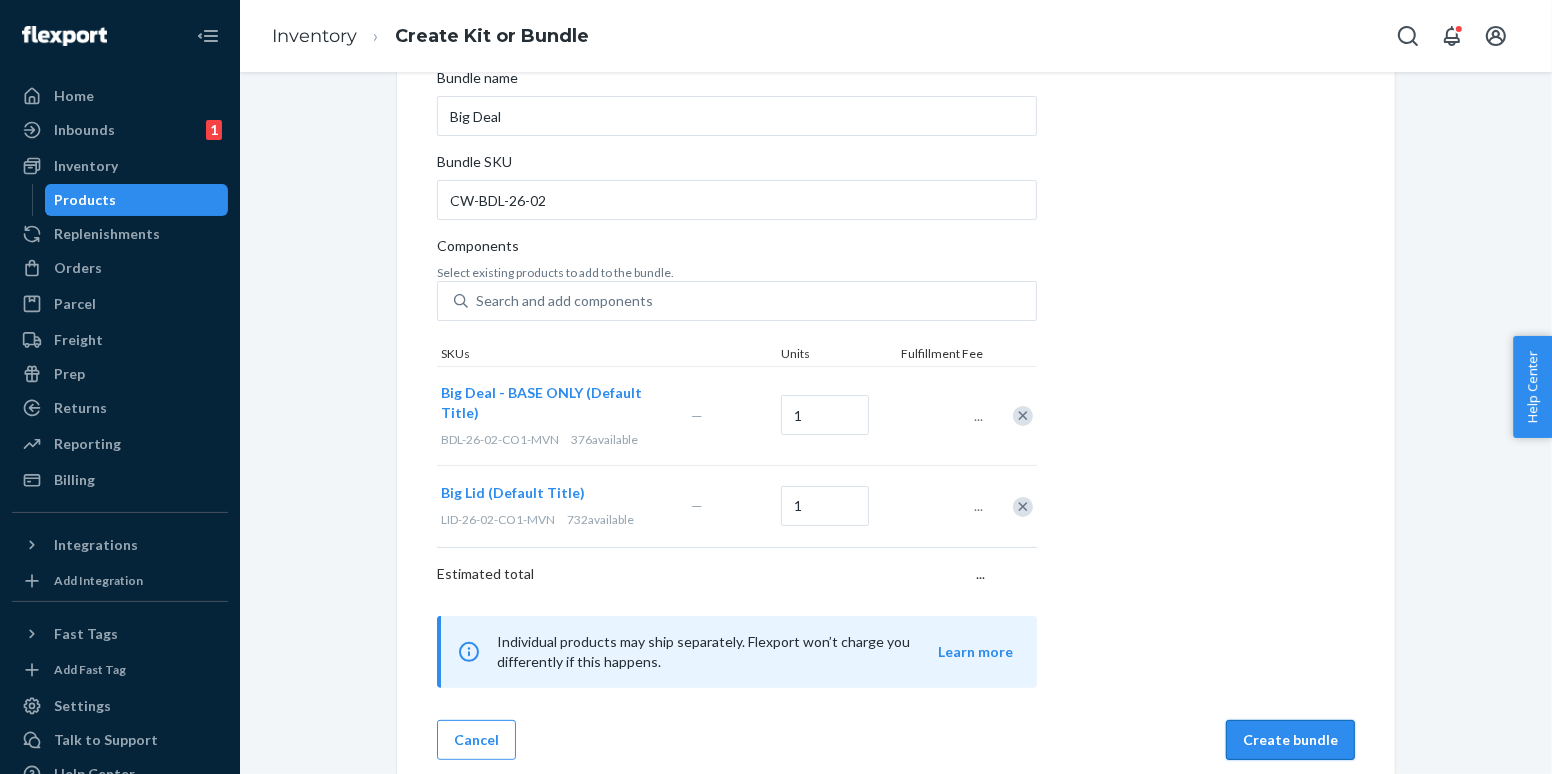 click on "Create bundle" at bounding box center (1290, 740) 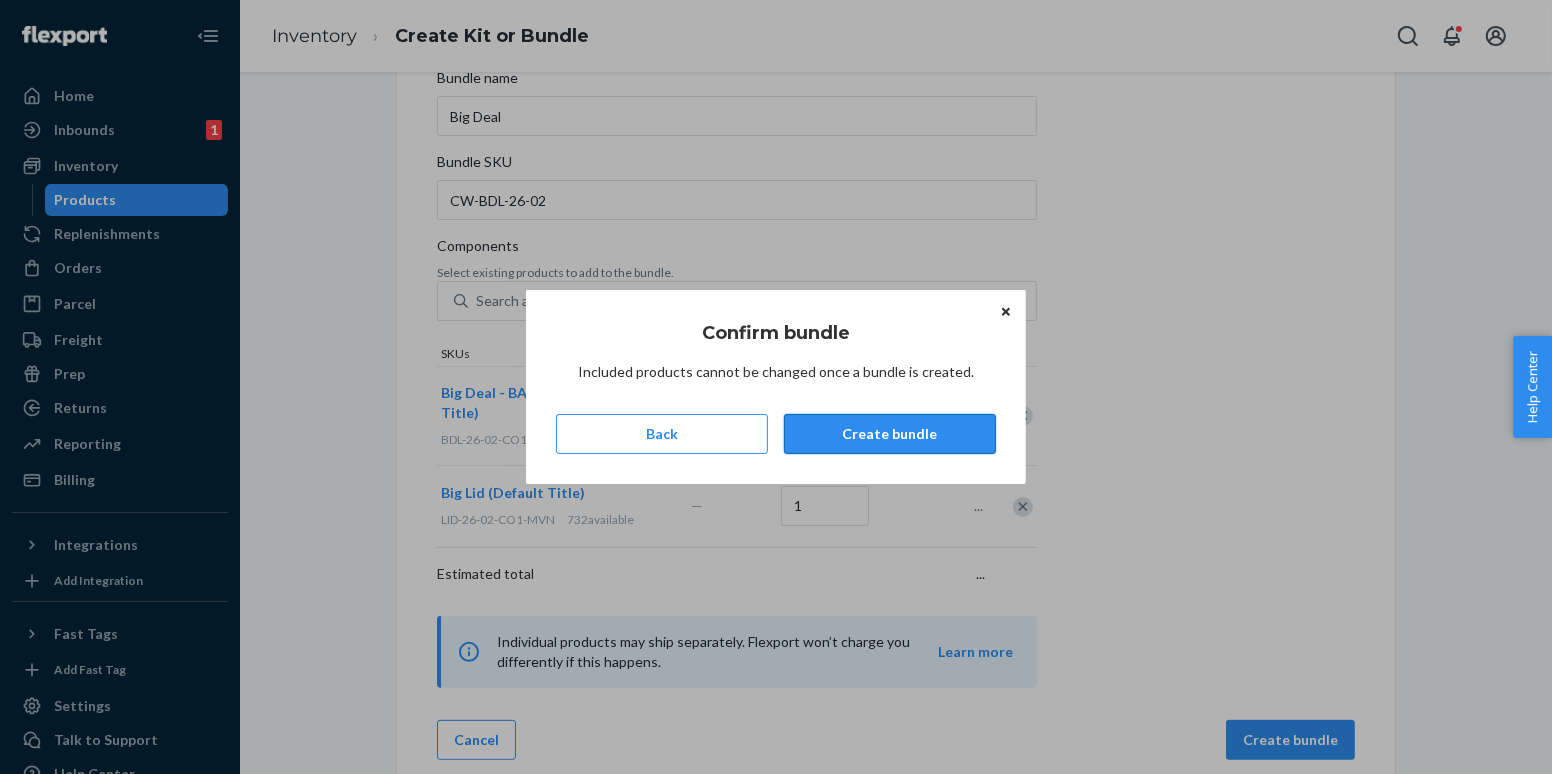 click on "Create bundle" at bounding box center [890, 434] 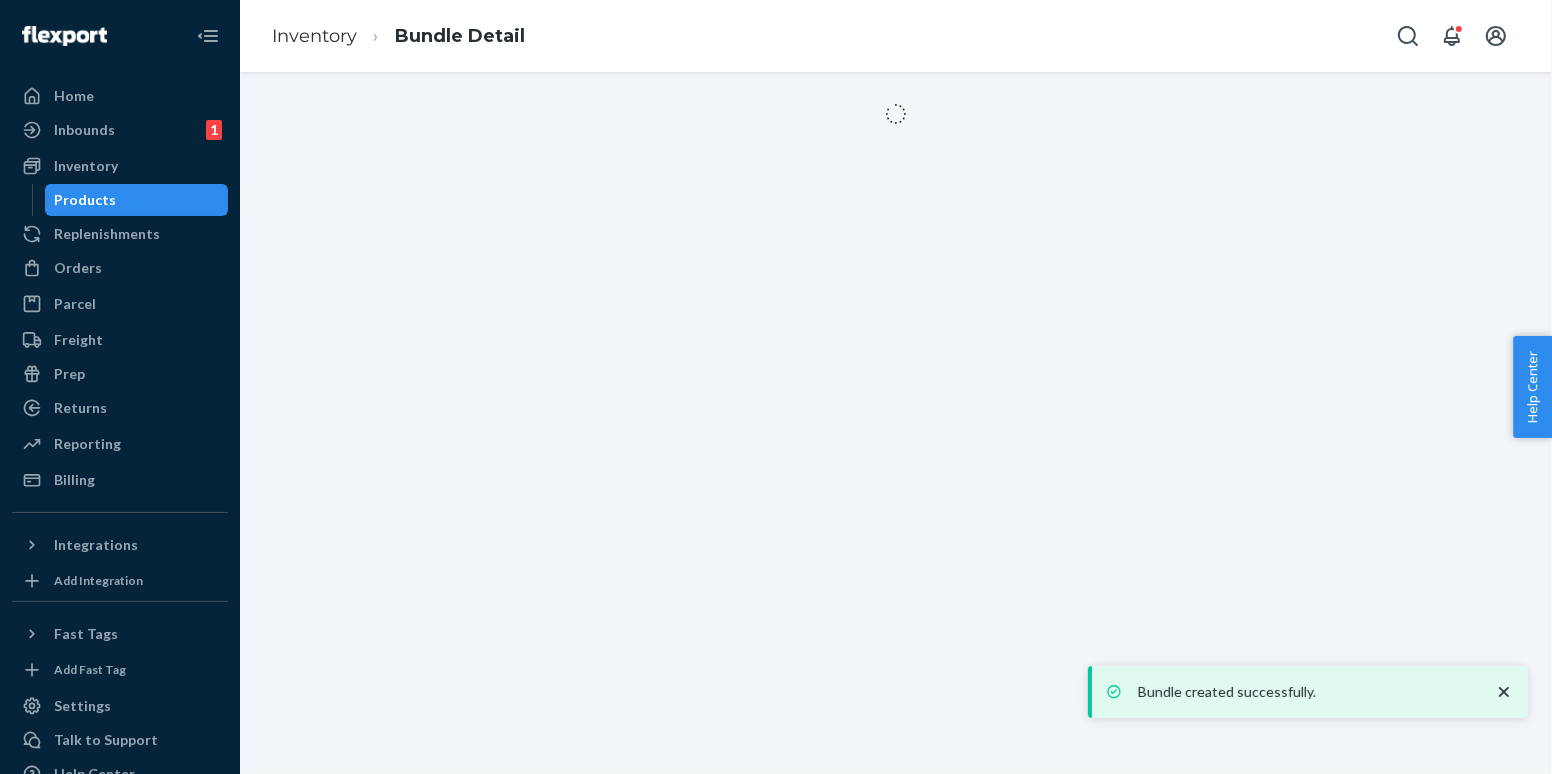 scroll, scrollTop: 0, scrollLeft: 0, axis: both 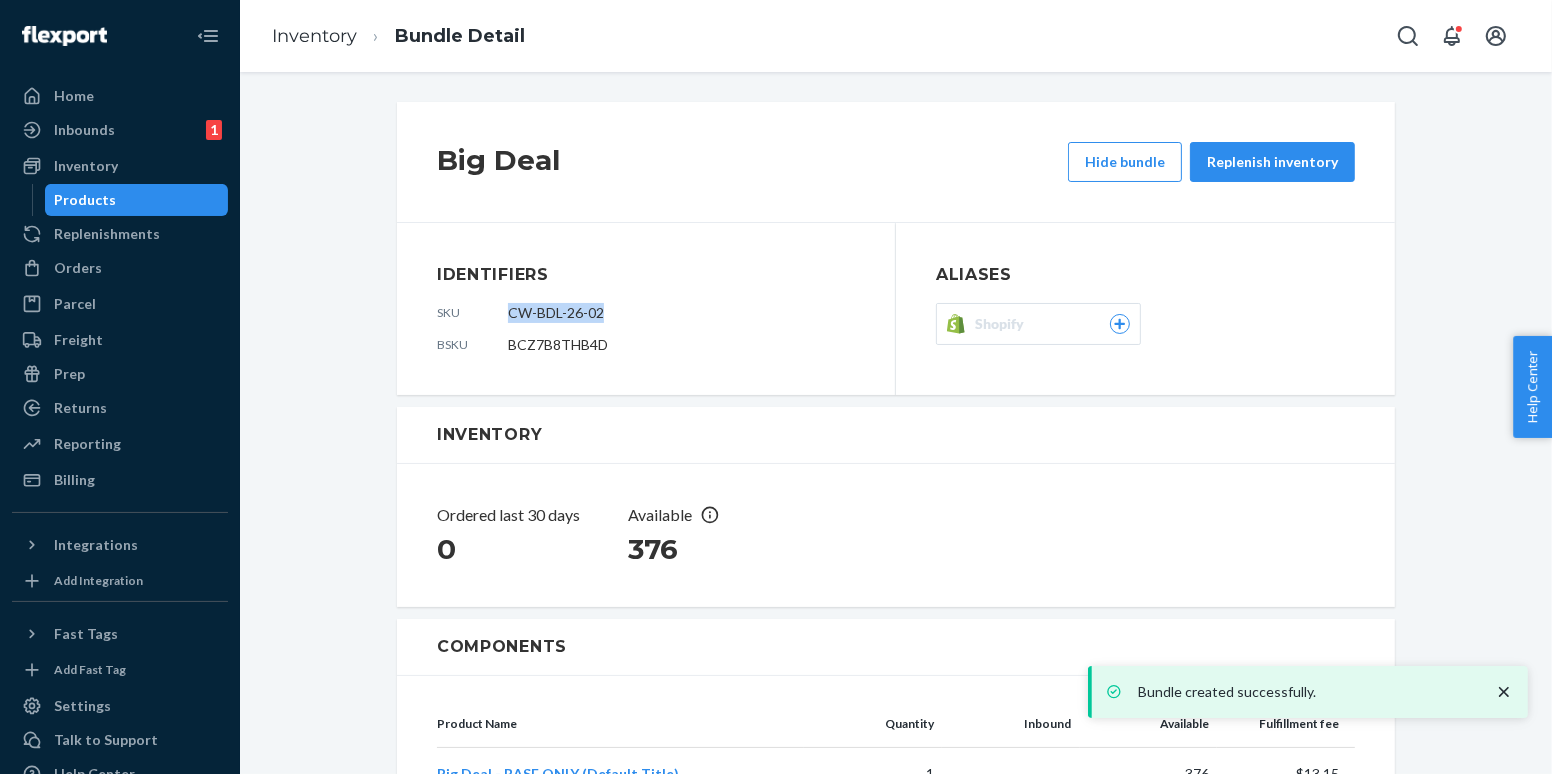 drag, startPoint x: 509, startPoint y: 312, endPoint x: 642, endPoint y: 312, distance: 133 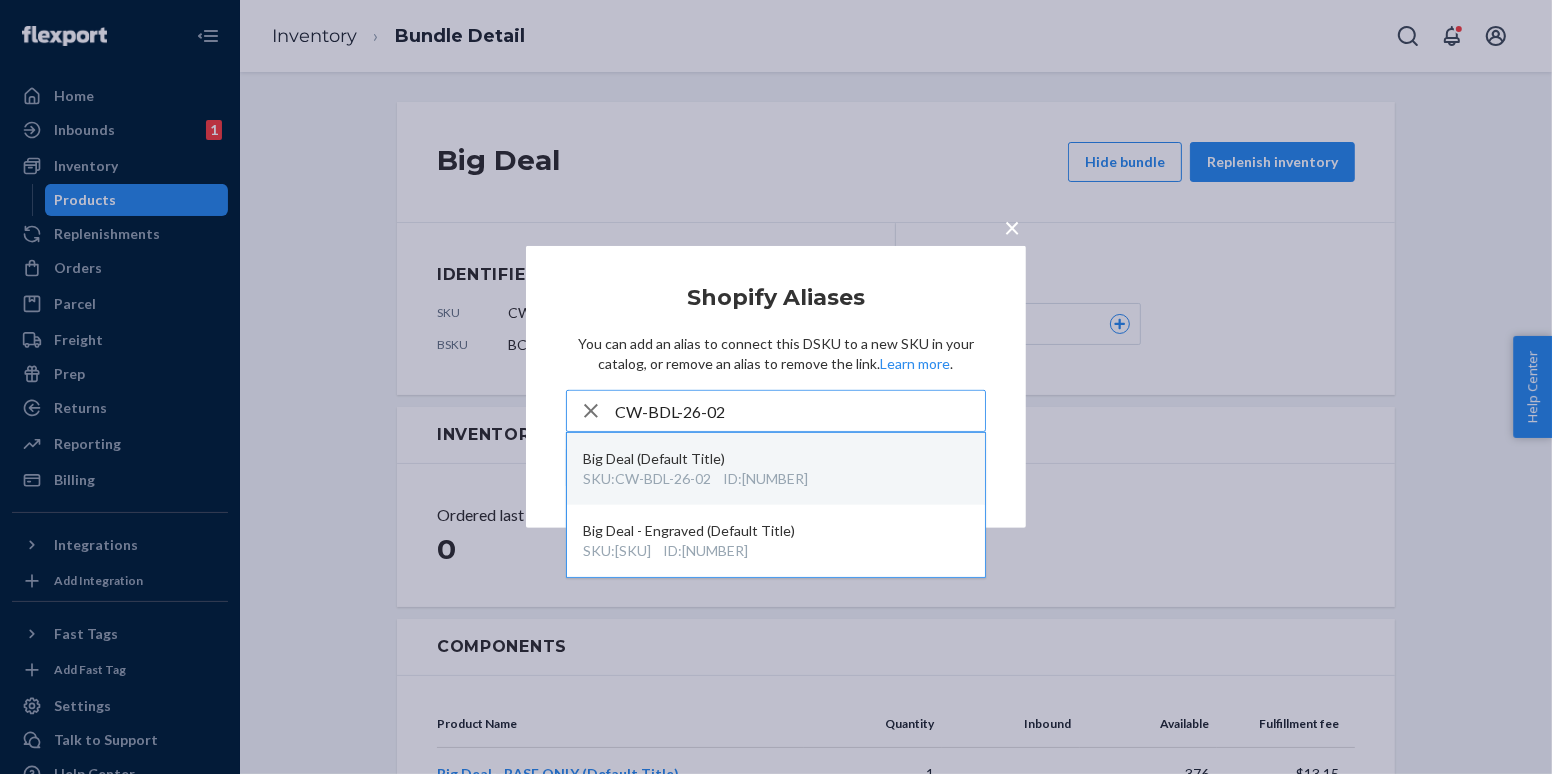 type on "CW-BDL-26-02" 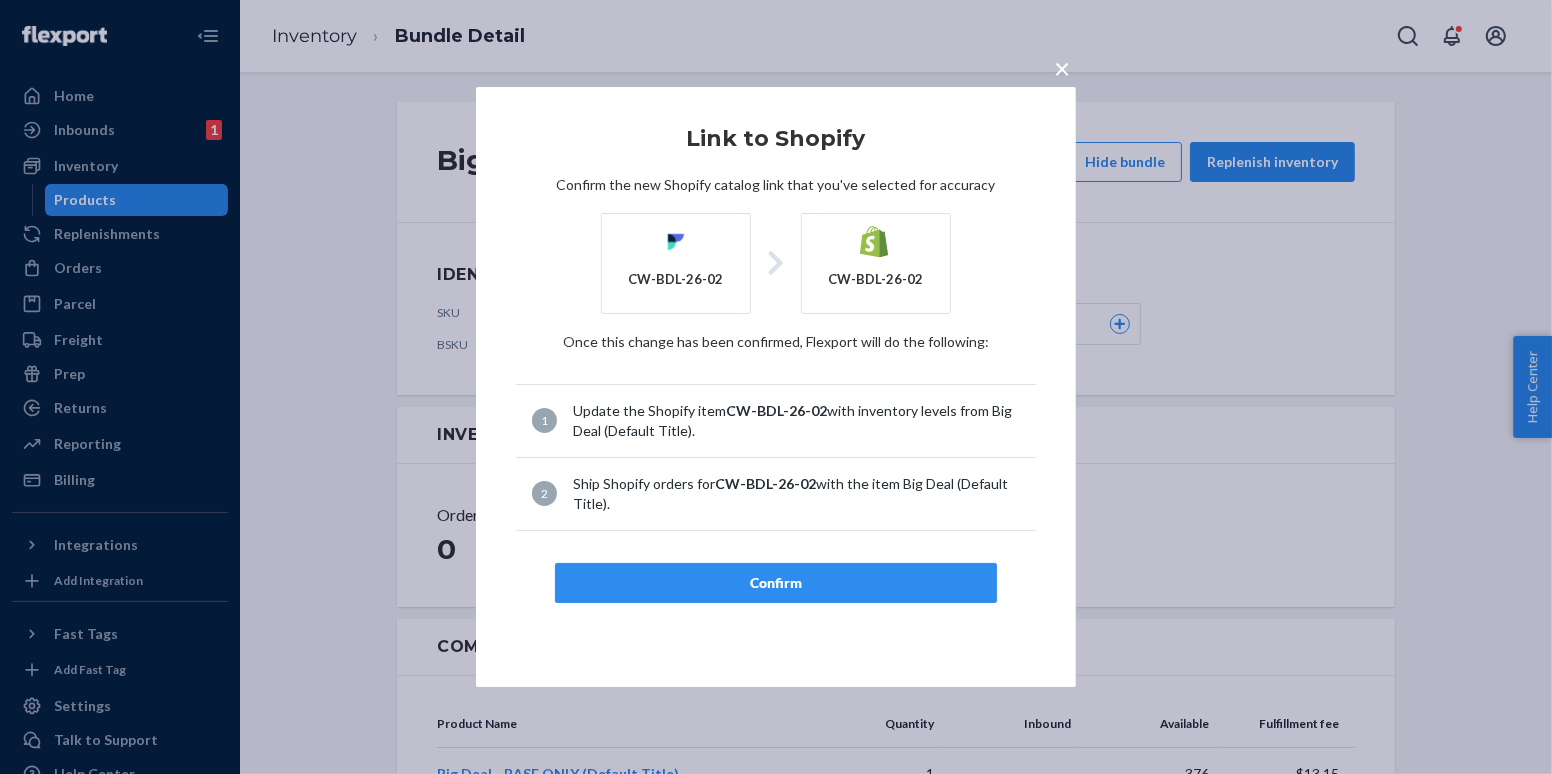 click on "Confirm" at bounding box center [776, 583] 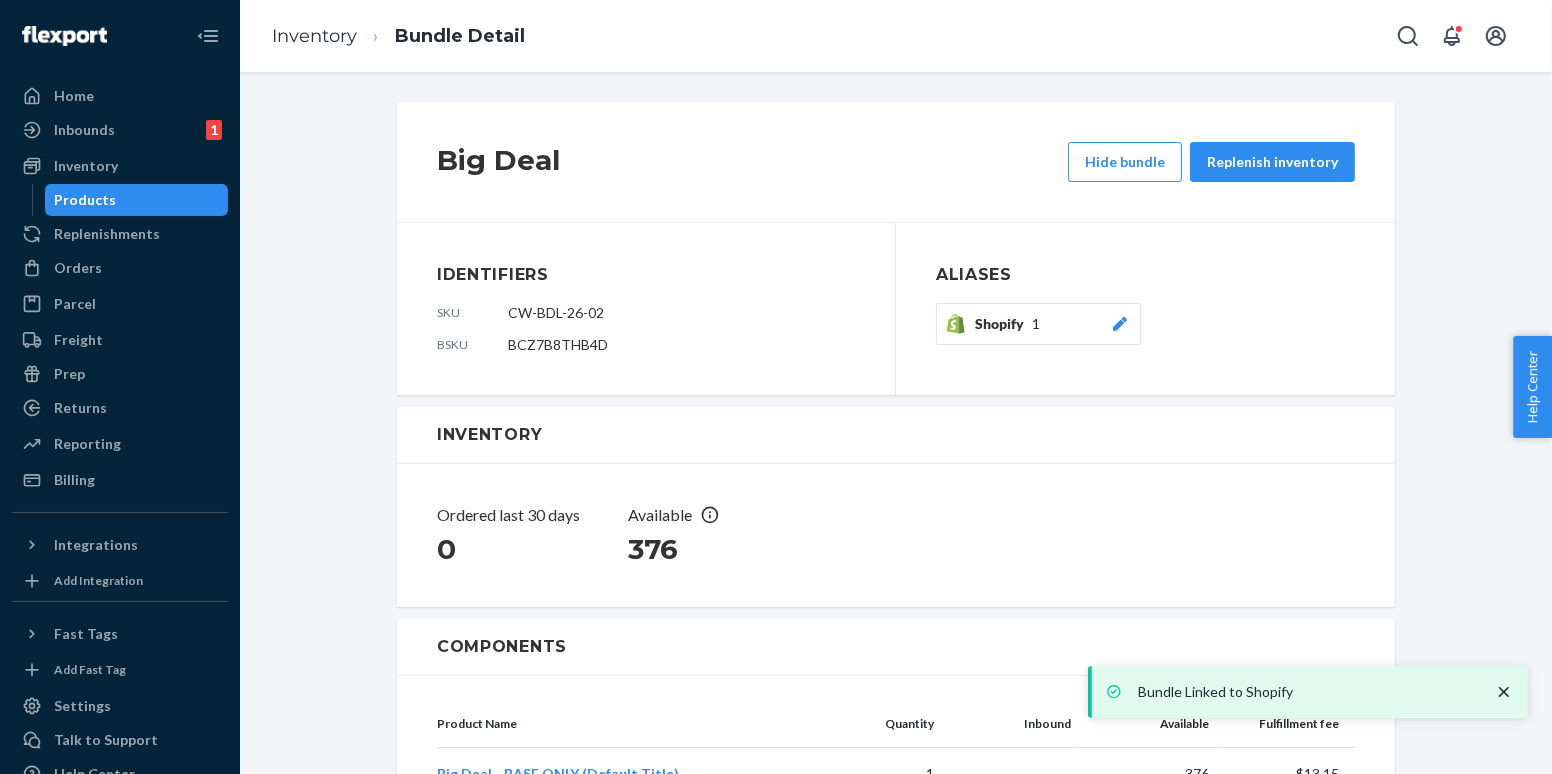 click on "Products" at bounding box center [137, 200] 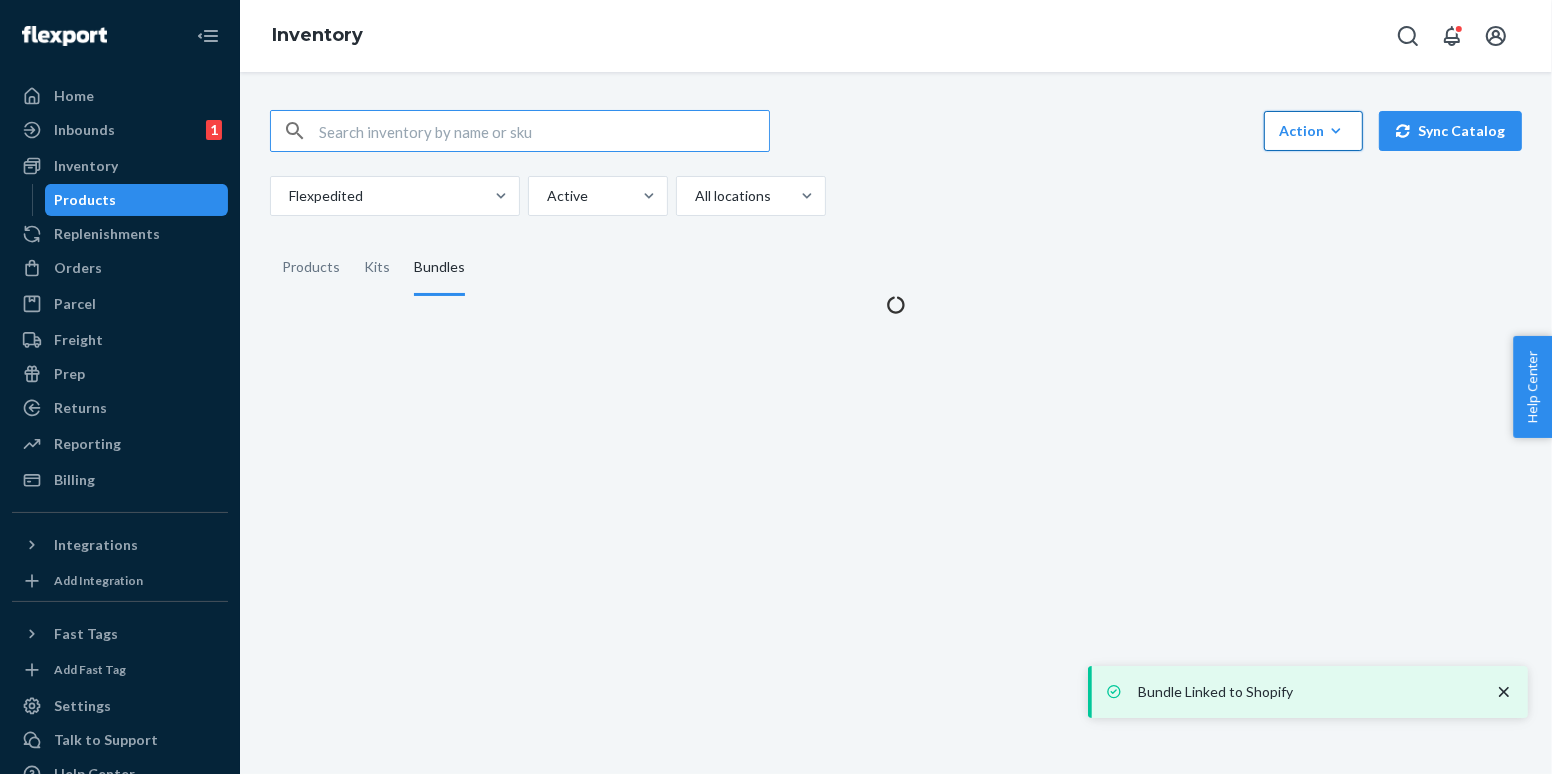 click on "Action" at bounding box center (1313, 131) 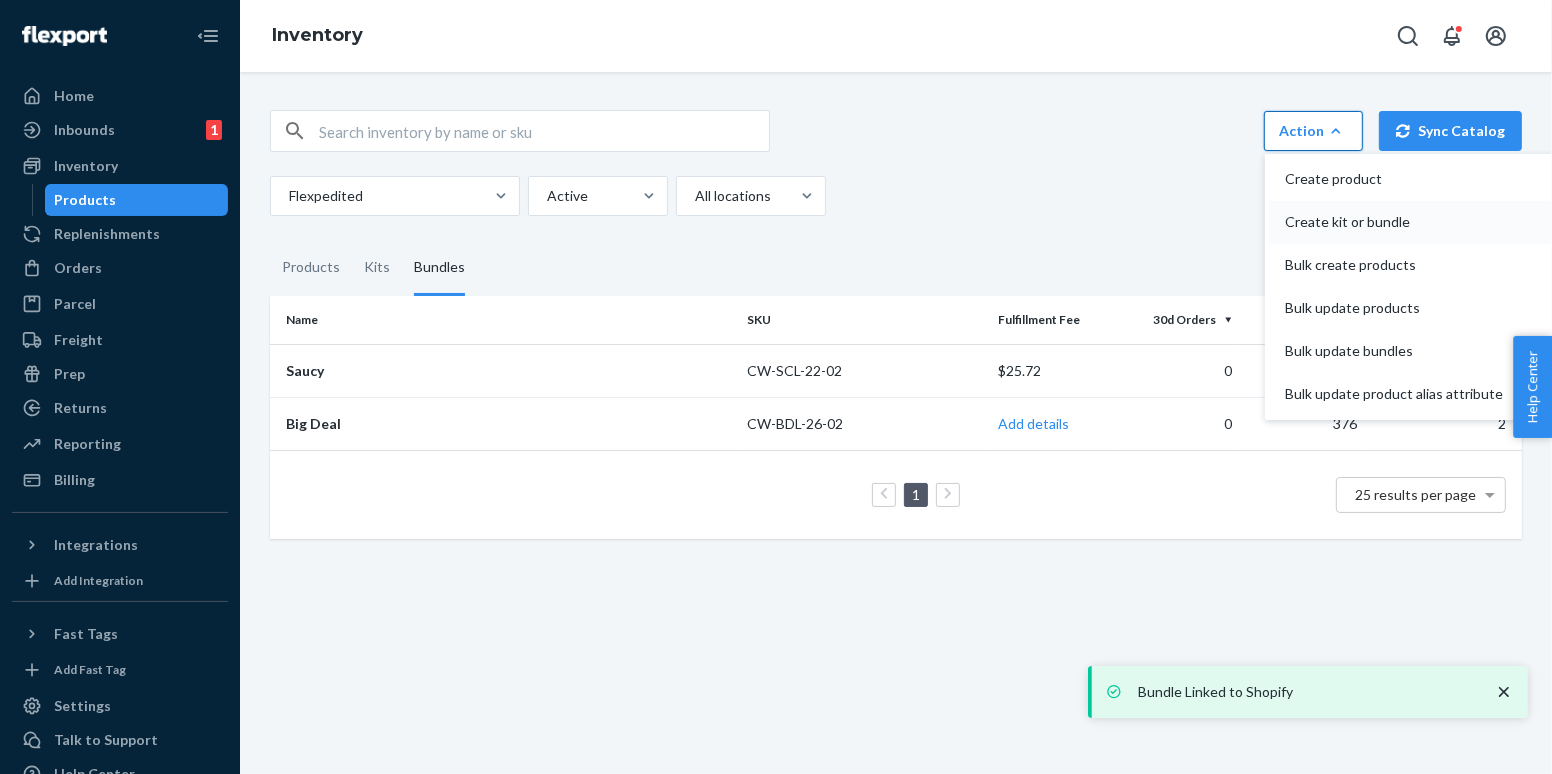 click on "Create kit or bundle" at bounding box center [1394, 222] 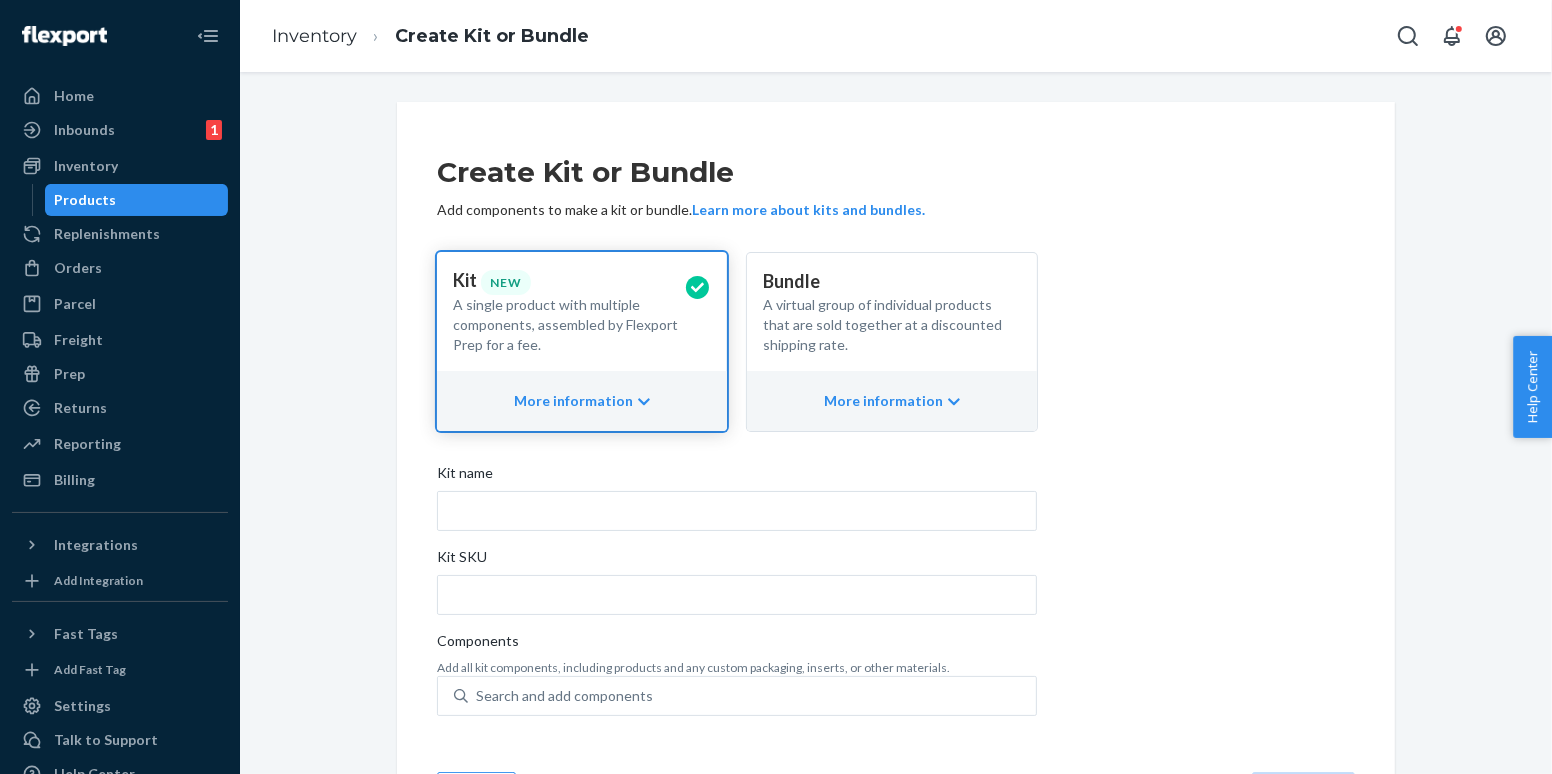 click on "Bundle" at bounding box center (884, 282) 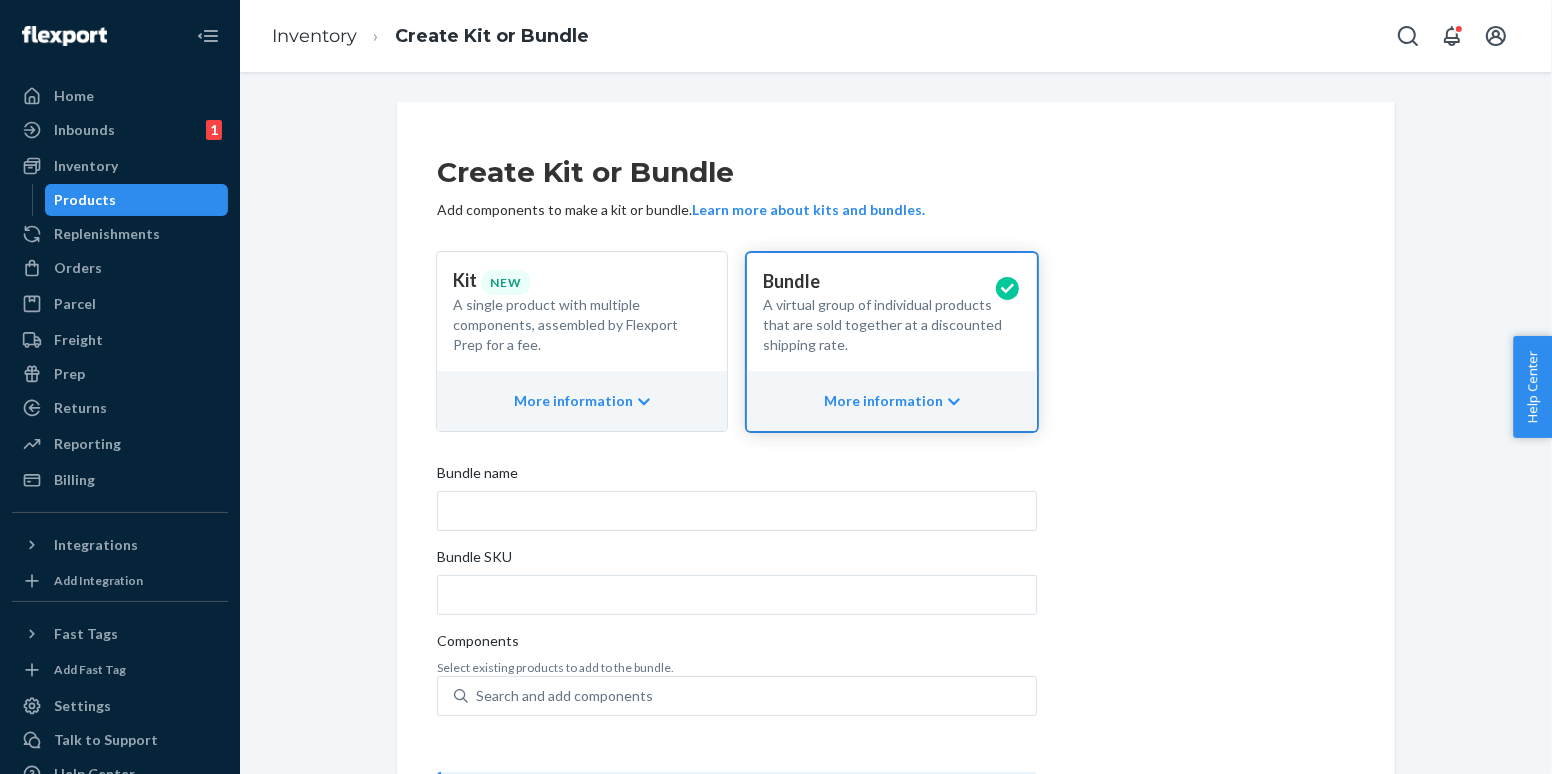 scroll, scrollTop: 173, scrollLeft: 0, axis: vertical 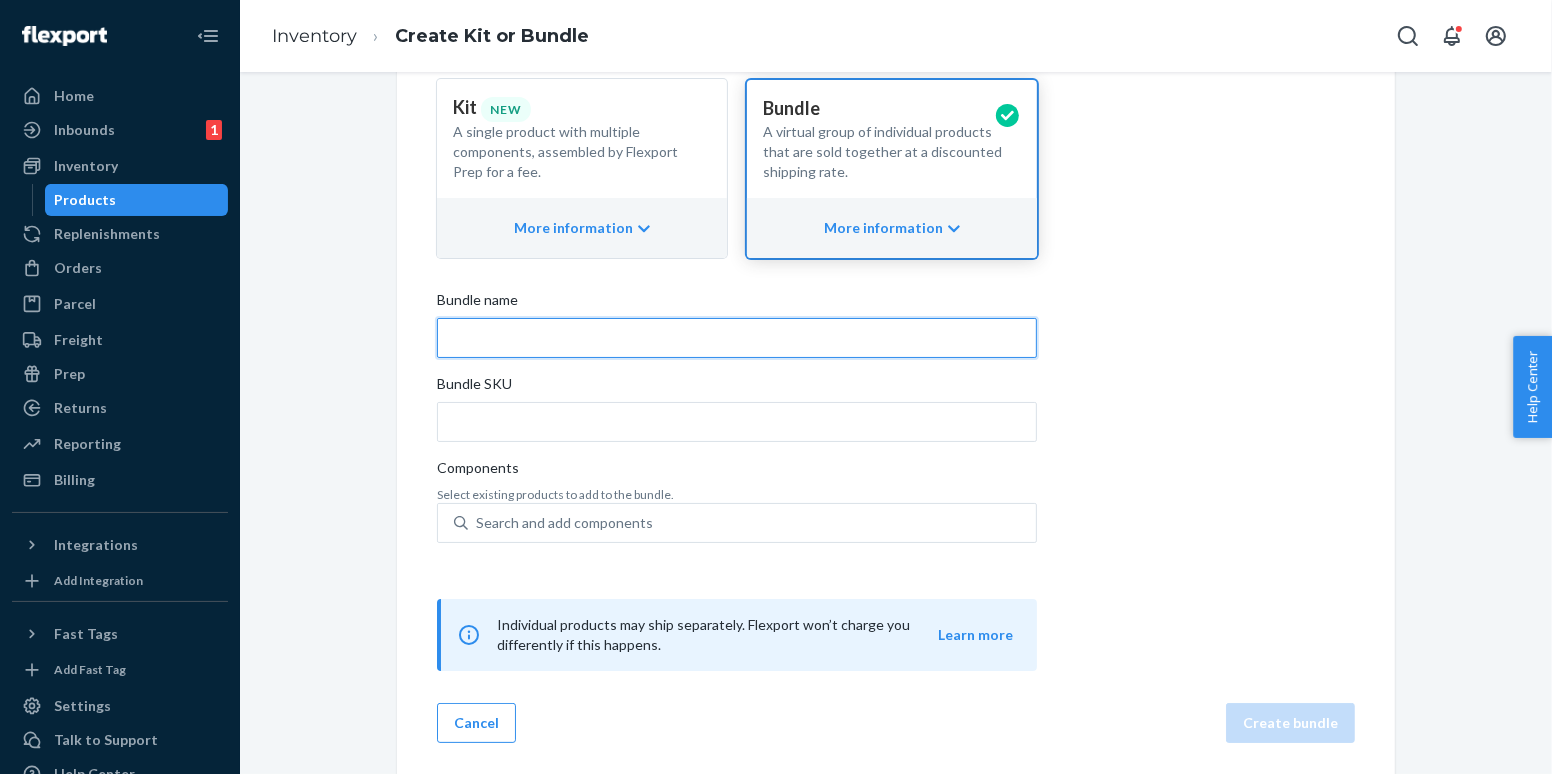 click on "Bundle name" at bounding box center [737, 338] 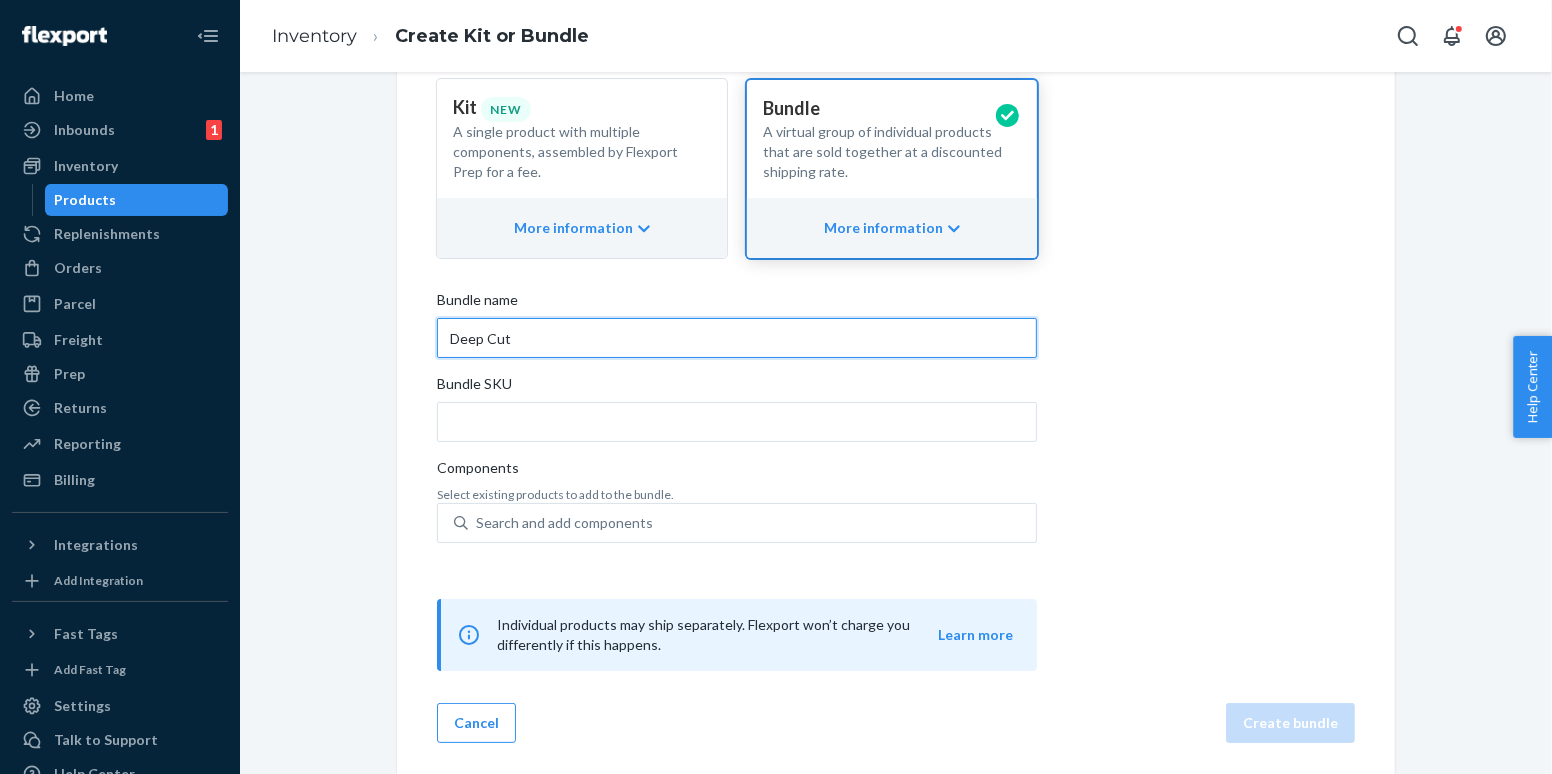 type on "Deep Cut" 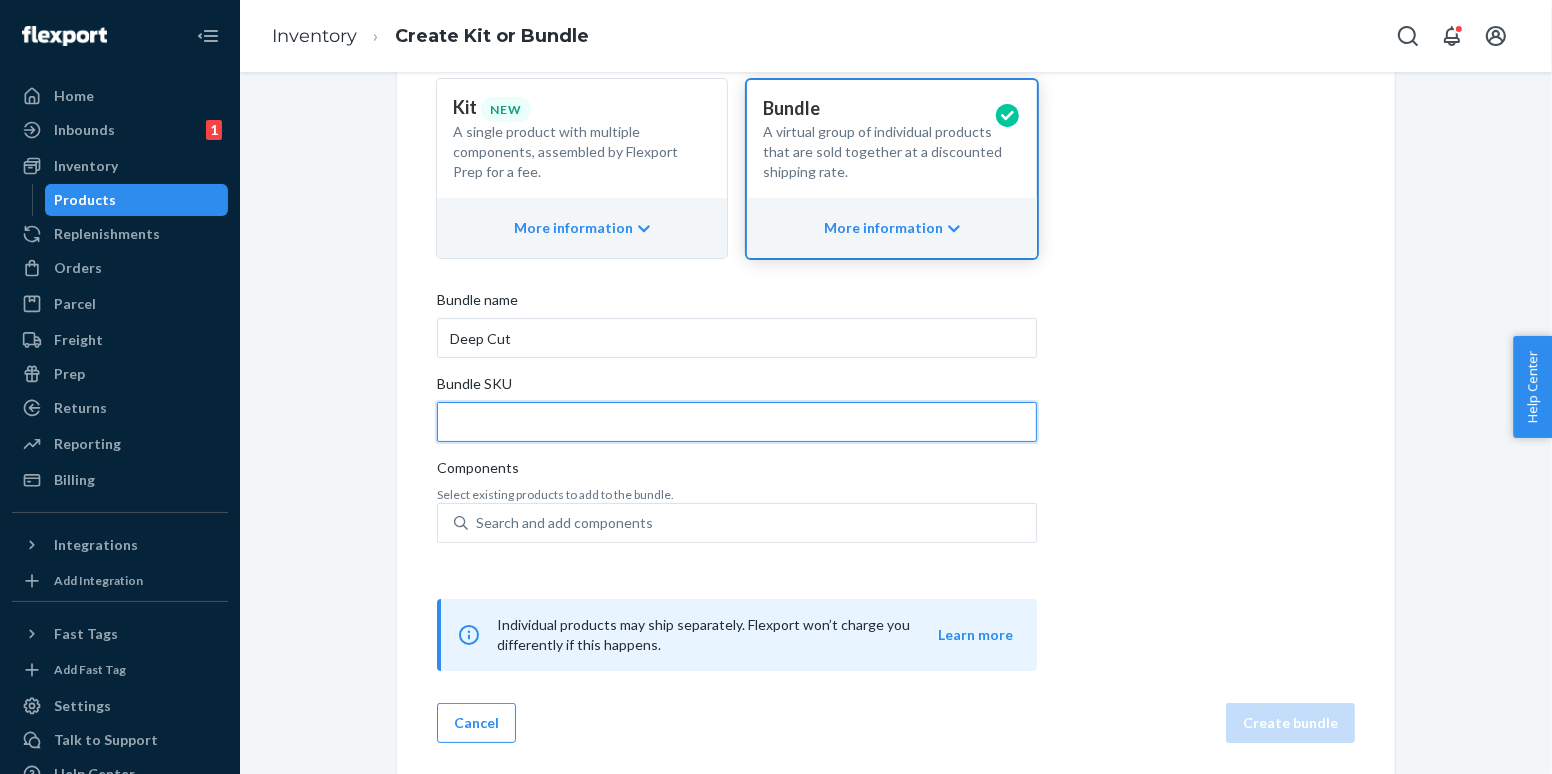 paste on "CW-DCL-26-02" 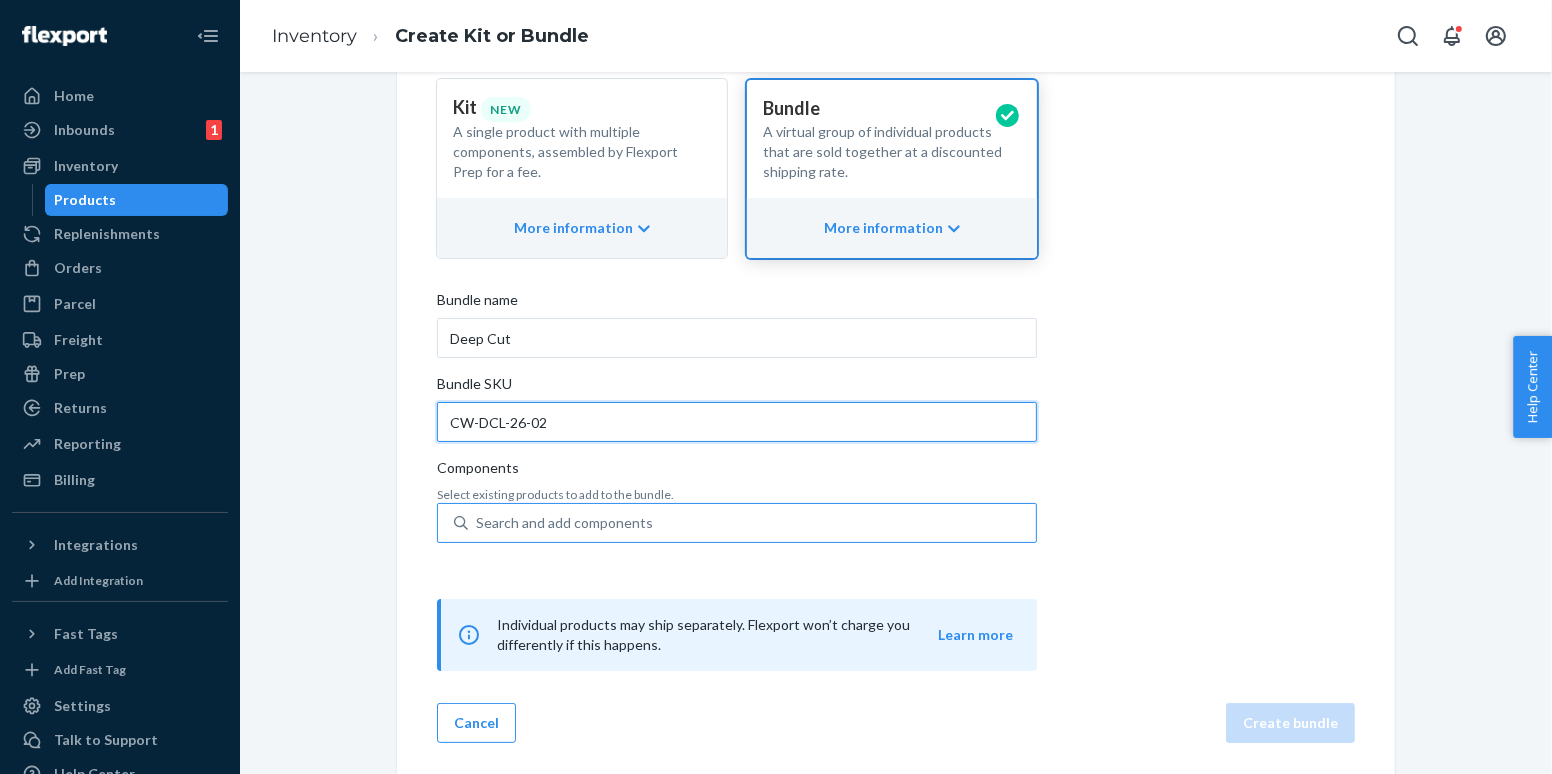 type on "CW-DCL-26-02" 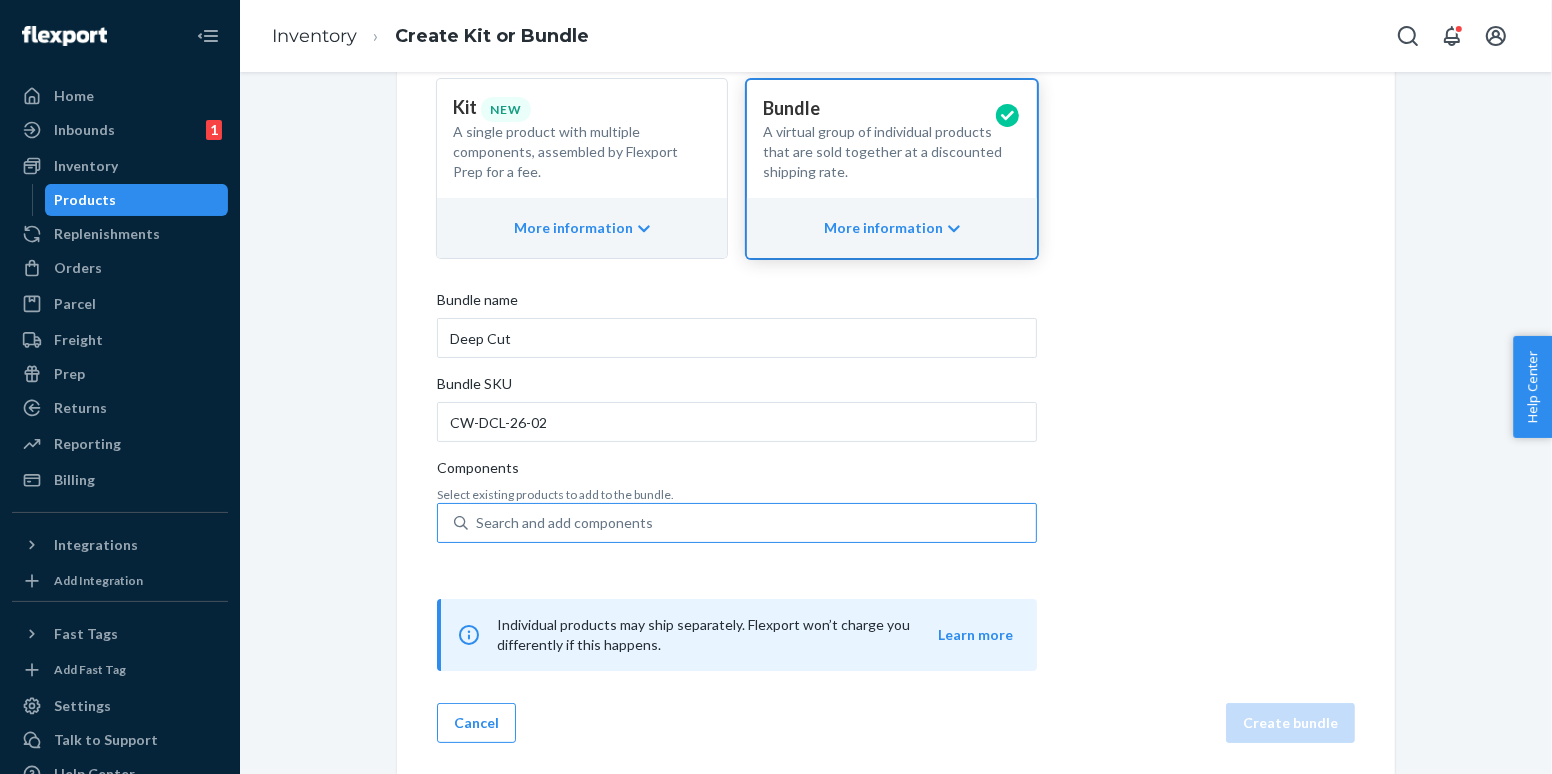 click on "Search and add components" at bounding box center (564, 523) 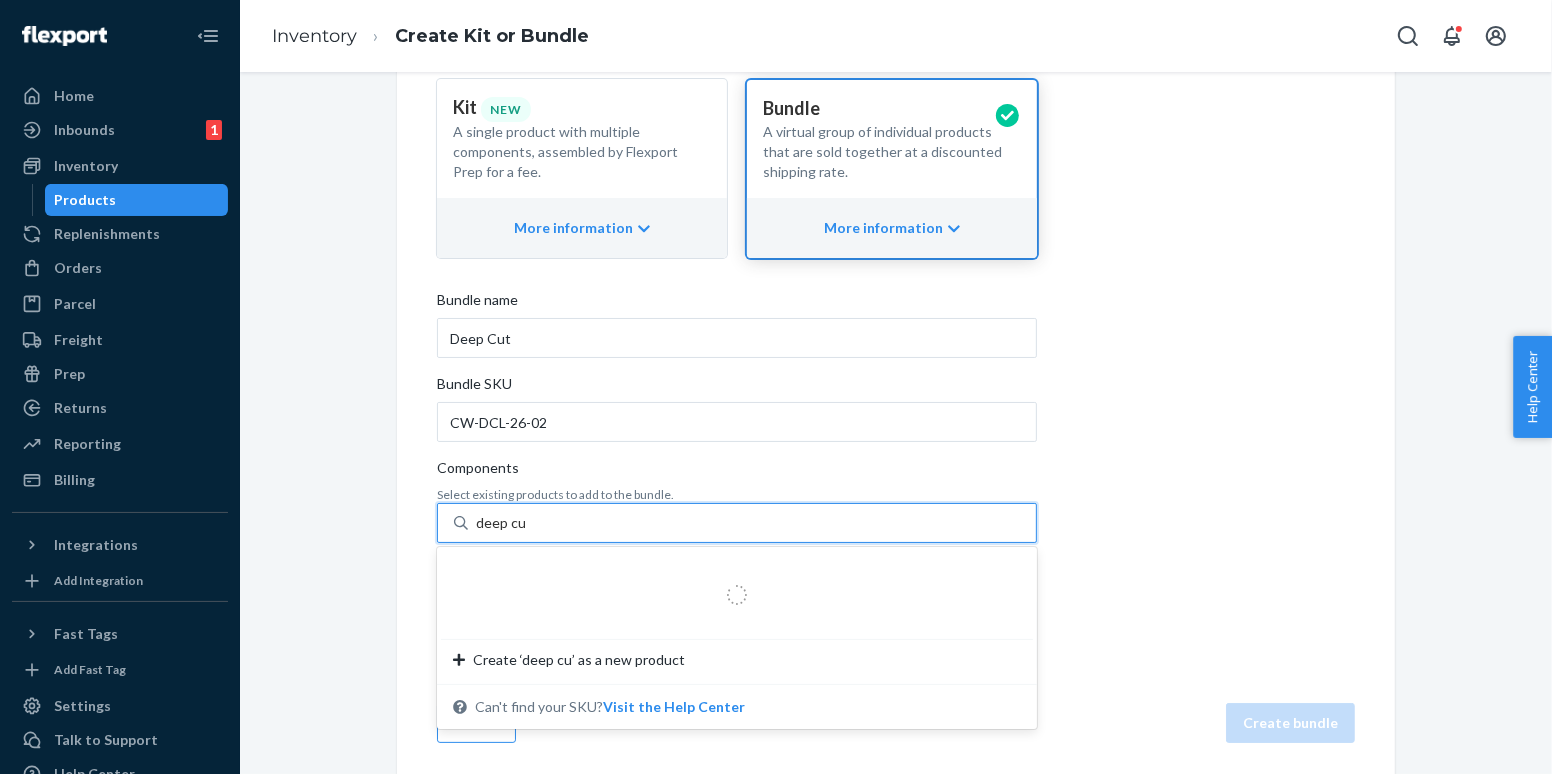 type on "deep cut" 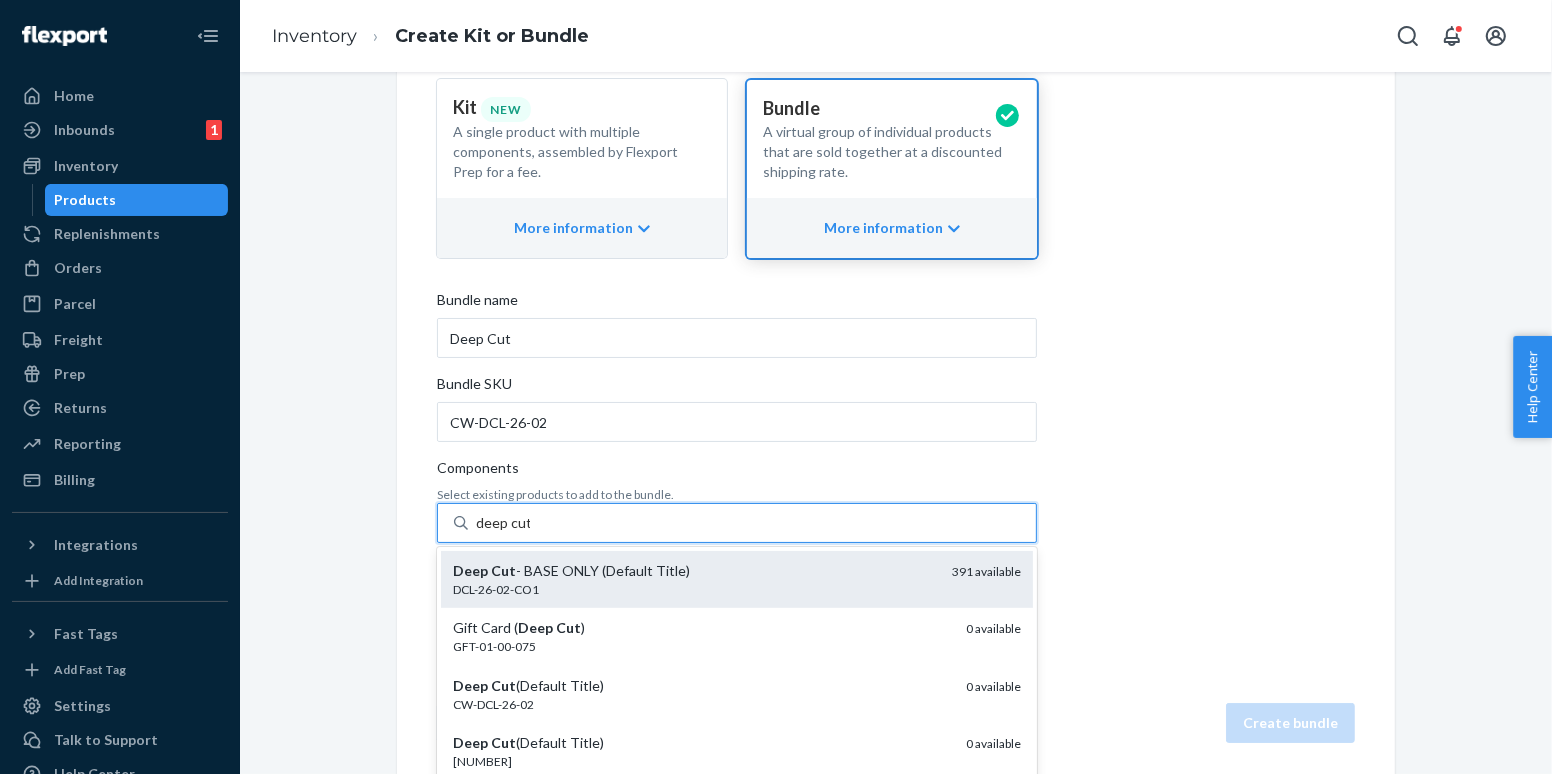 click on "Deep Cut - BASE ONLY (Default Title)" at bounding box center [694, 571] 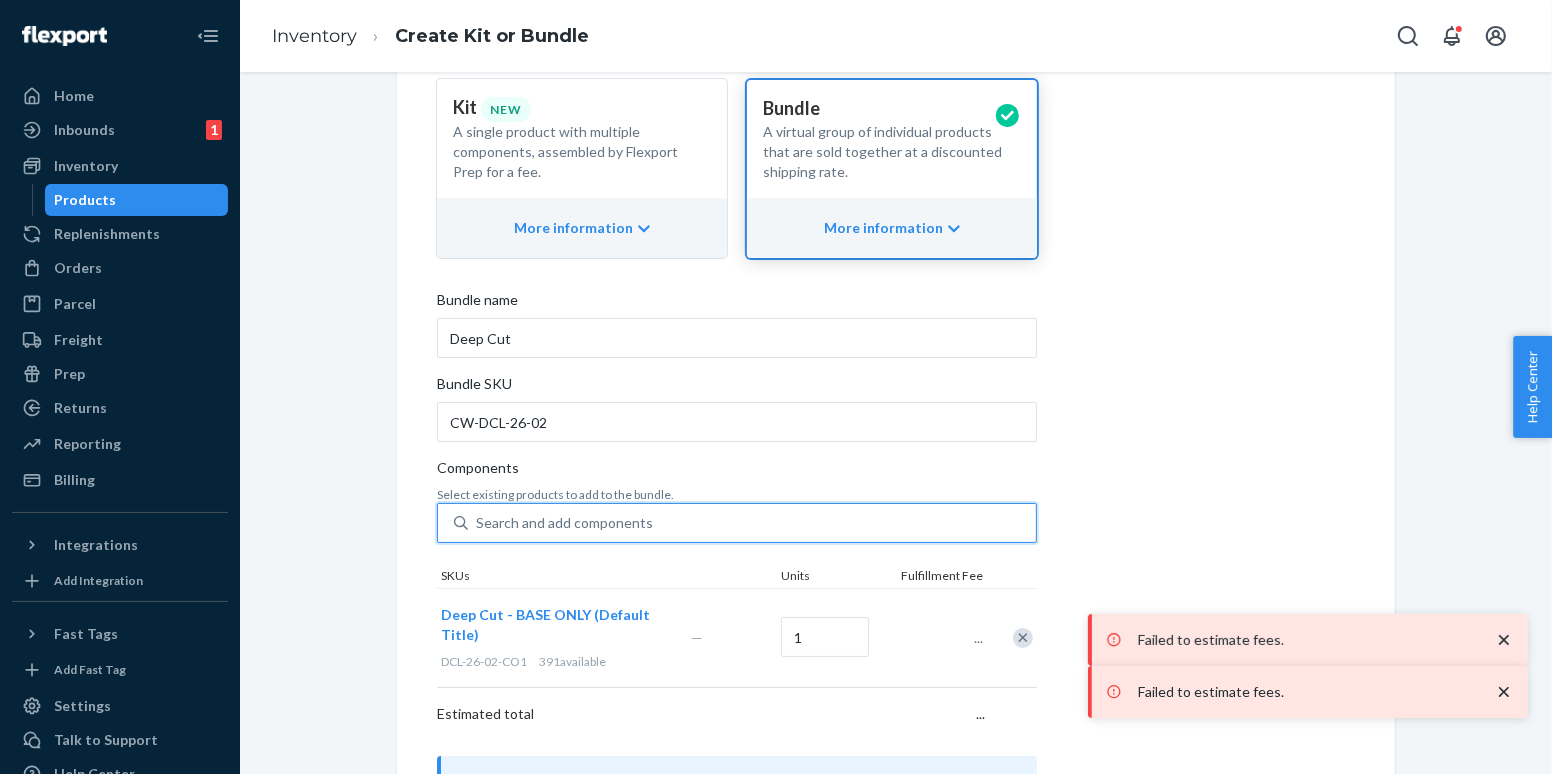 click on "Search and add components" at bounding box center (564, 523) 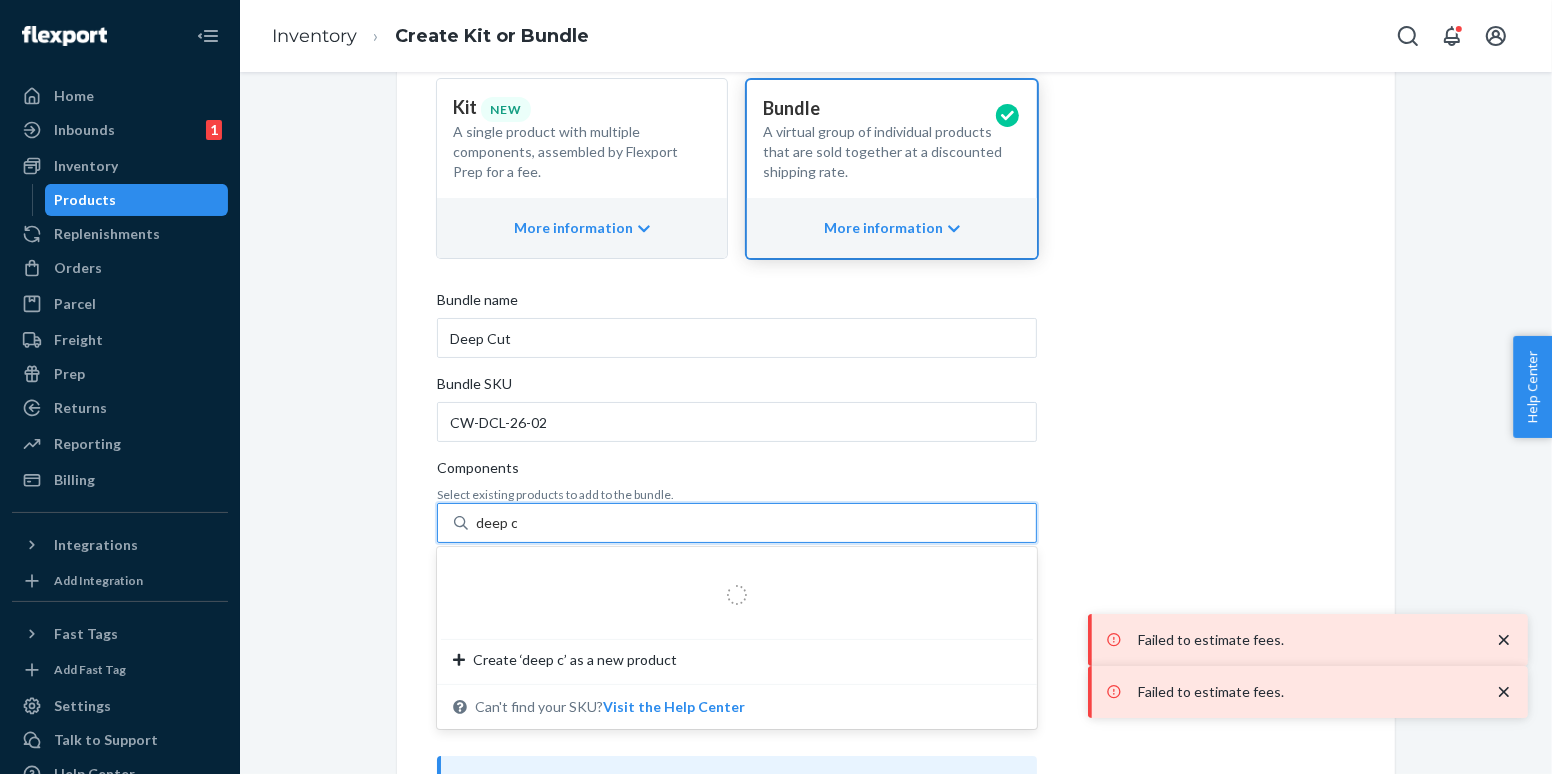 type on "deep cut" 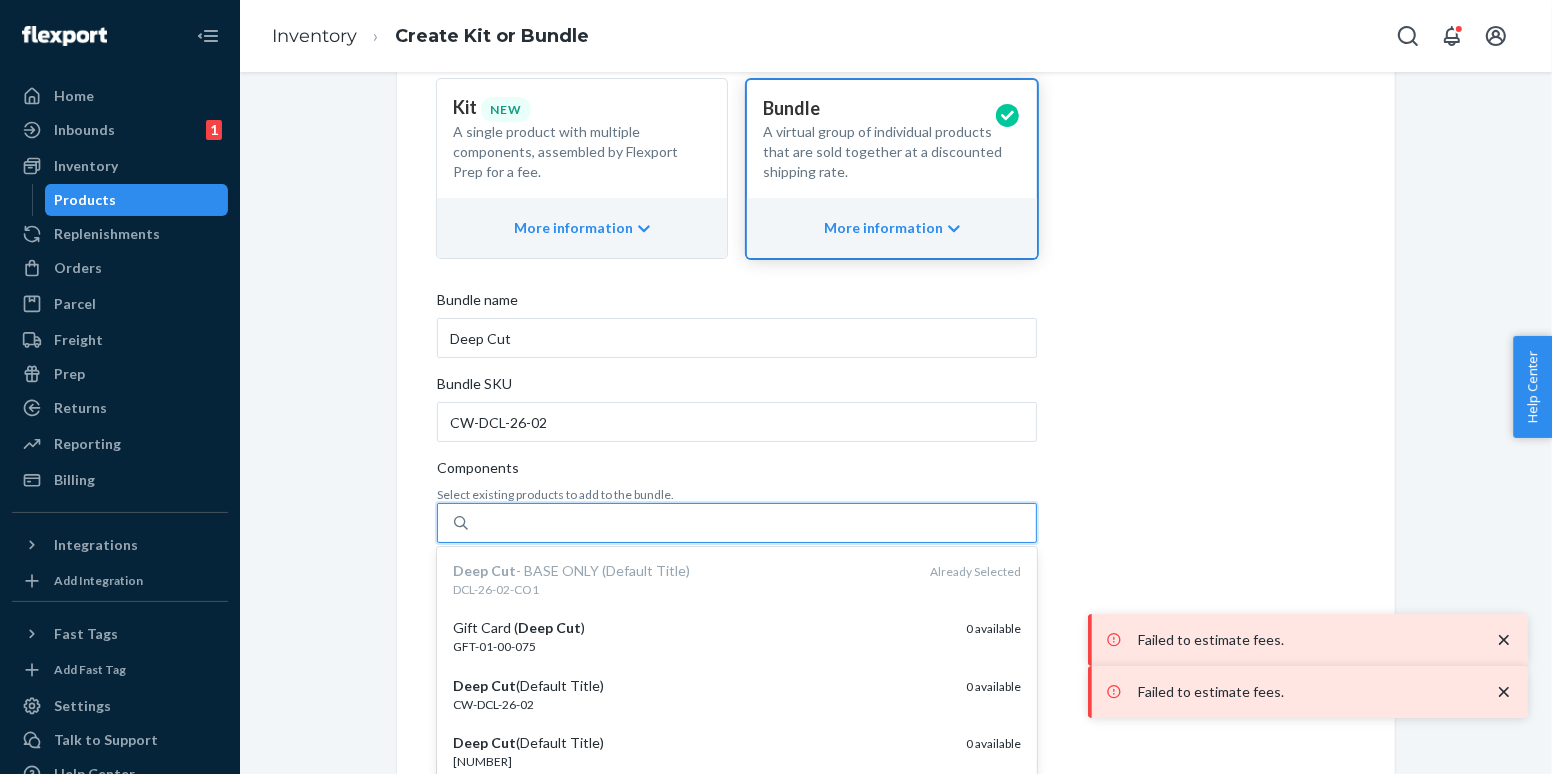 click on "deep cut" at bounding box center [752, 523] 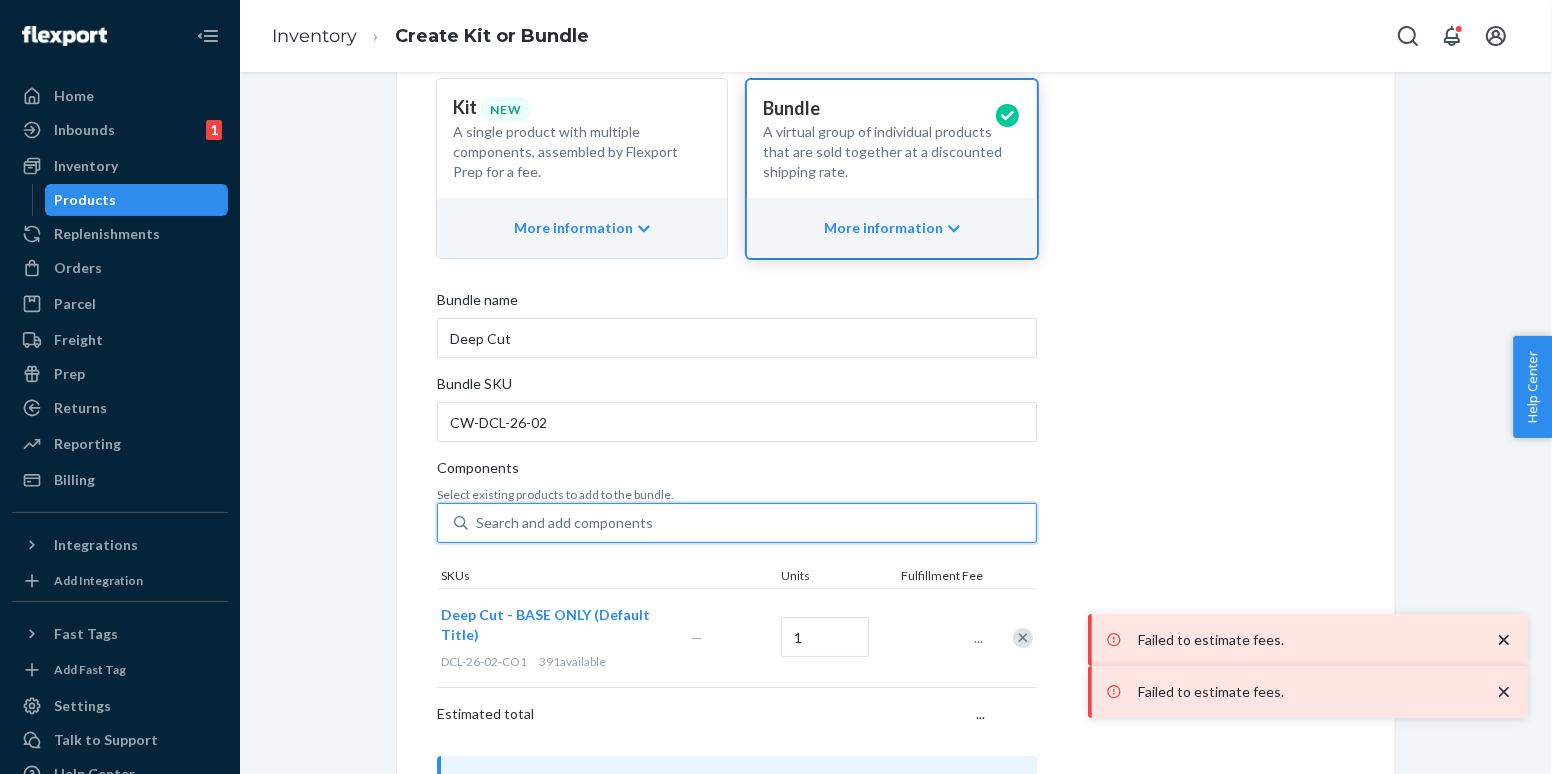 click on "Search and add components" at bounding box center [564, 523] 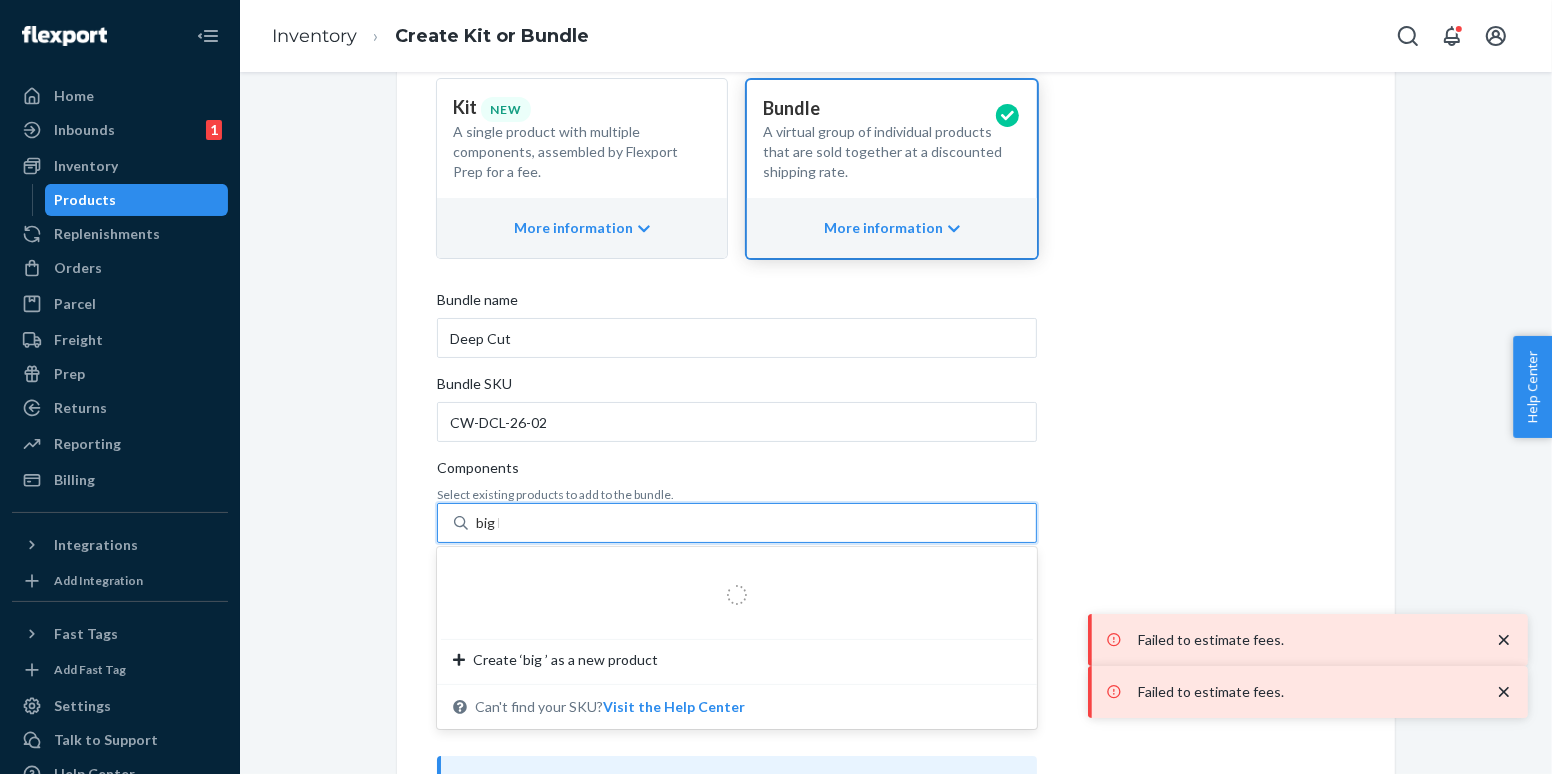 type on "big lid" 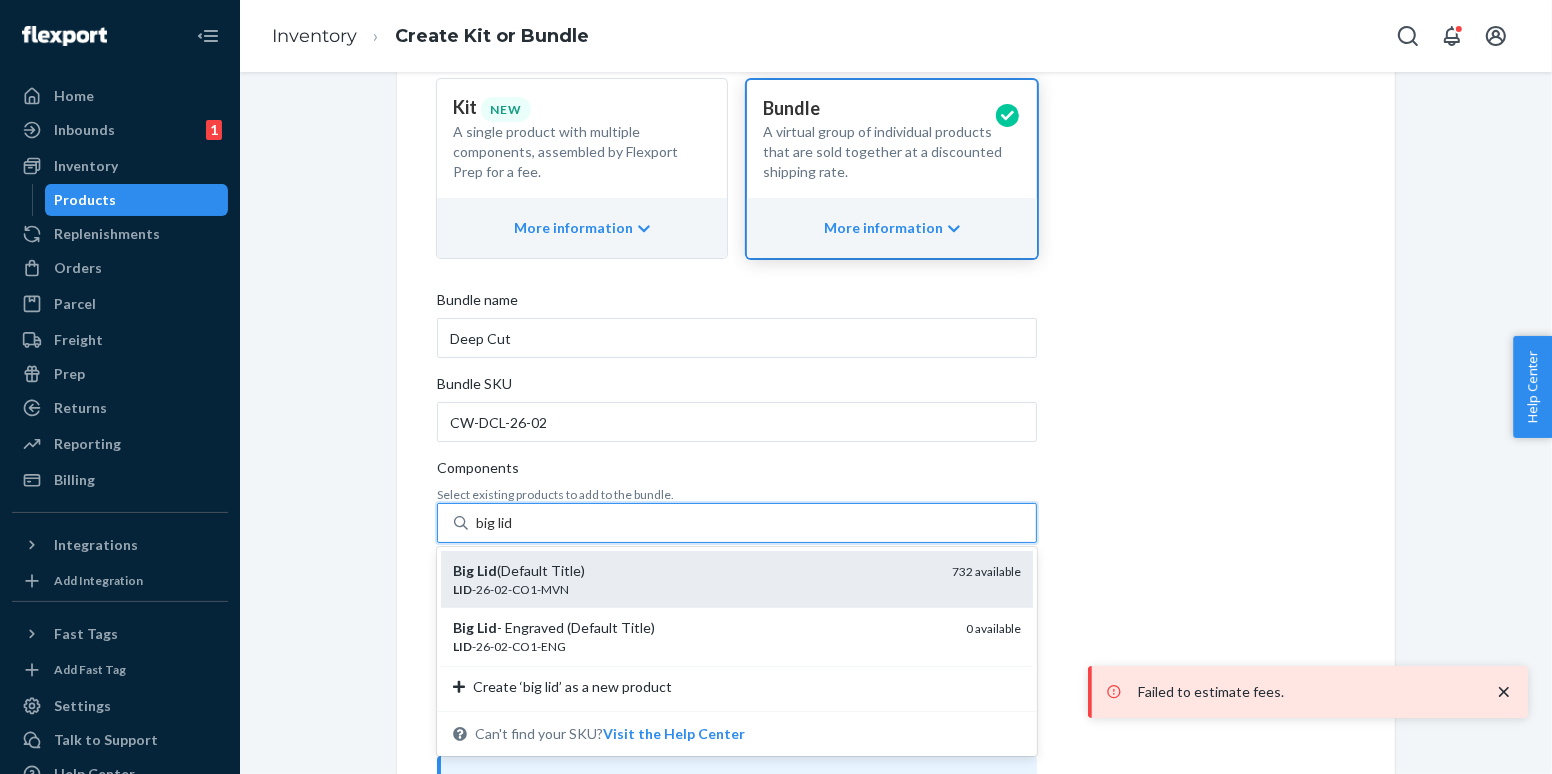 click on "Big Lid (Default Title)" at bounding box center (694, 571) 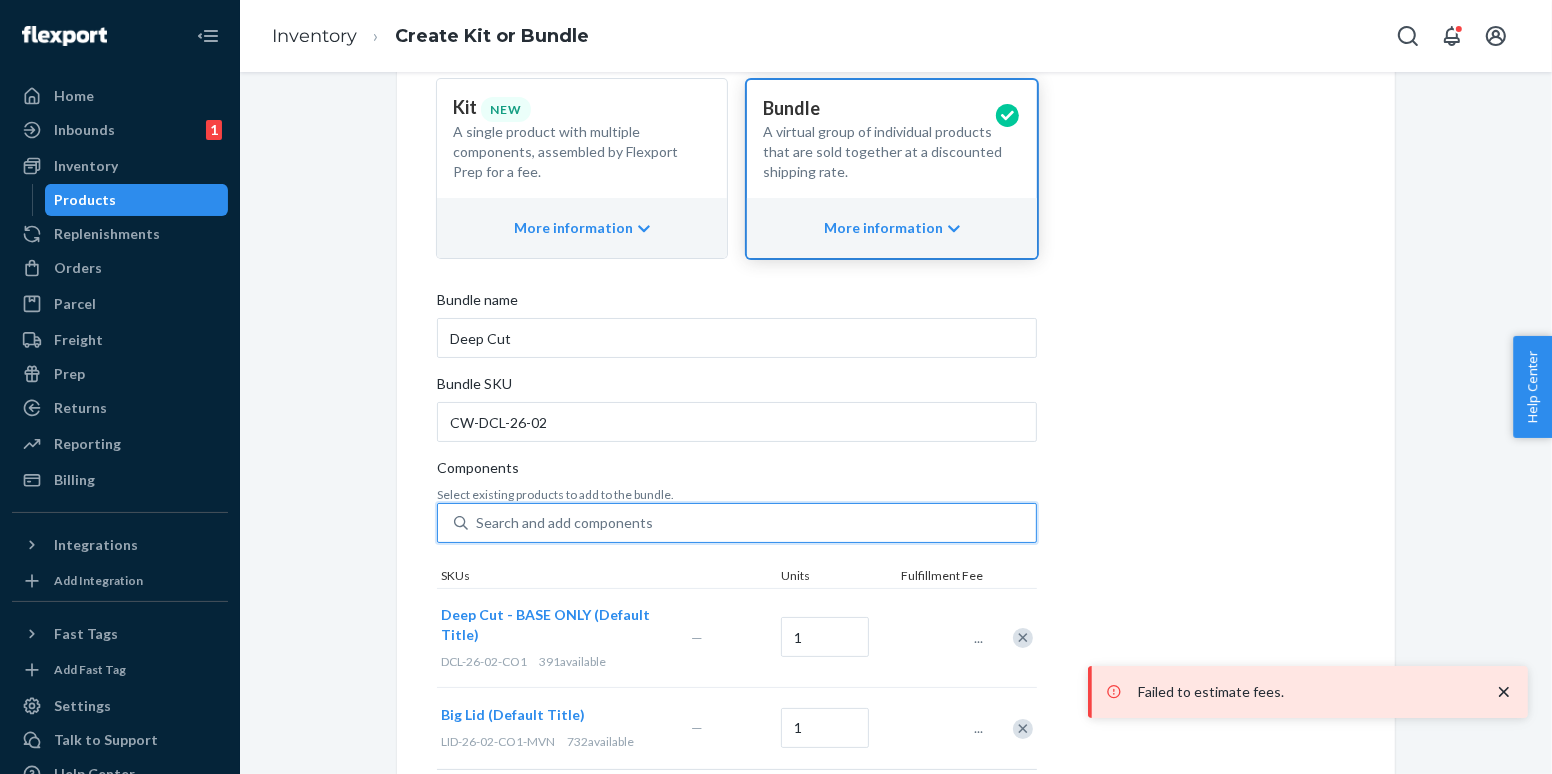 scroll, scrollTop: 411, scrollLeft: 0, axis: vertical 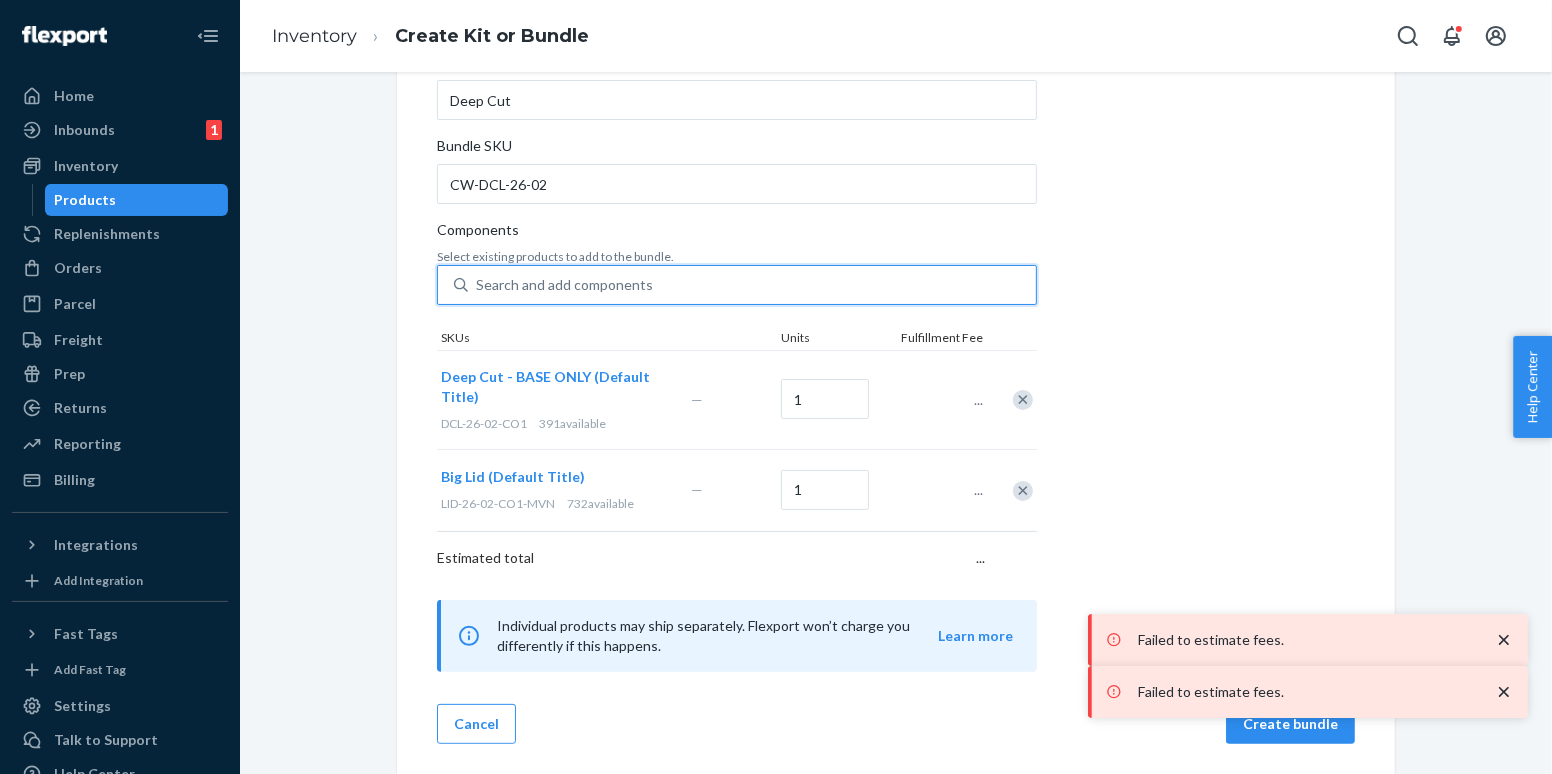 click 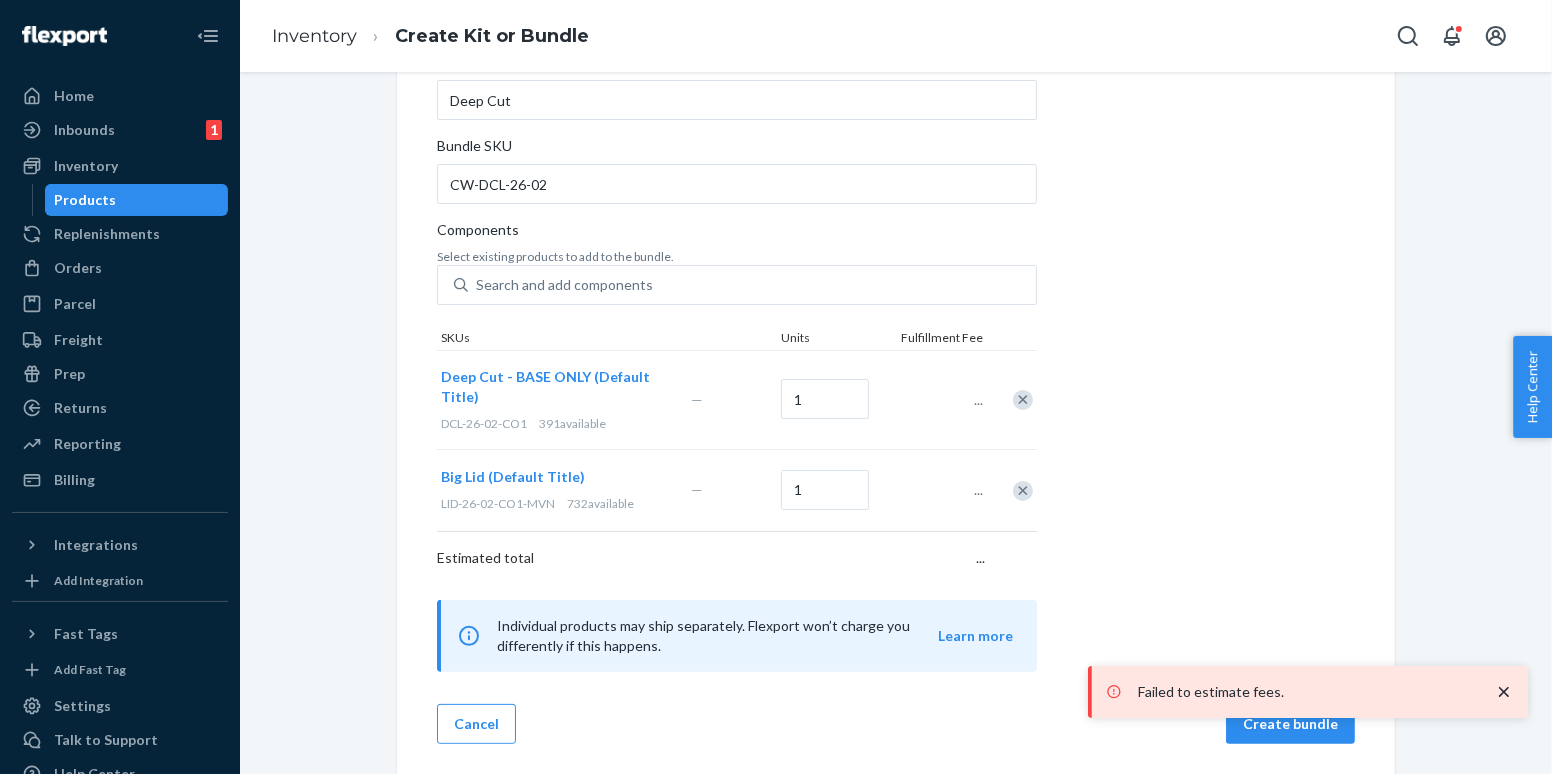 click 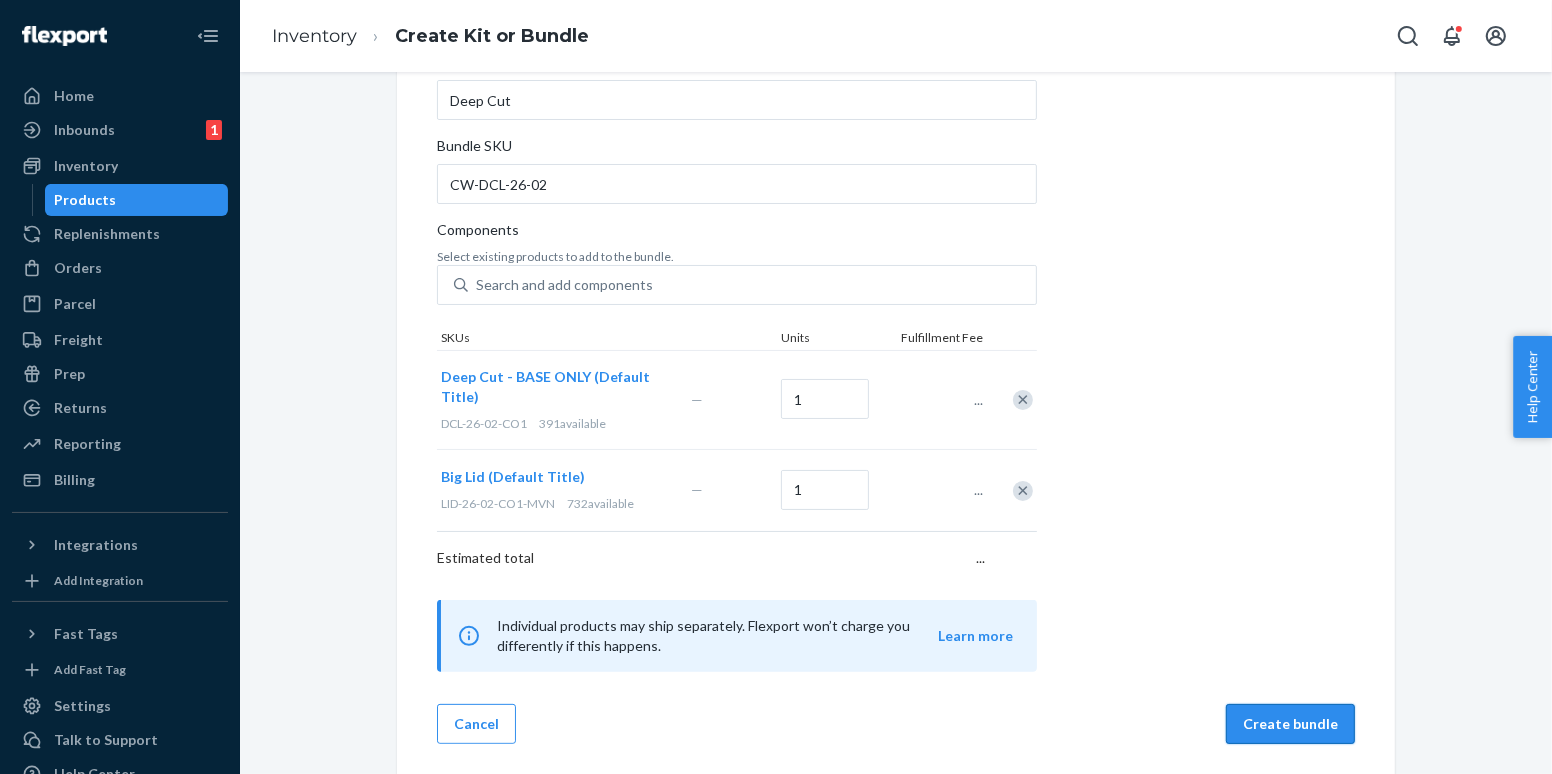 click on "Create bundle" at bounding box center [1290, 724] 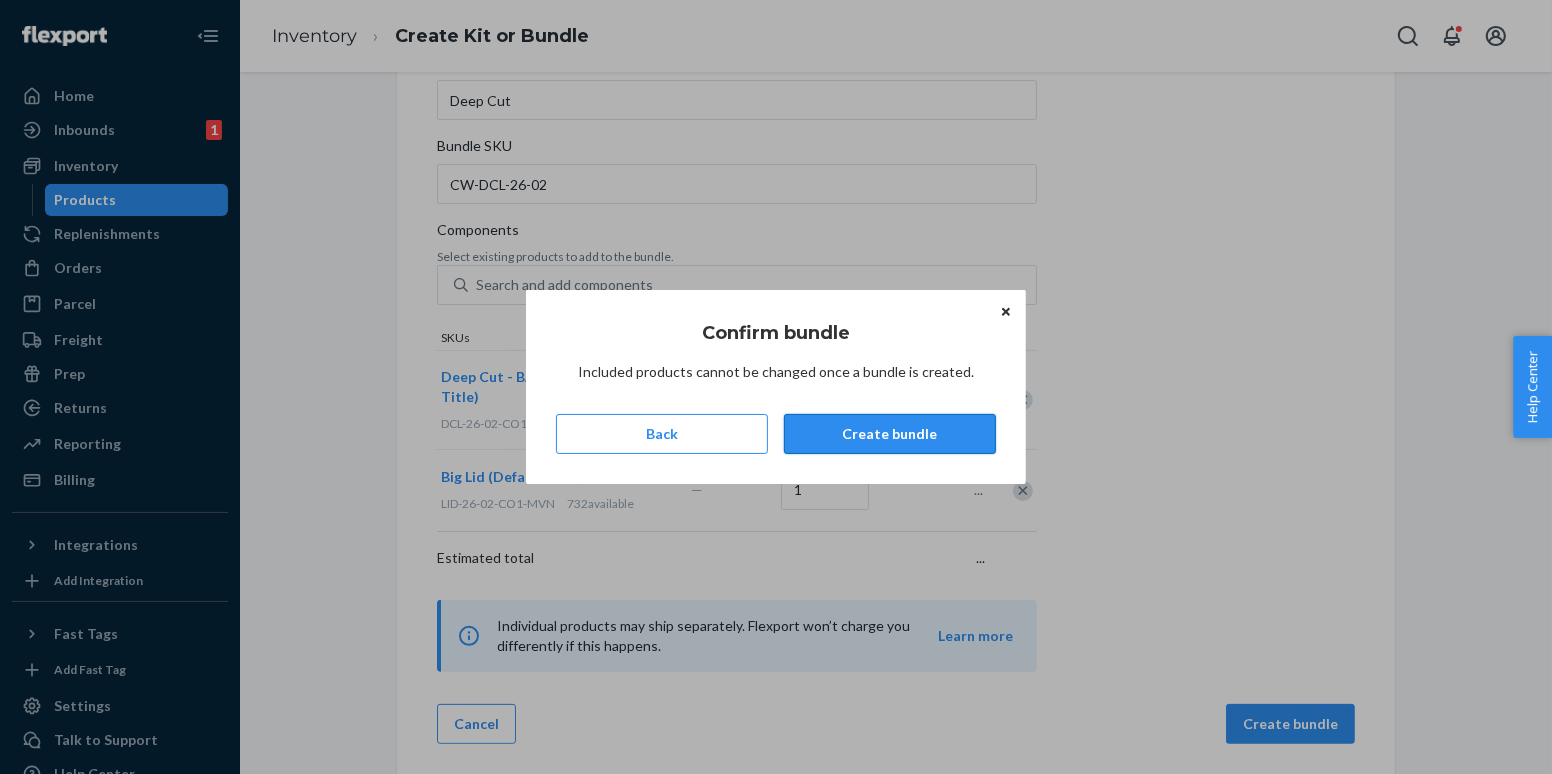 click on "Create bundle" at bounding box center [890, 434] 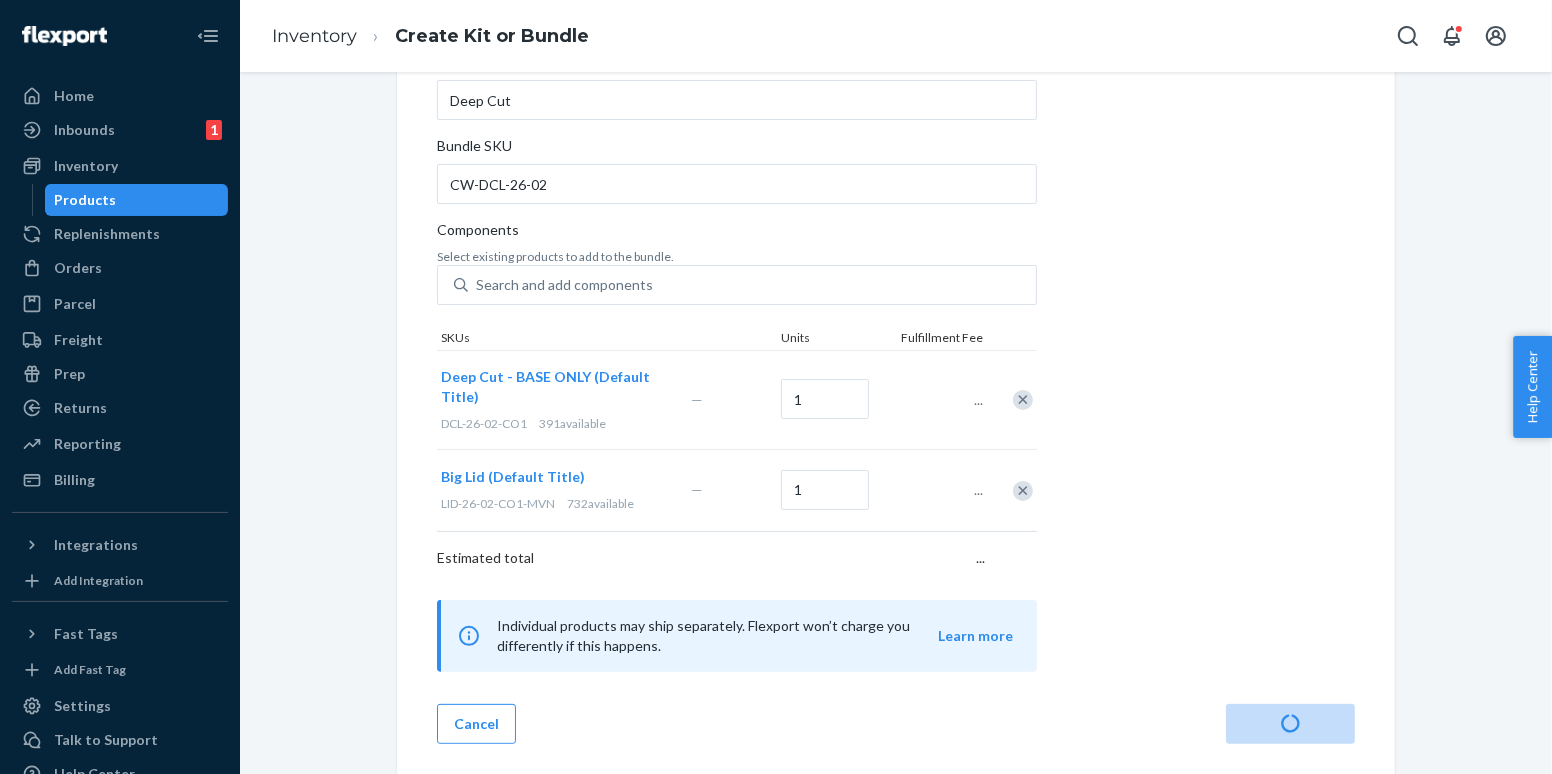 scroll, scrollTop: 0, scrollLeft: 0, axis: both 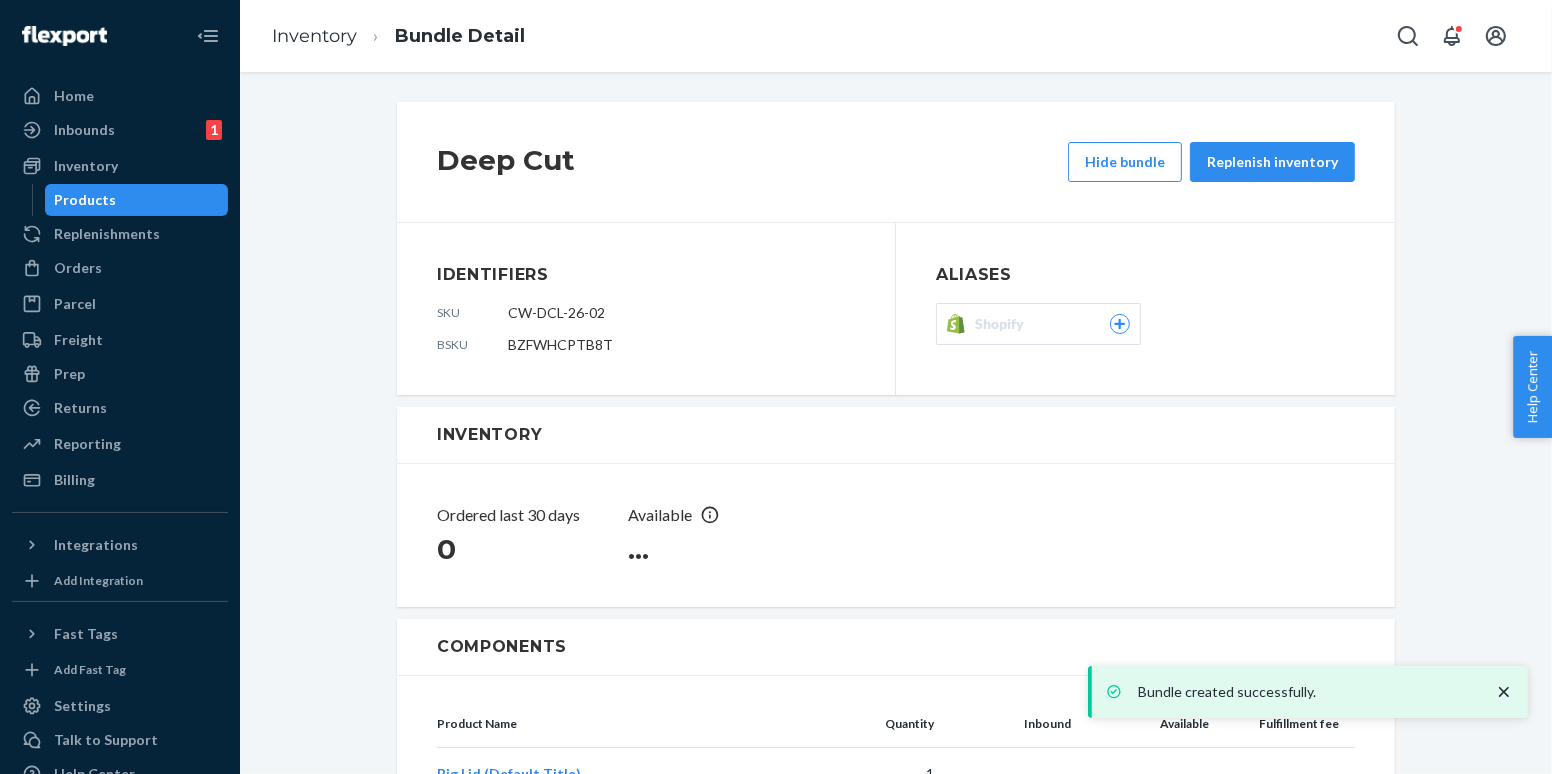 click on "Shopify" at bounding box center [1003, 324] 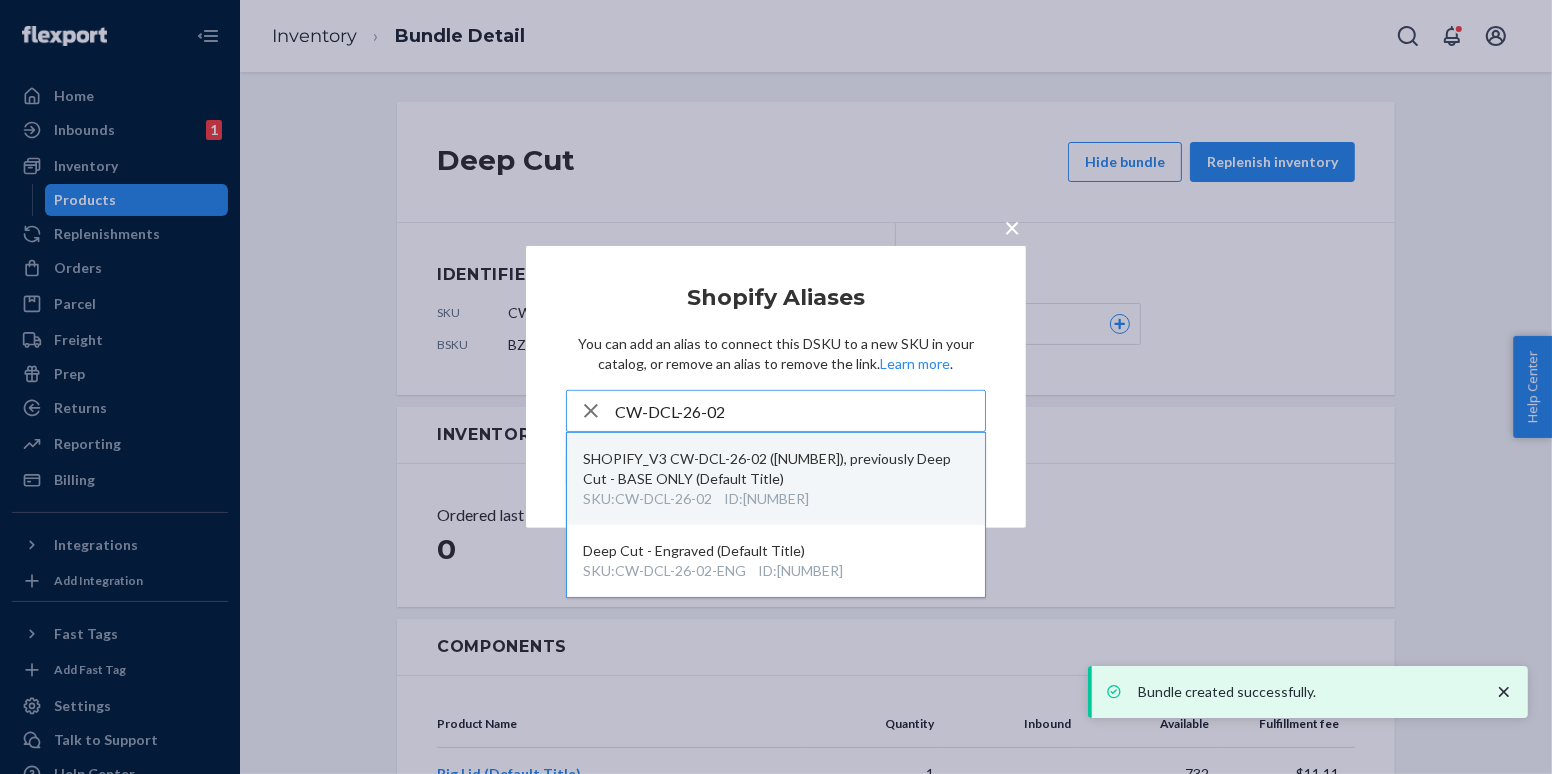 type on "CW-DCL-26-02" 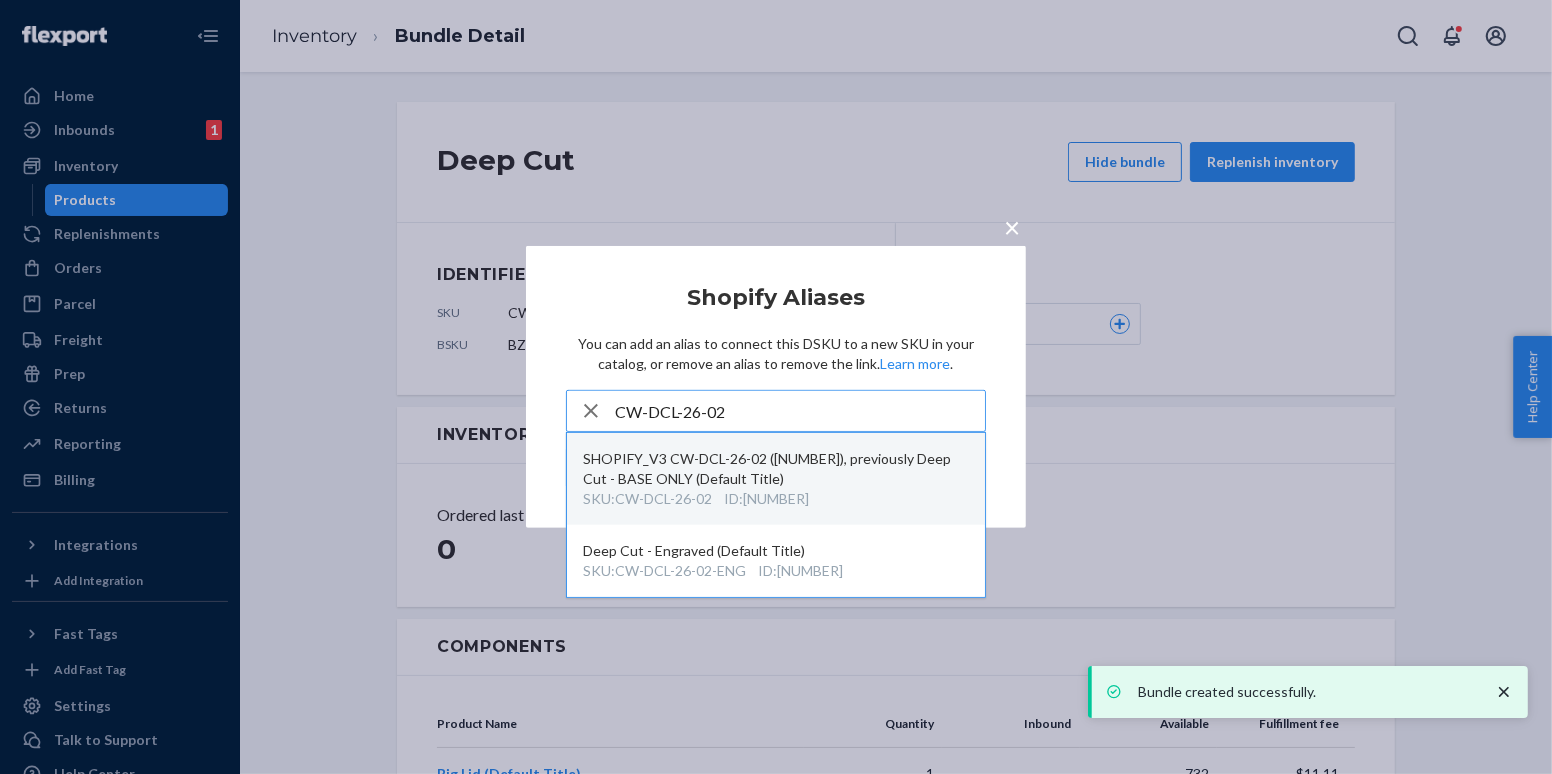 click on "SHOPIFY_V3 CW-DCL-26-02 ([NUMBER]), previously Deep Cut - BASE ONLY (Default Title)" at bounding box center (776, 469) 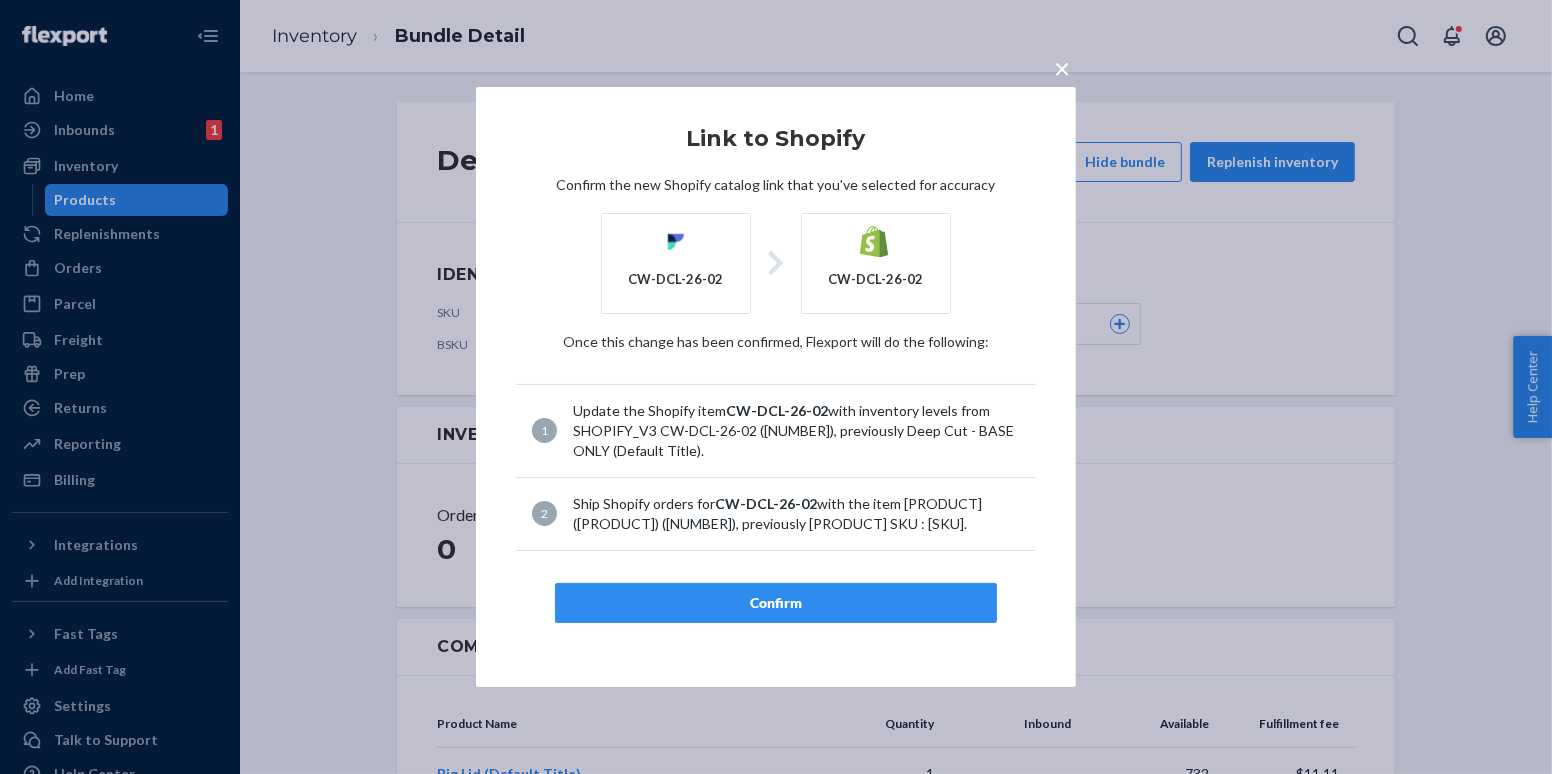 click on "Confirm" at bounding box center [776, 603] 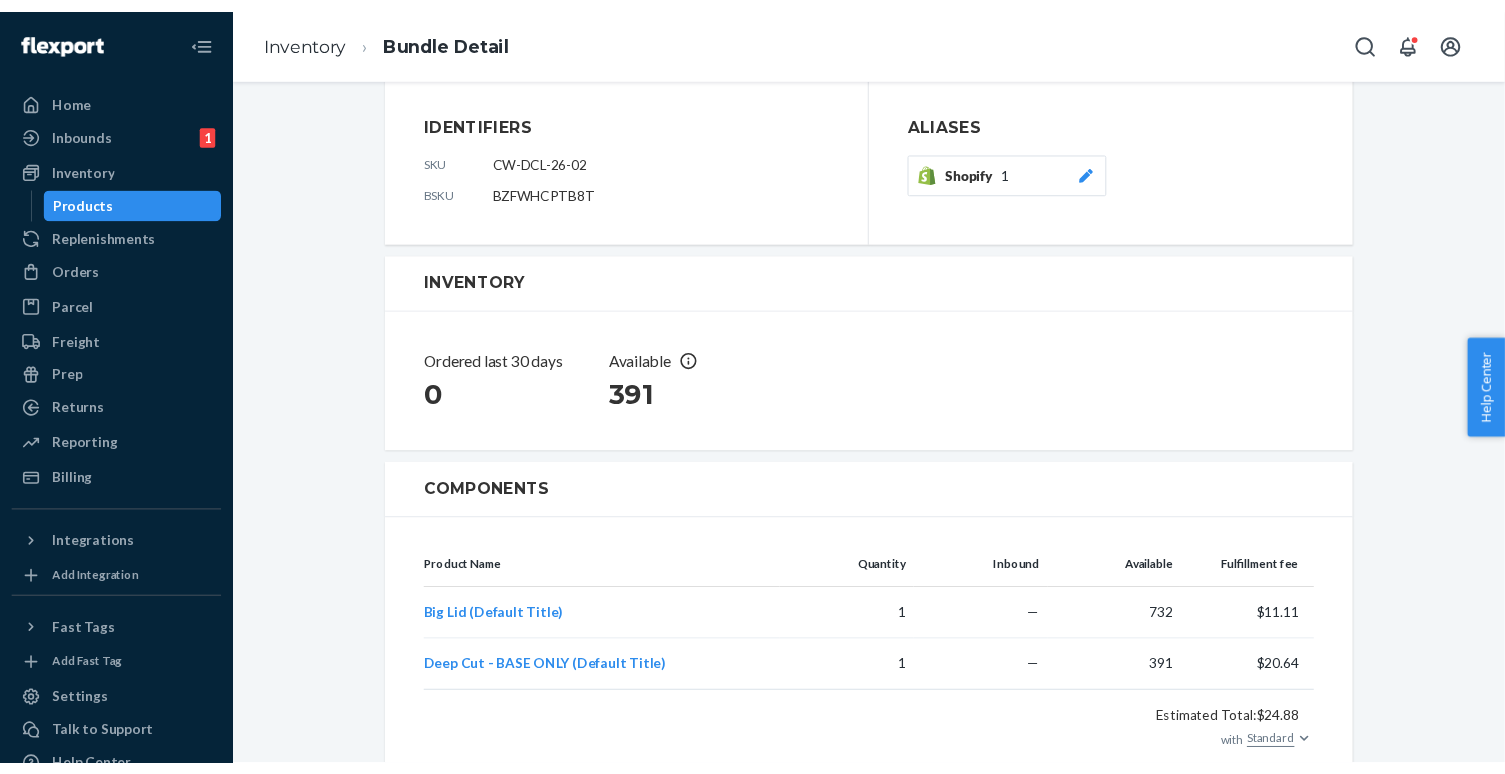 scroll, scrollTop: 0, scrollLeft: 0, axis: both 